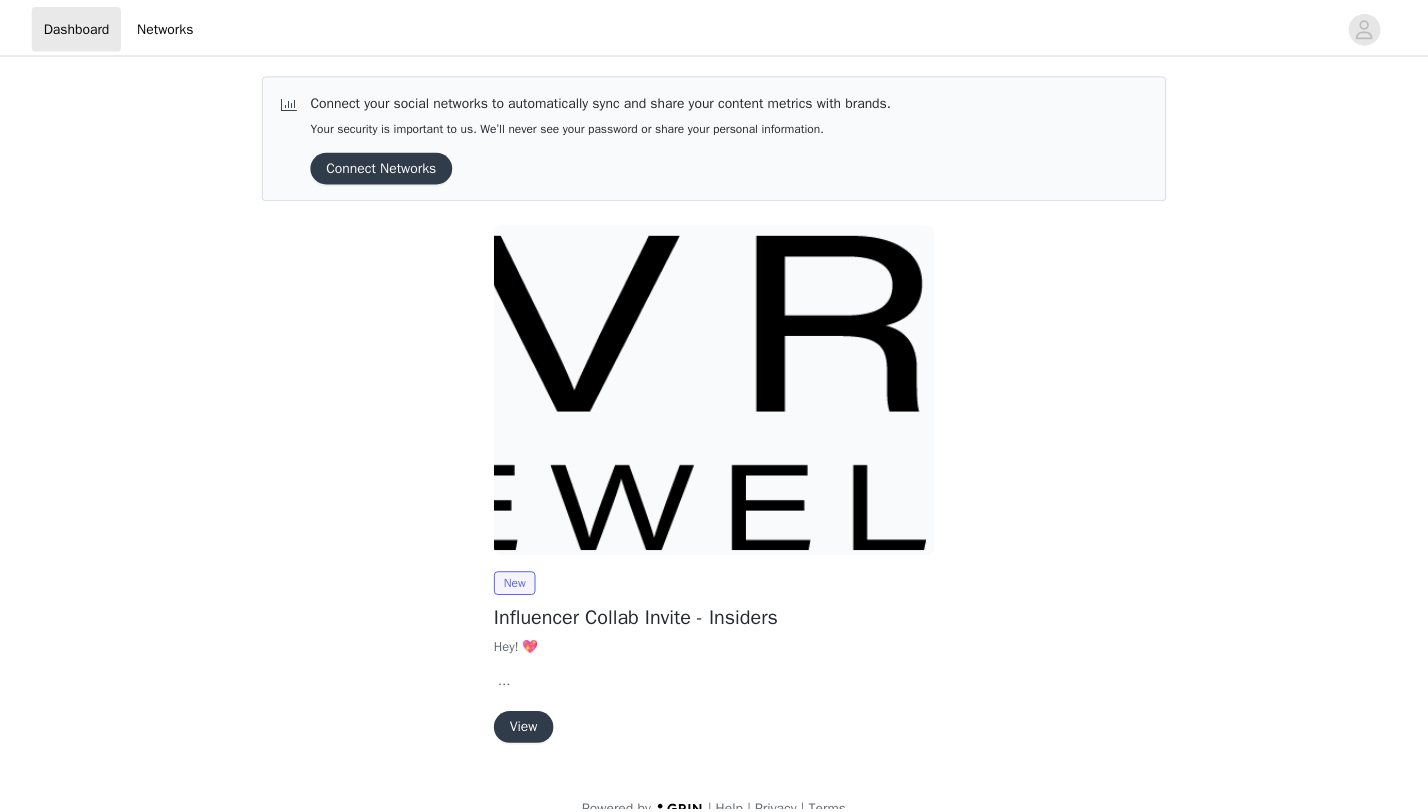 scroll, scrollTop: 0, scrollLeft: 0, axis: both 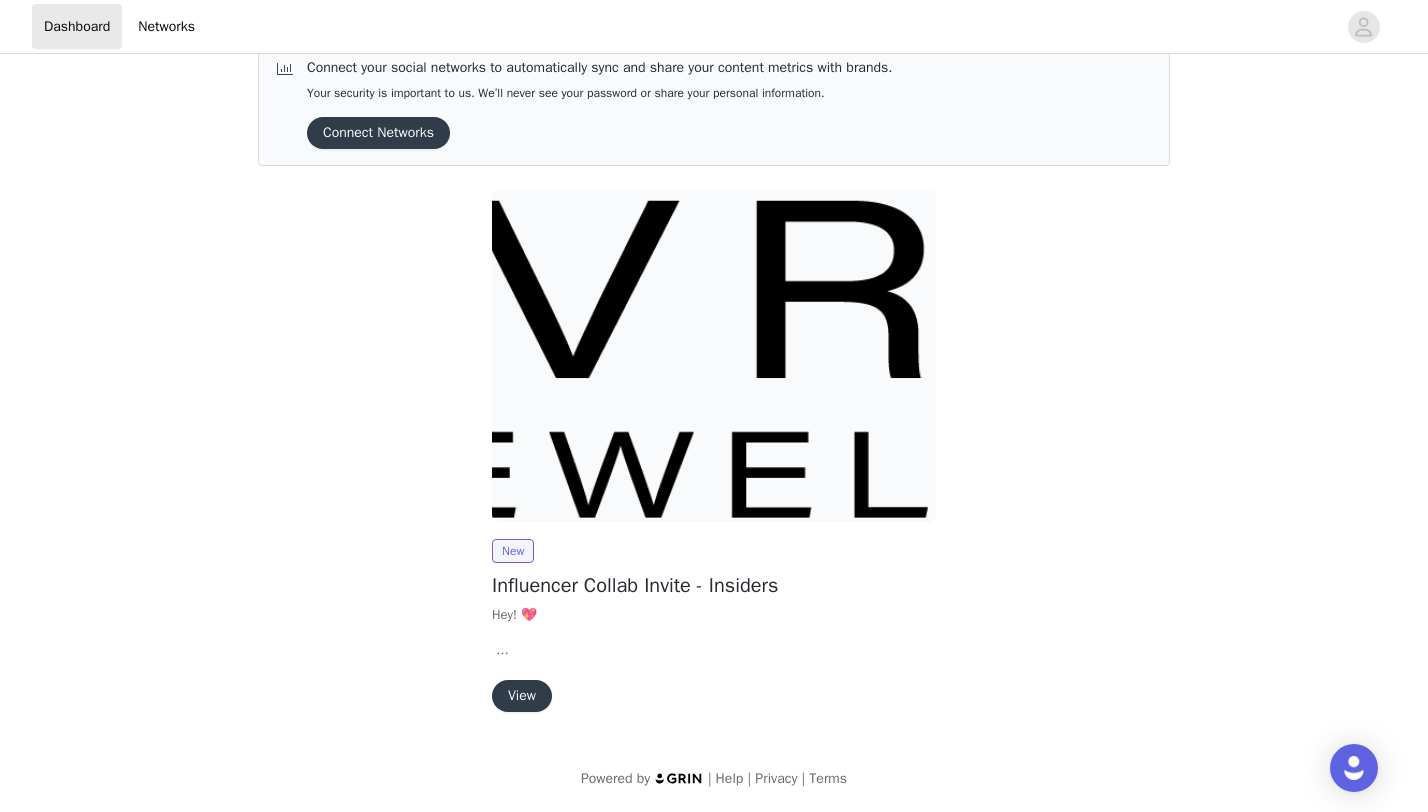 click on "View" at bounding box center (522, 696) 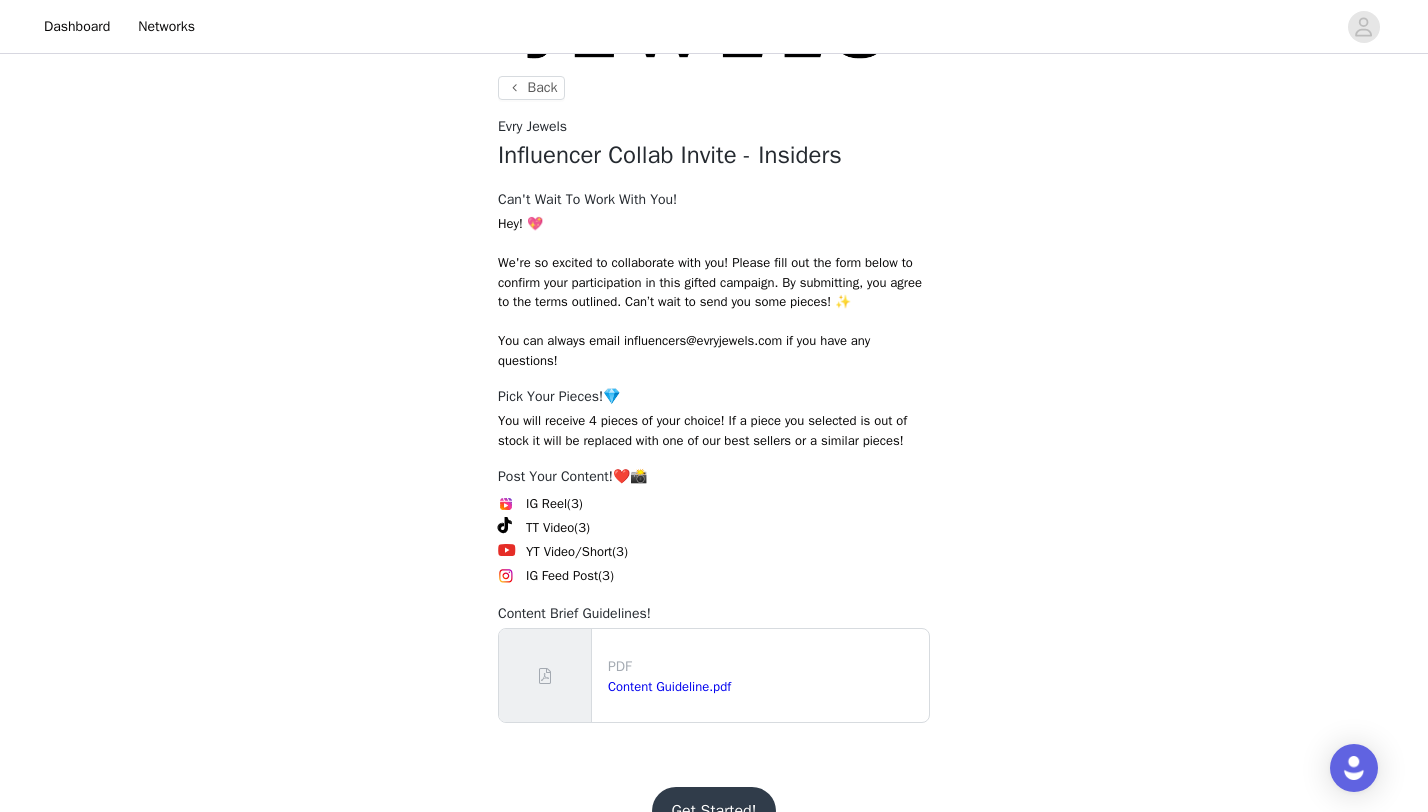 scroll, scrollTop: 251, scrollLeft: 0, axis: vertical 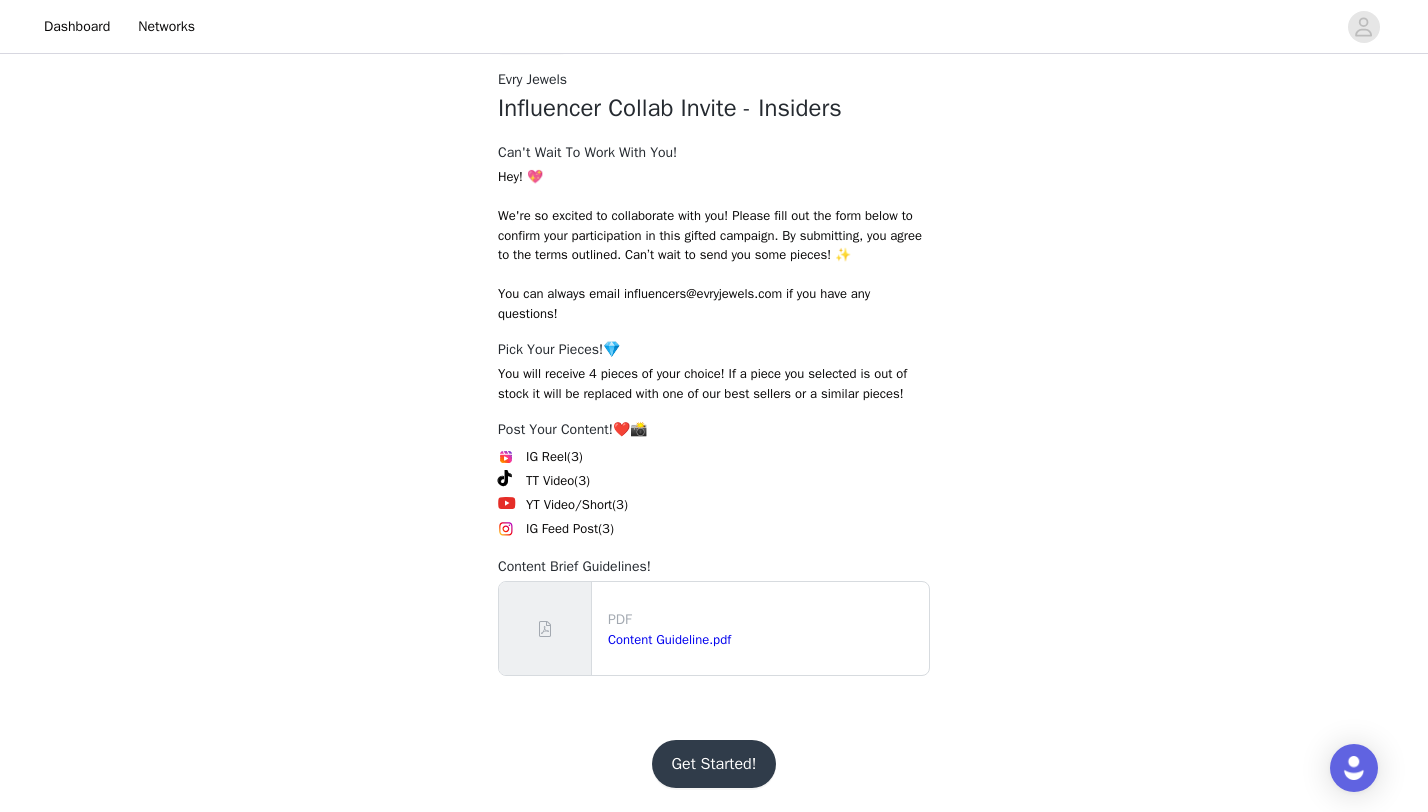 click on "Get Started!" at bounding box center [714, 764] 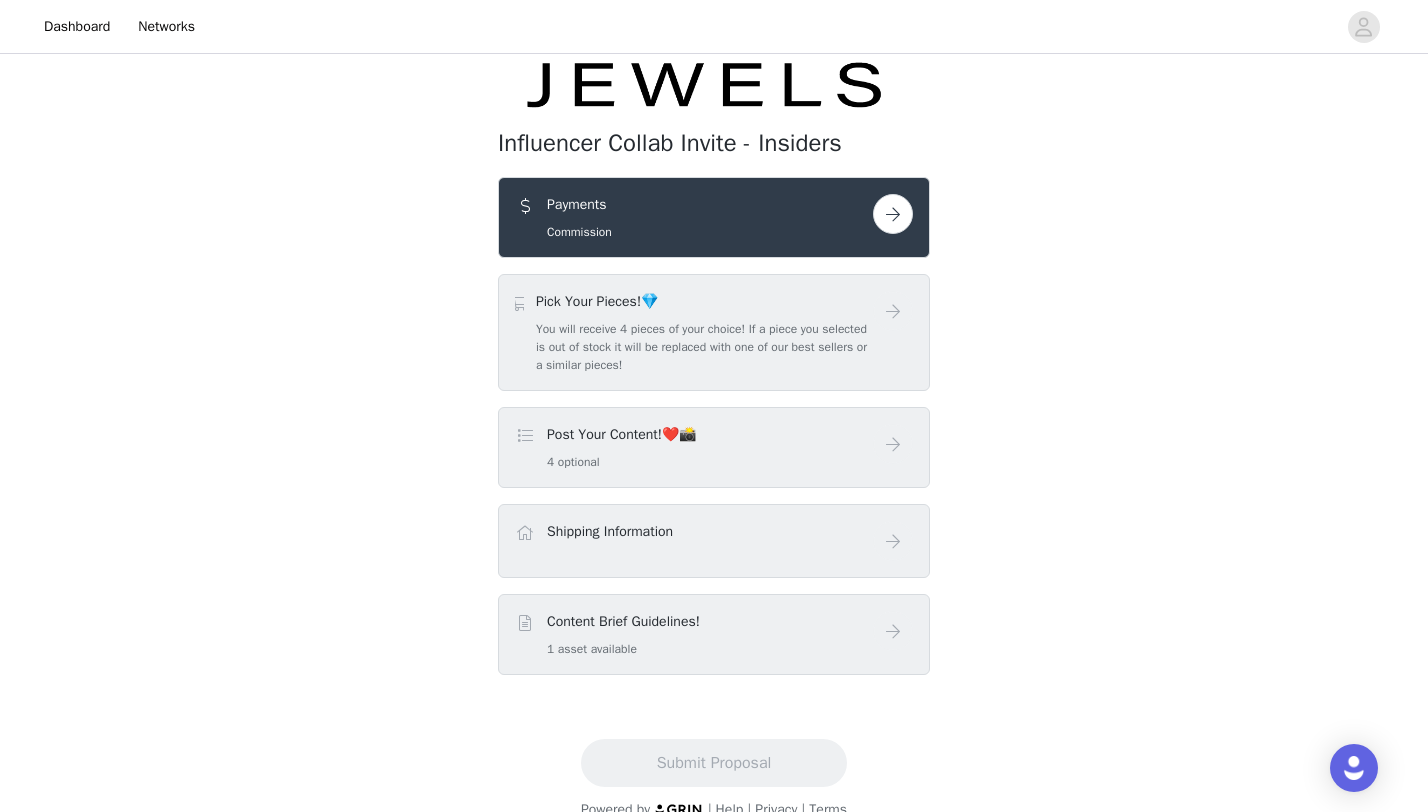 scroll, scrollTop: 148, scrollLeft: 0, axis: vertical 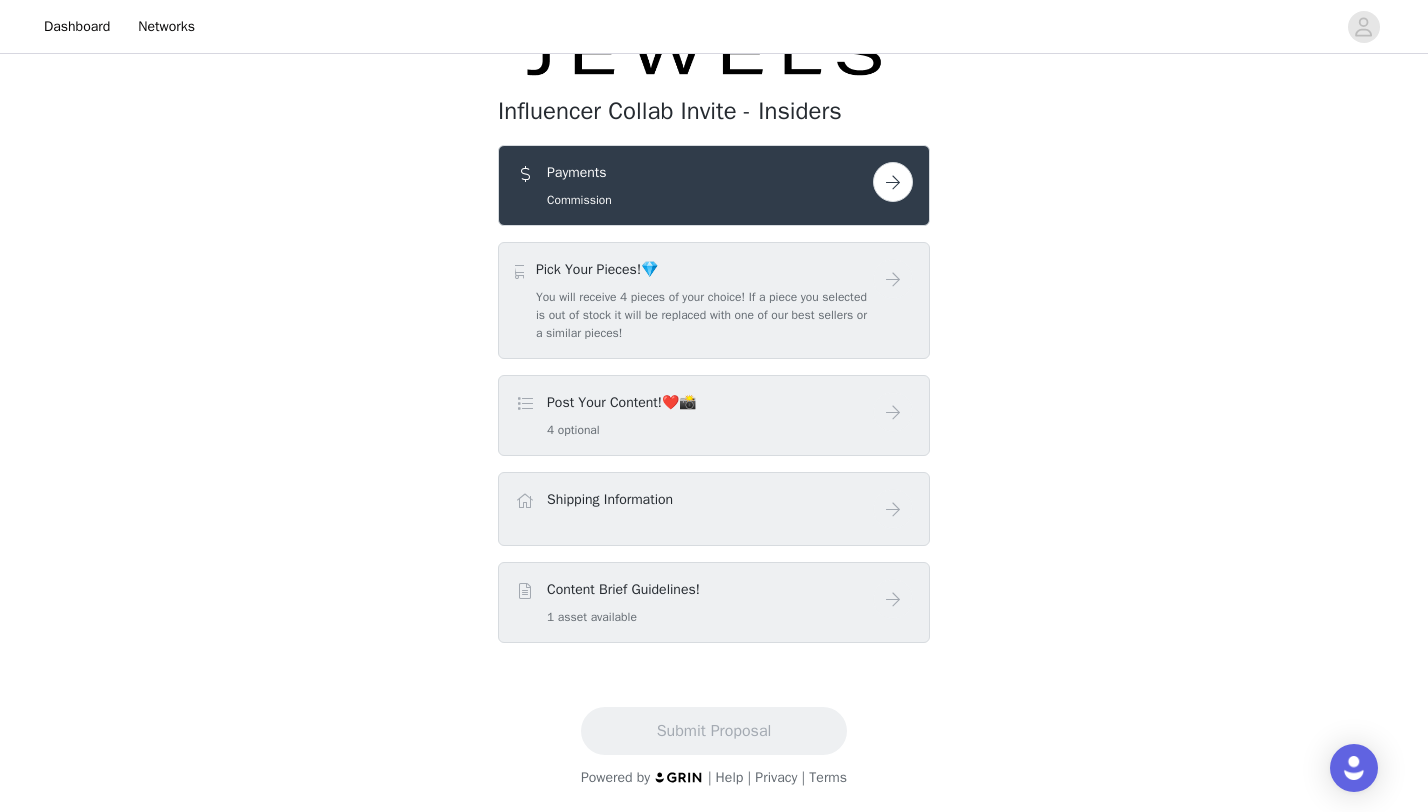 click on "You will receive 4 pieces of your choice! If a piece you selected is out of stock it will be replaced with one of our best sellers or a similar pieces!" at bounding box center [704, 315] 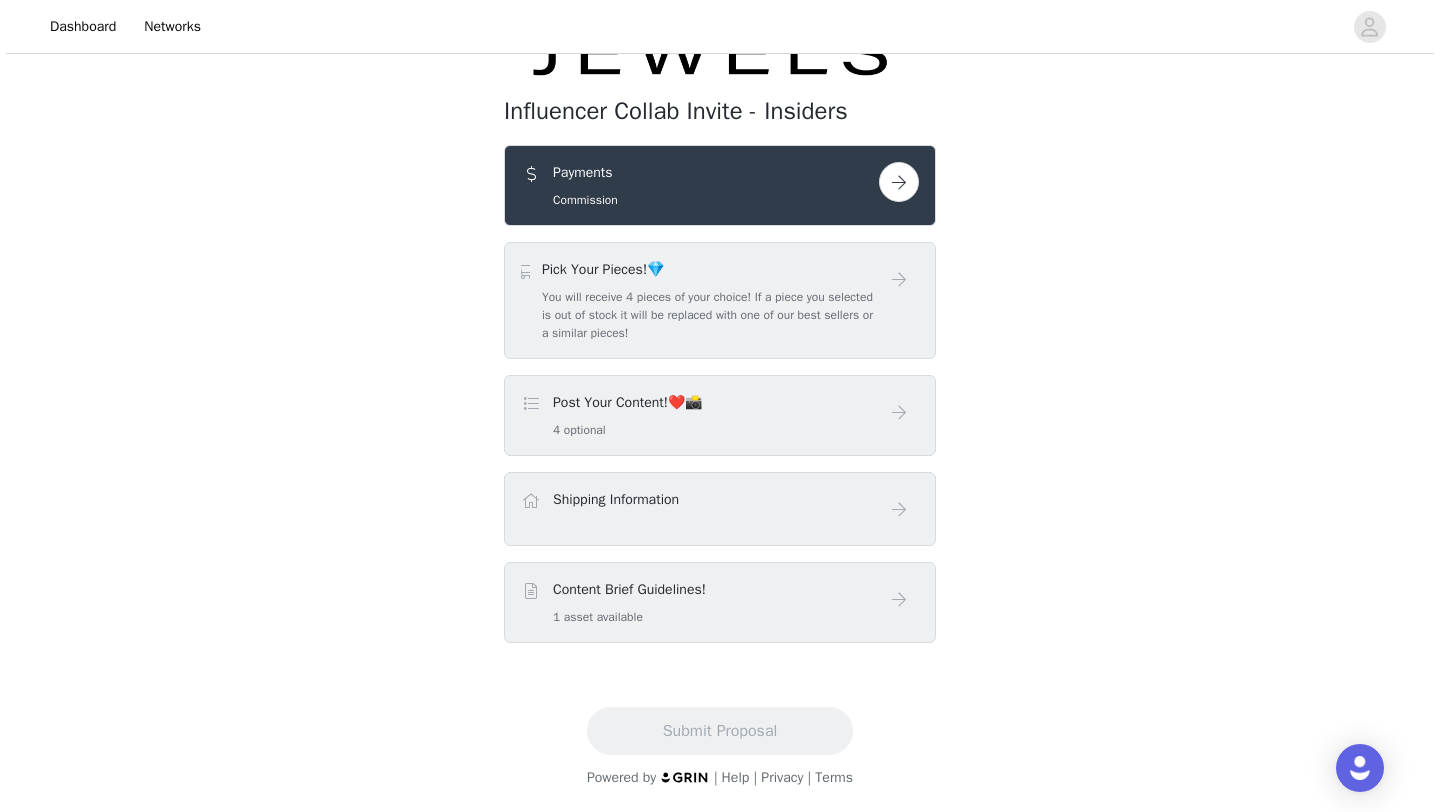 scroll, scrollTop: 0, scrollLeft: 0, axis: both 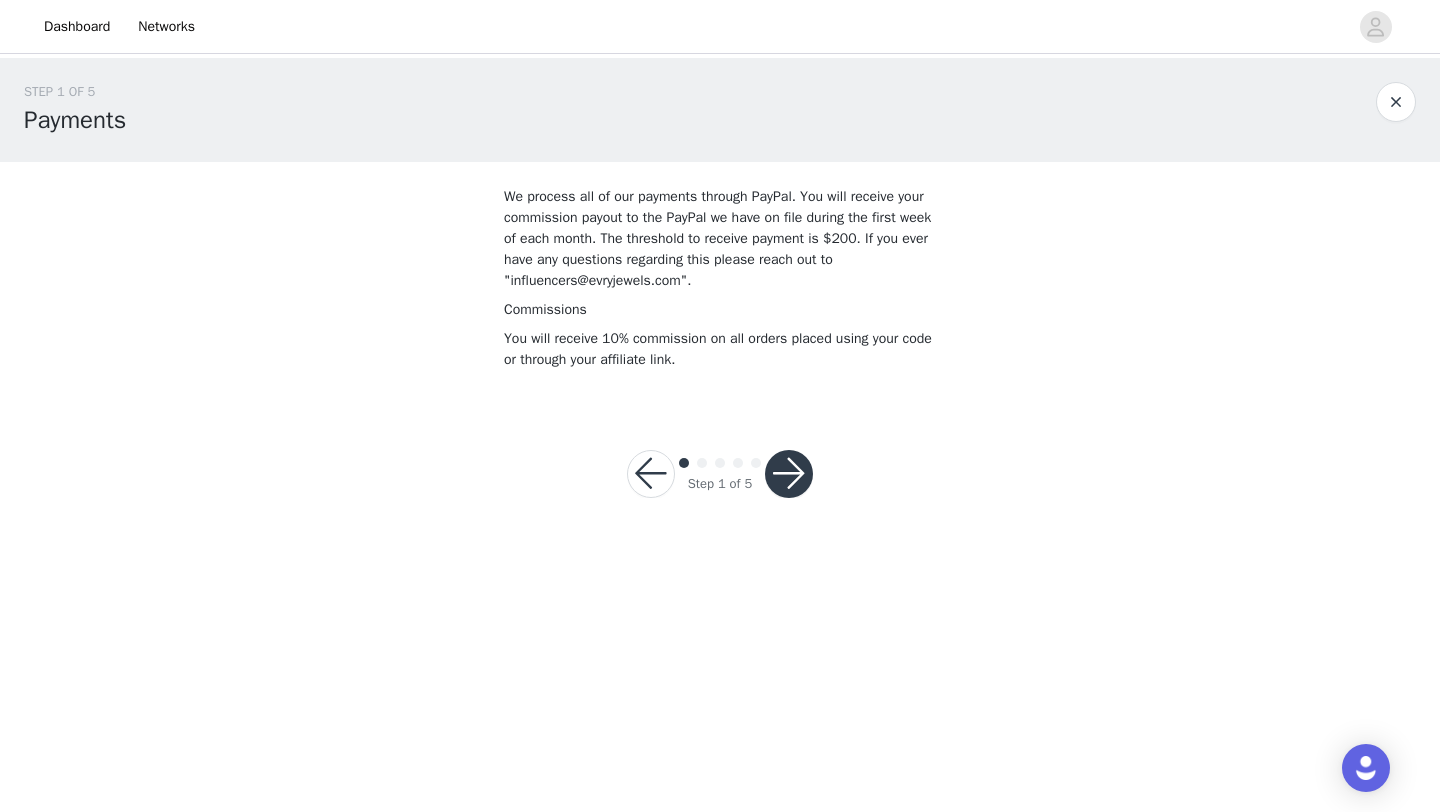 click at bounding box center [789, 474] 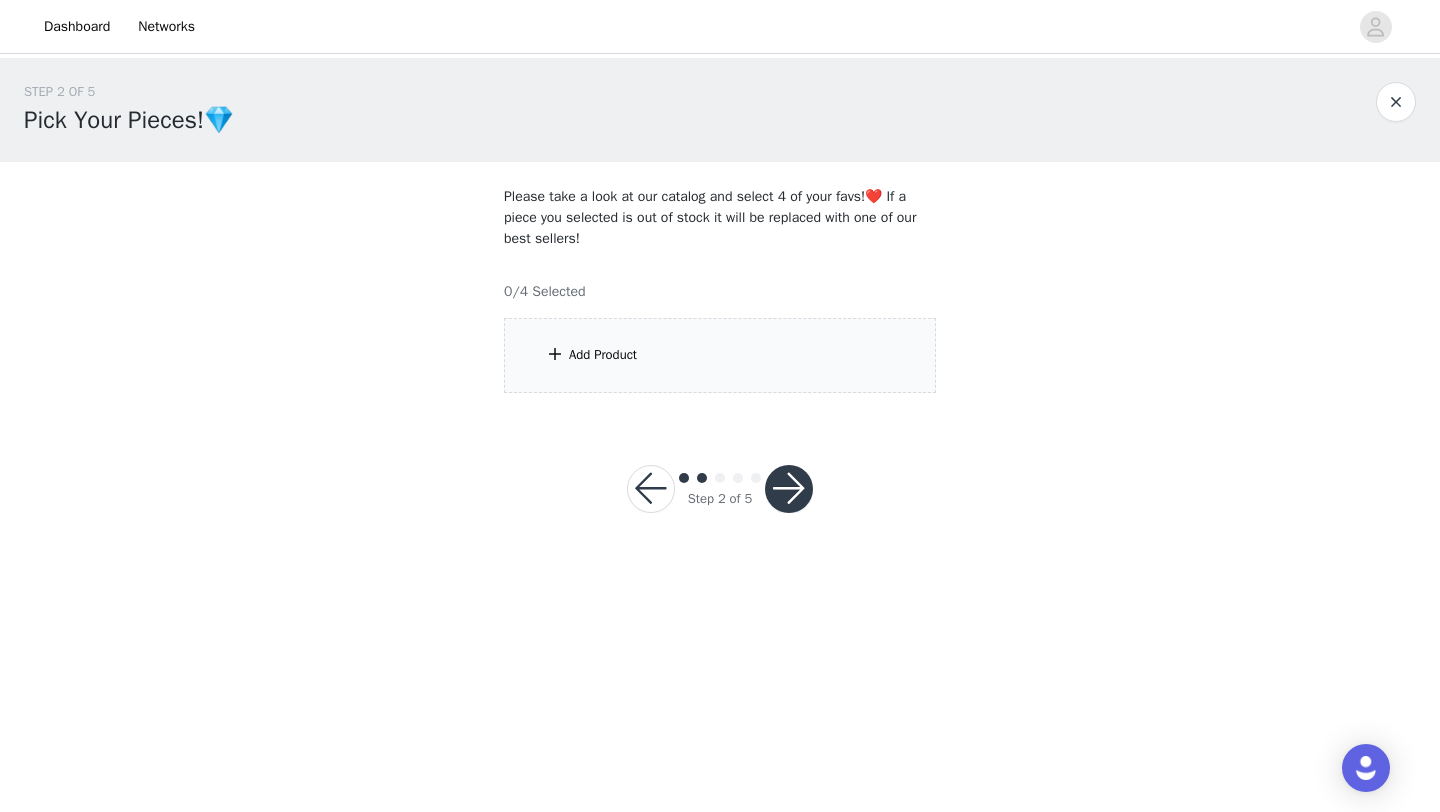 click on "Add Product" at bounding box center (720, 355) 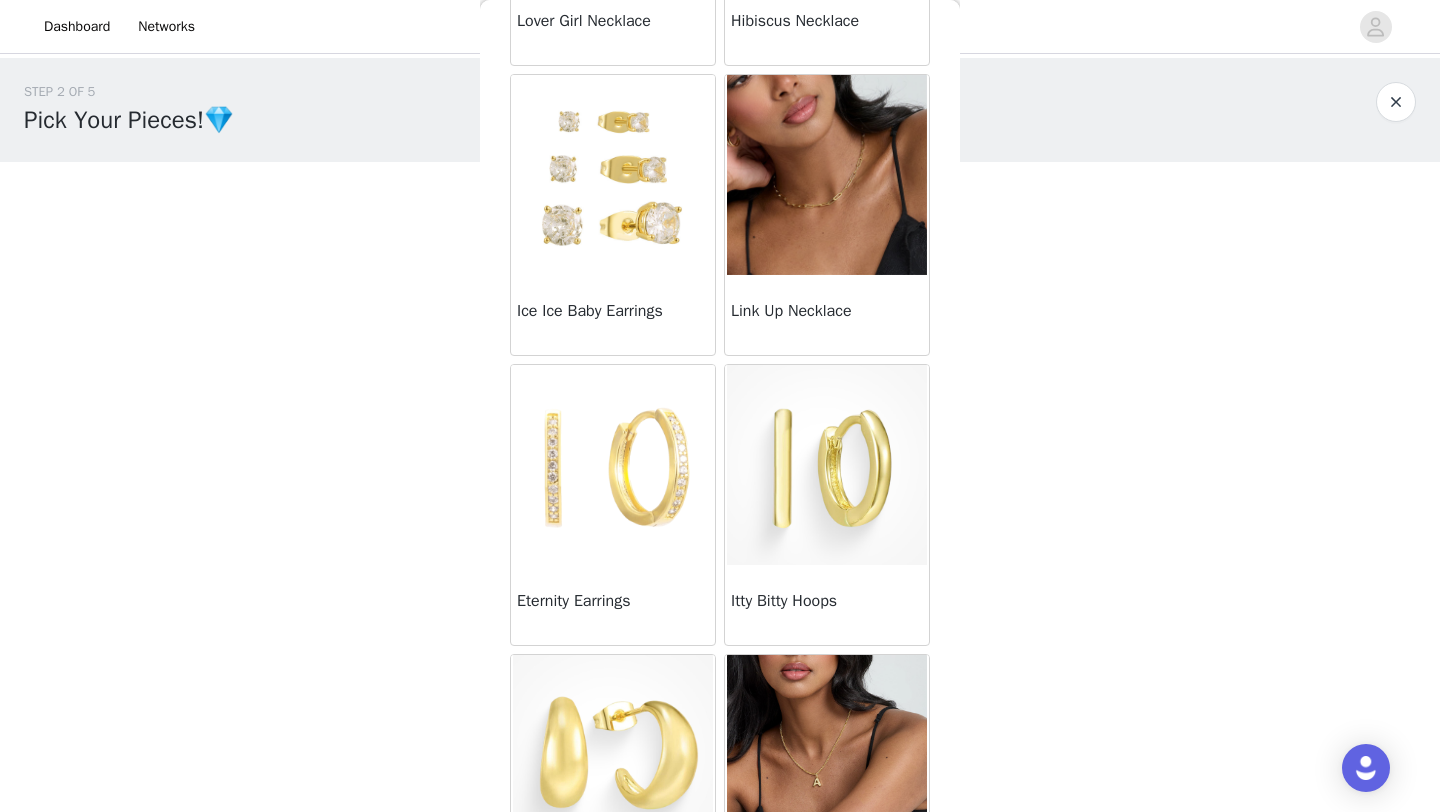 scroll, scrollTop: 1184, scrollLeft: 0, axis: vertical 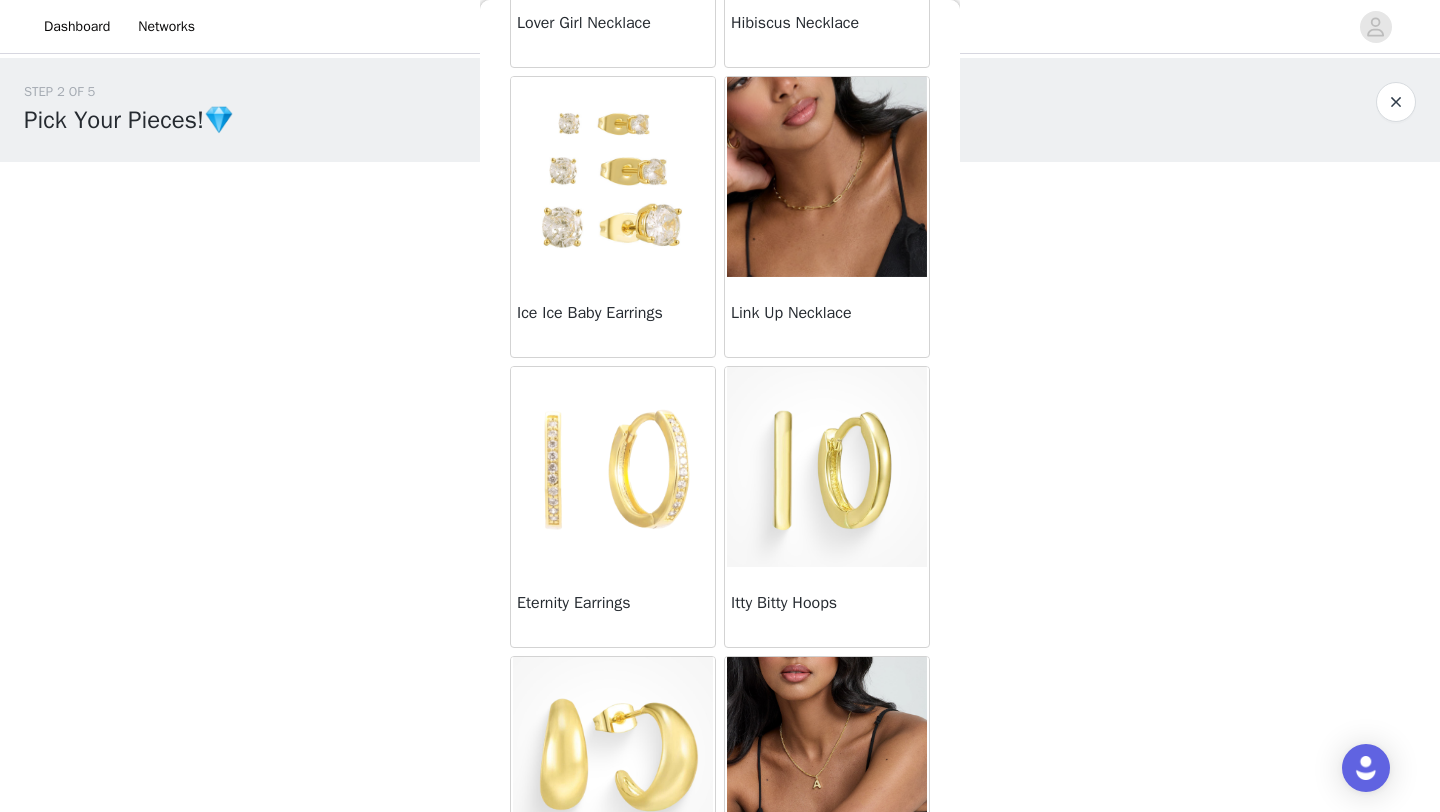 click at bounding box center [613, 177] 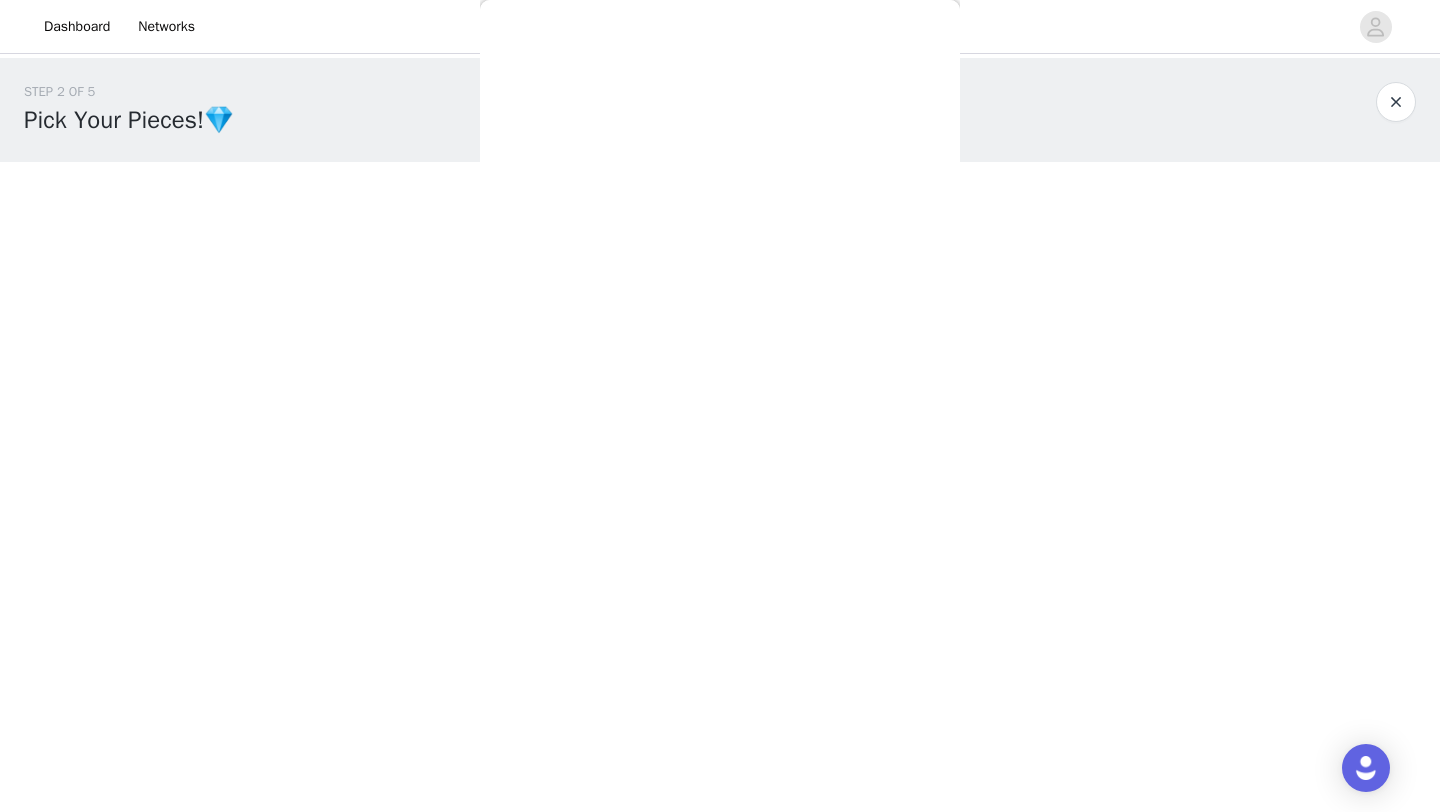 scroll, scrollTop: 164, scrollLeft: 0, axis: vertical 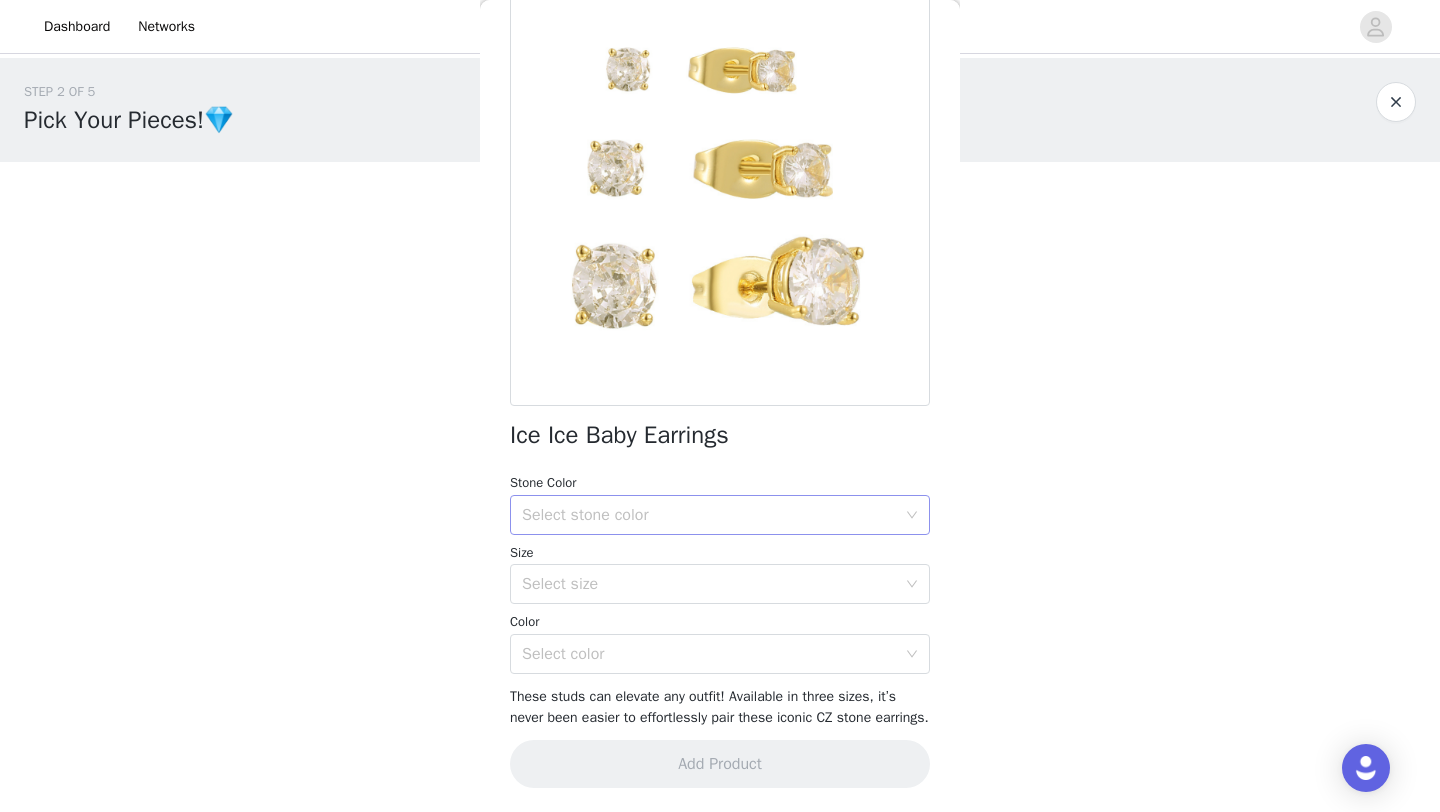 click on "Select stone color" at bounding box center (709, 515) 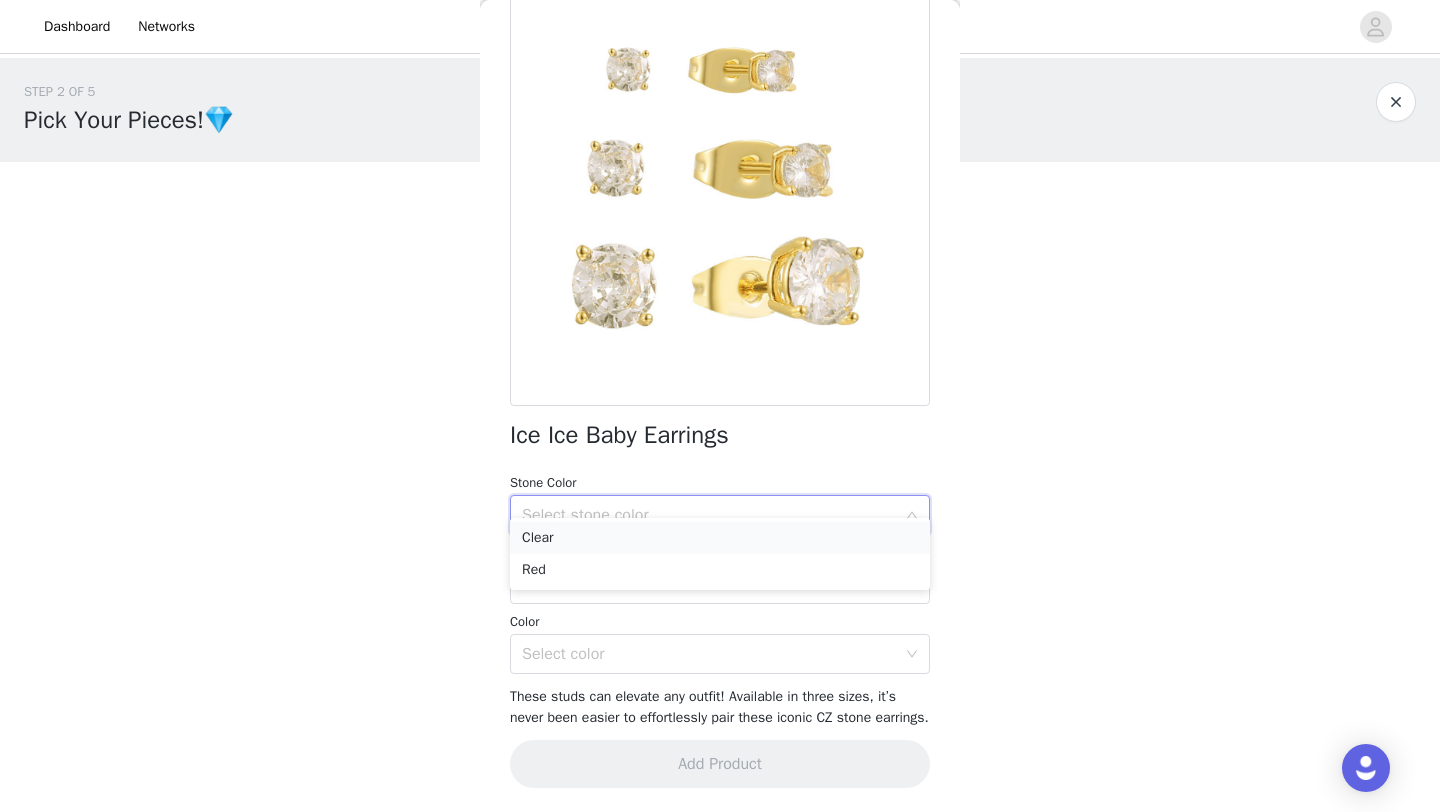 click on "Clear" at bounding box center [720, 538] 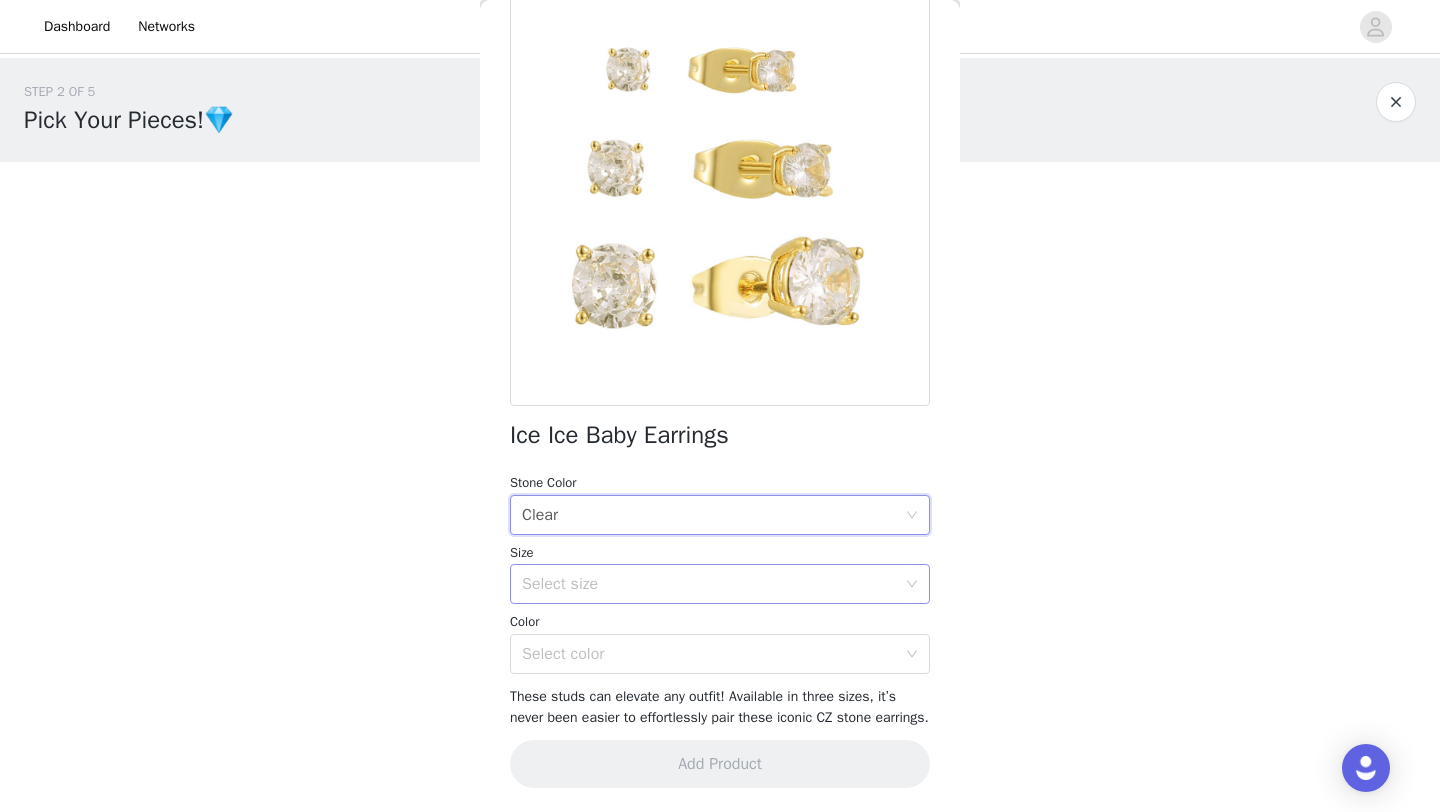 click on "Select size" at bounding box center [709, 584] 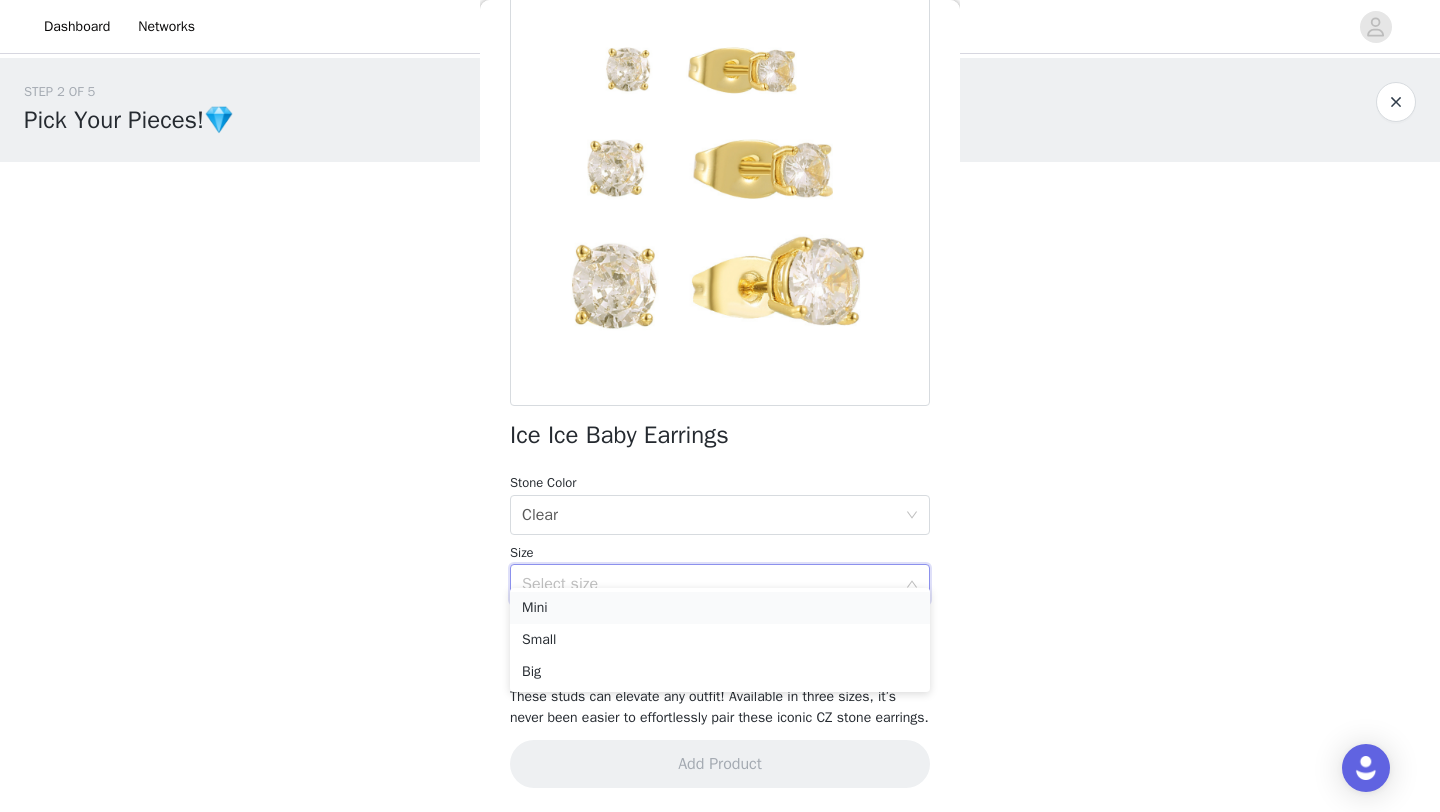 click on "Mini" at bounding box center (720, 608) 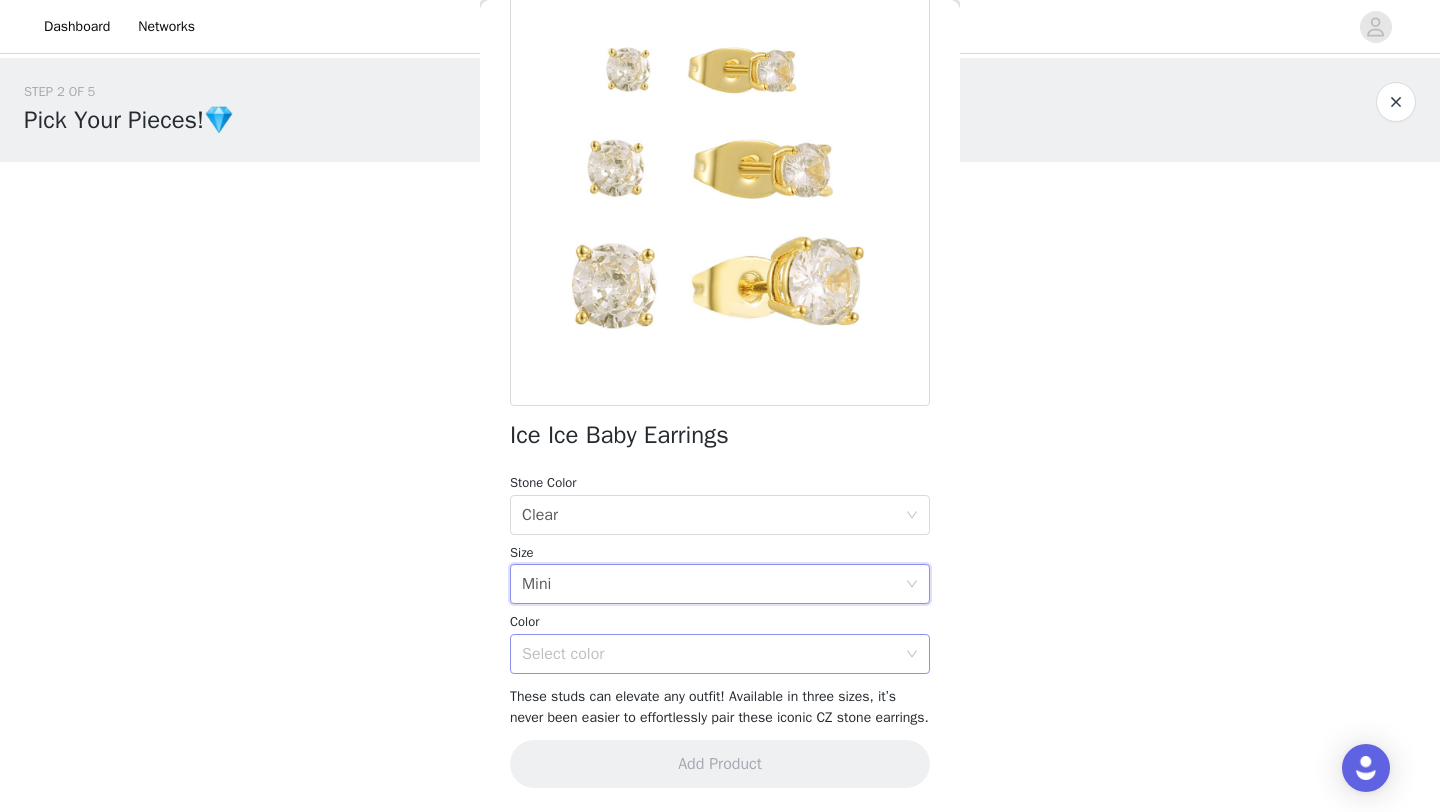 click on "Select color" at bounding box center [709, 654] 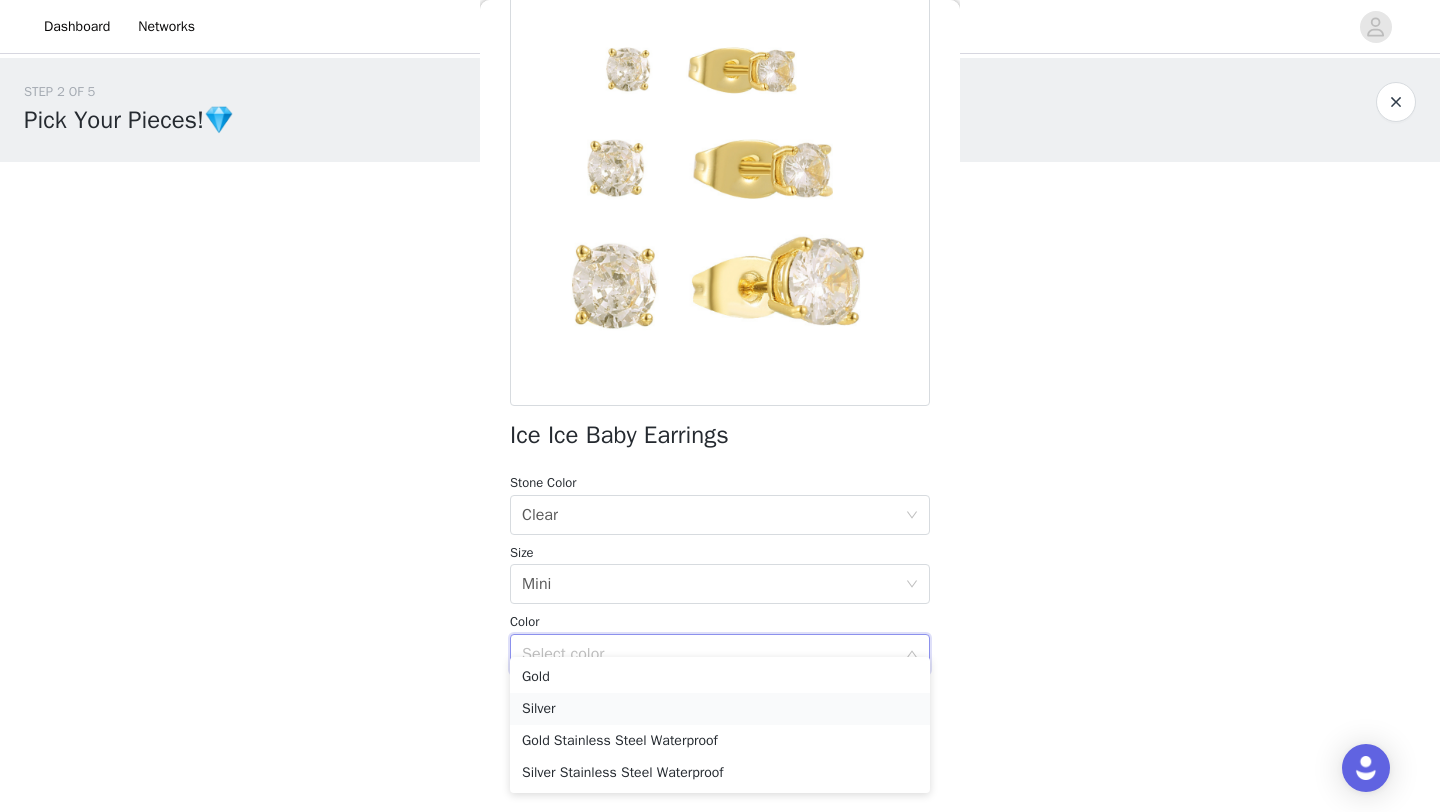 click on "Silver" at bounding box center [720, 709] 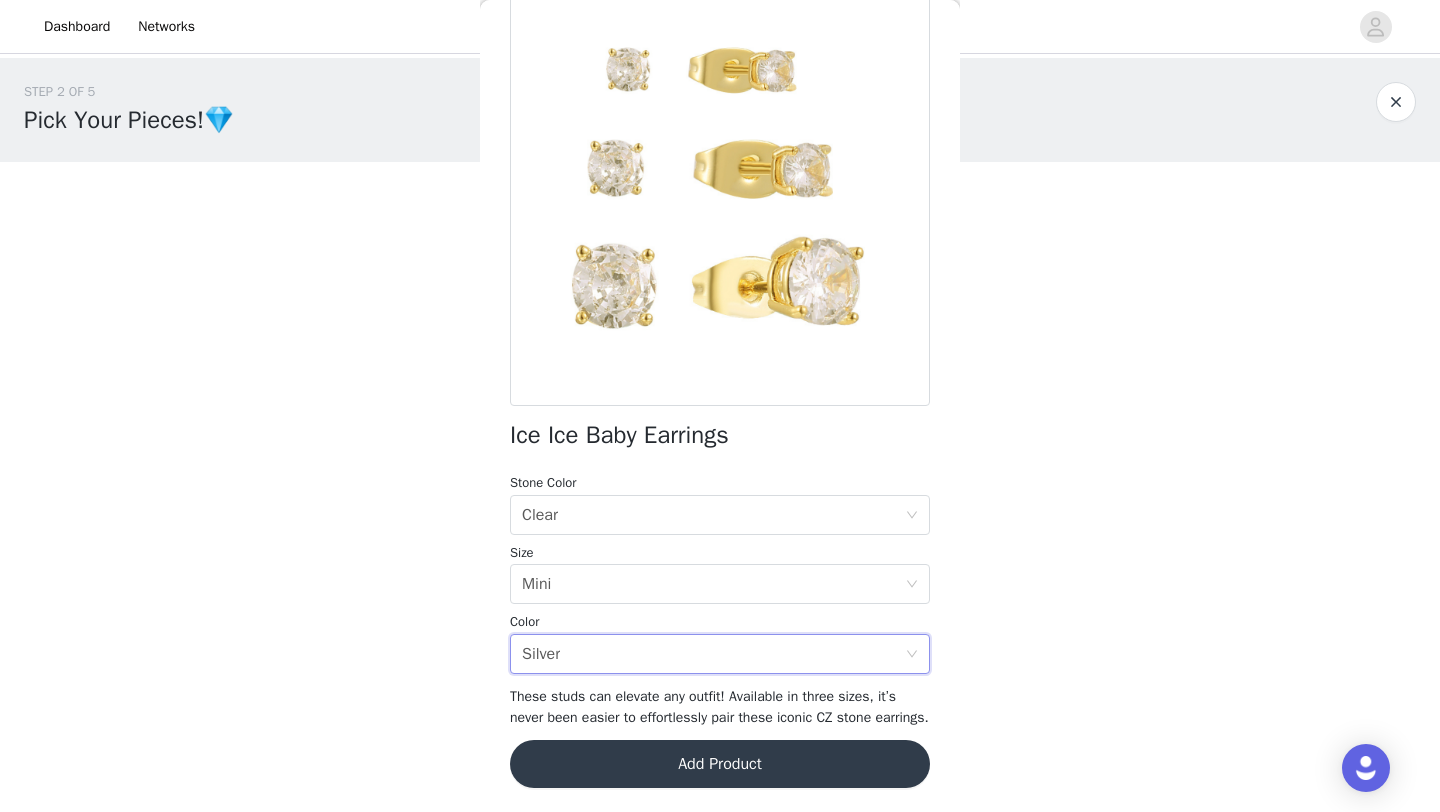 click on "Add Product" at bounding box center (720, 764) 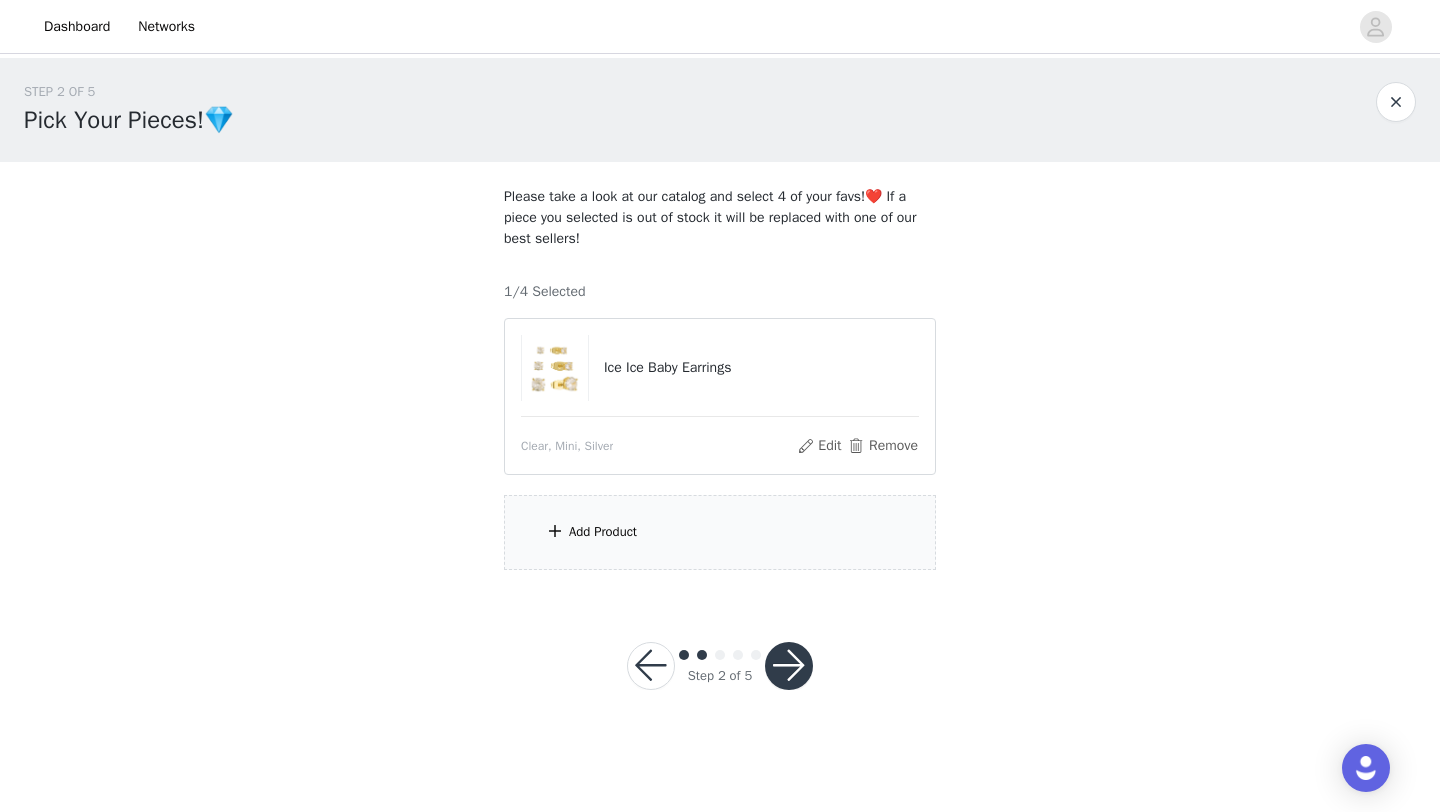 click on "Add Product" at bounding box center (720, 532) 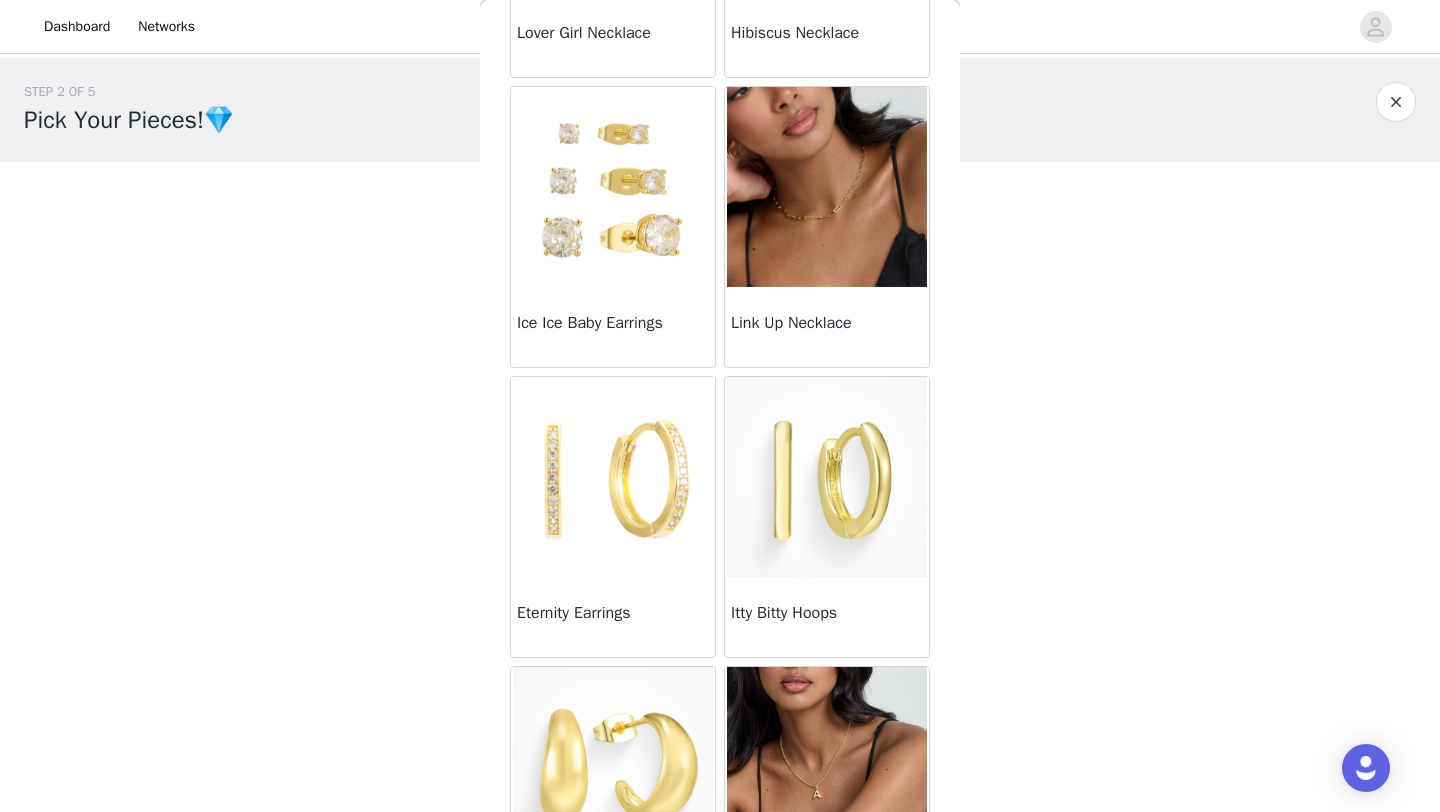 scroll, scrollTop: 1314, scrollLeft: 0, axis: vertical 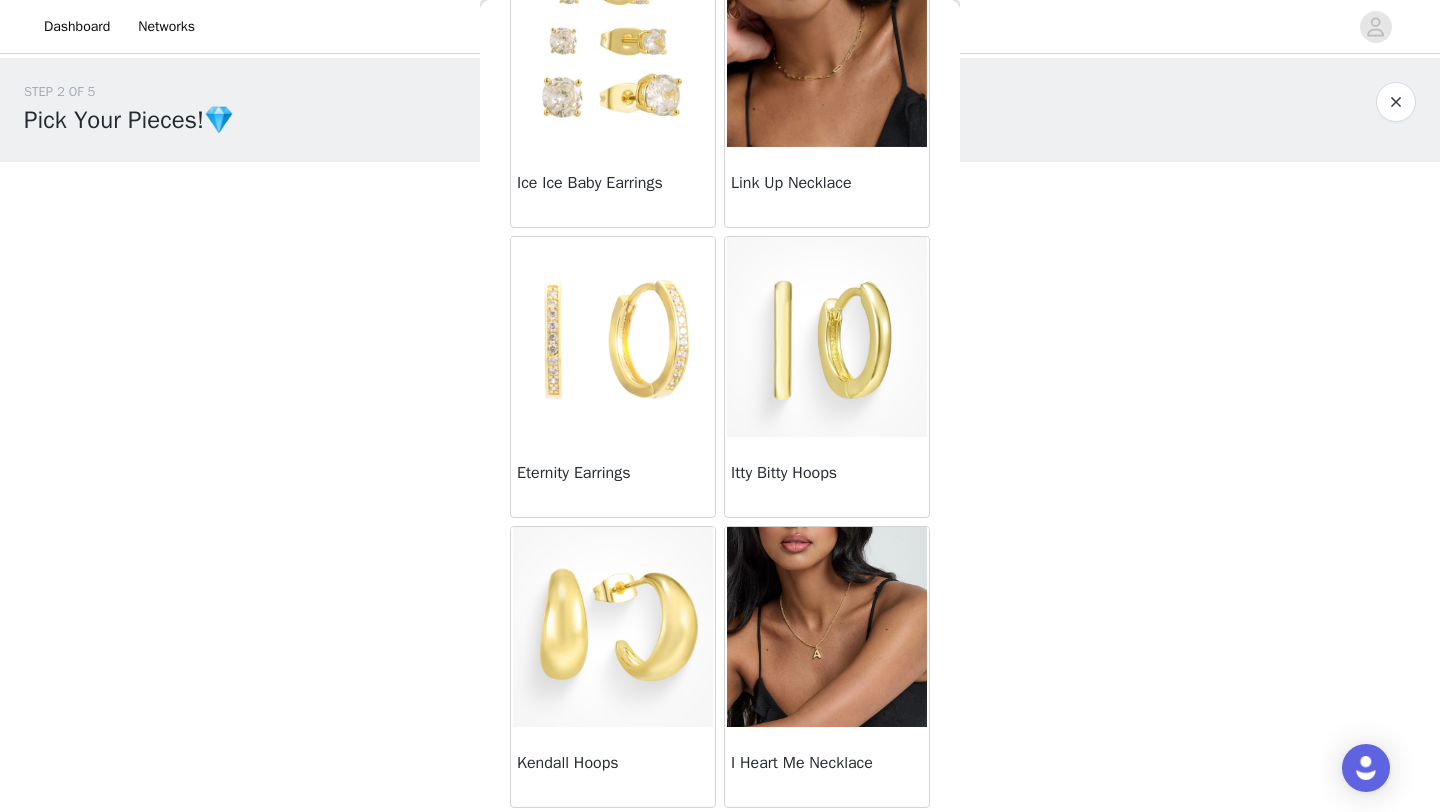 click on "Itty Bitty Hoops" at bounding box center [827, 477] 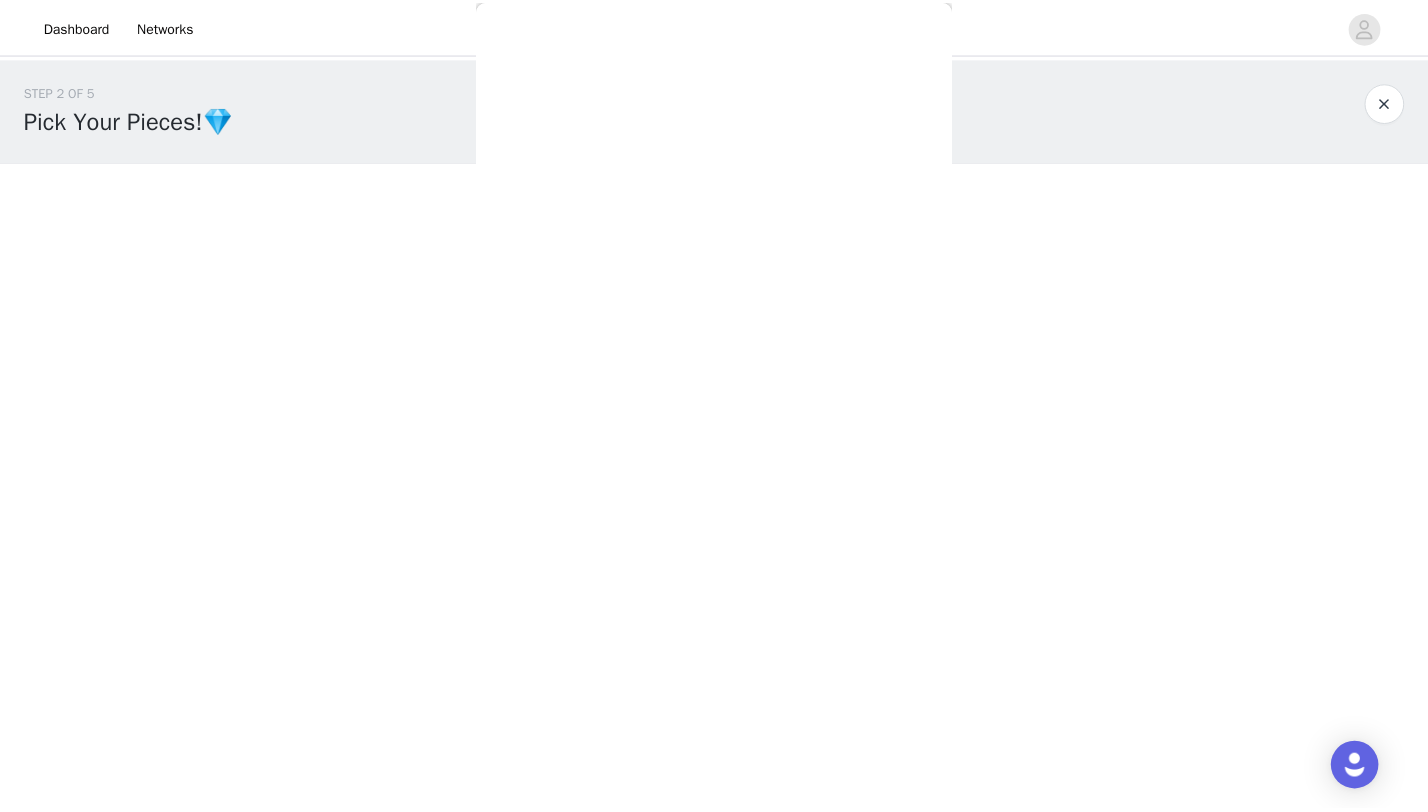 scroll, scrollTop: 46, scrollLeft: 0, axis: vertical 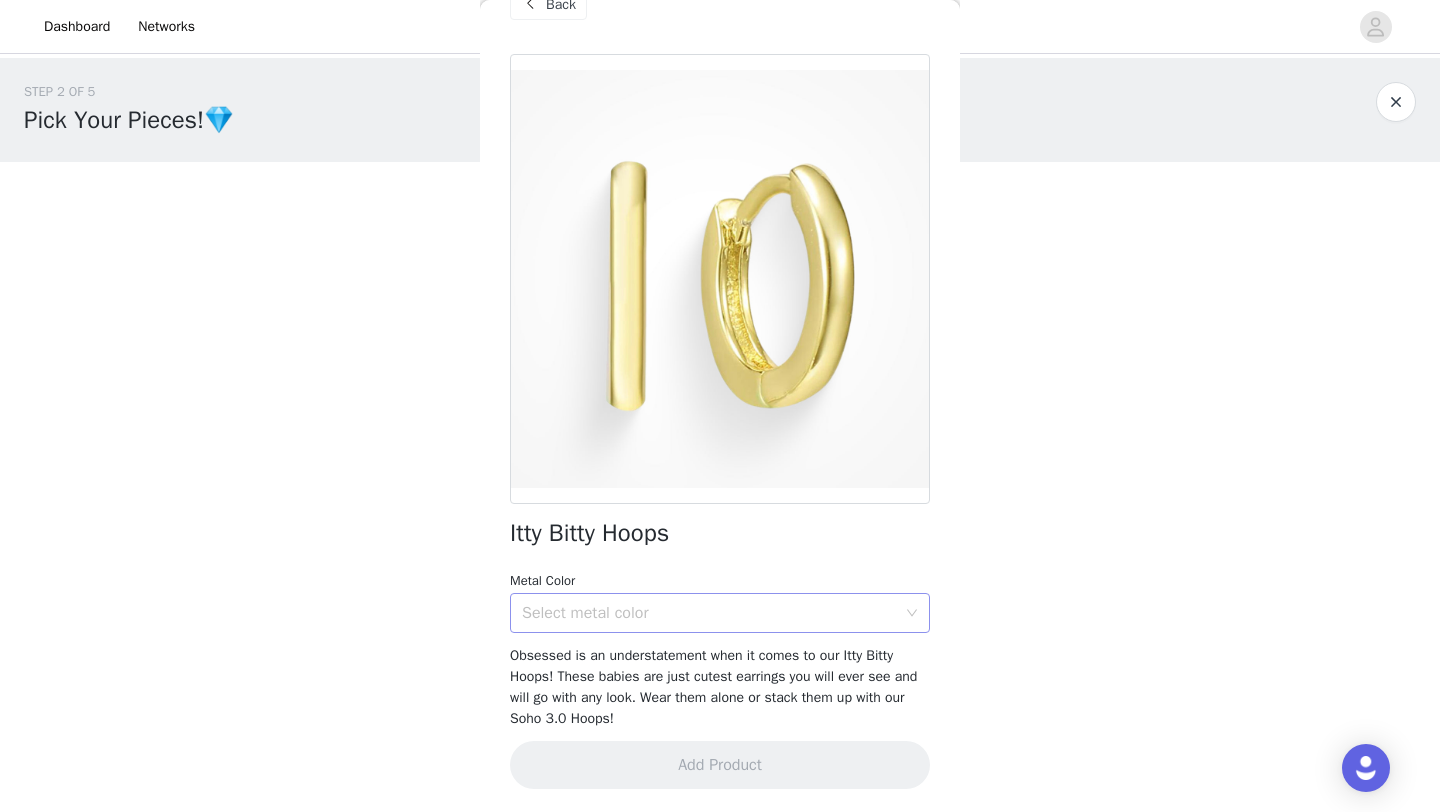 click on "Select metal color" at bounding box center [713, 613] 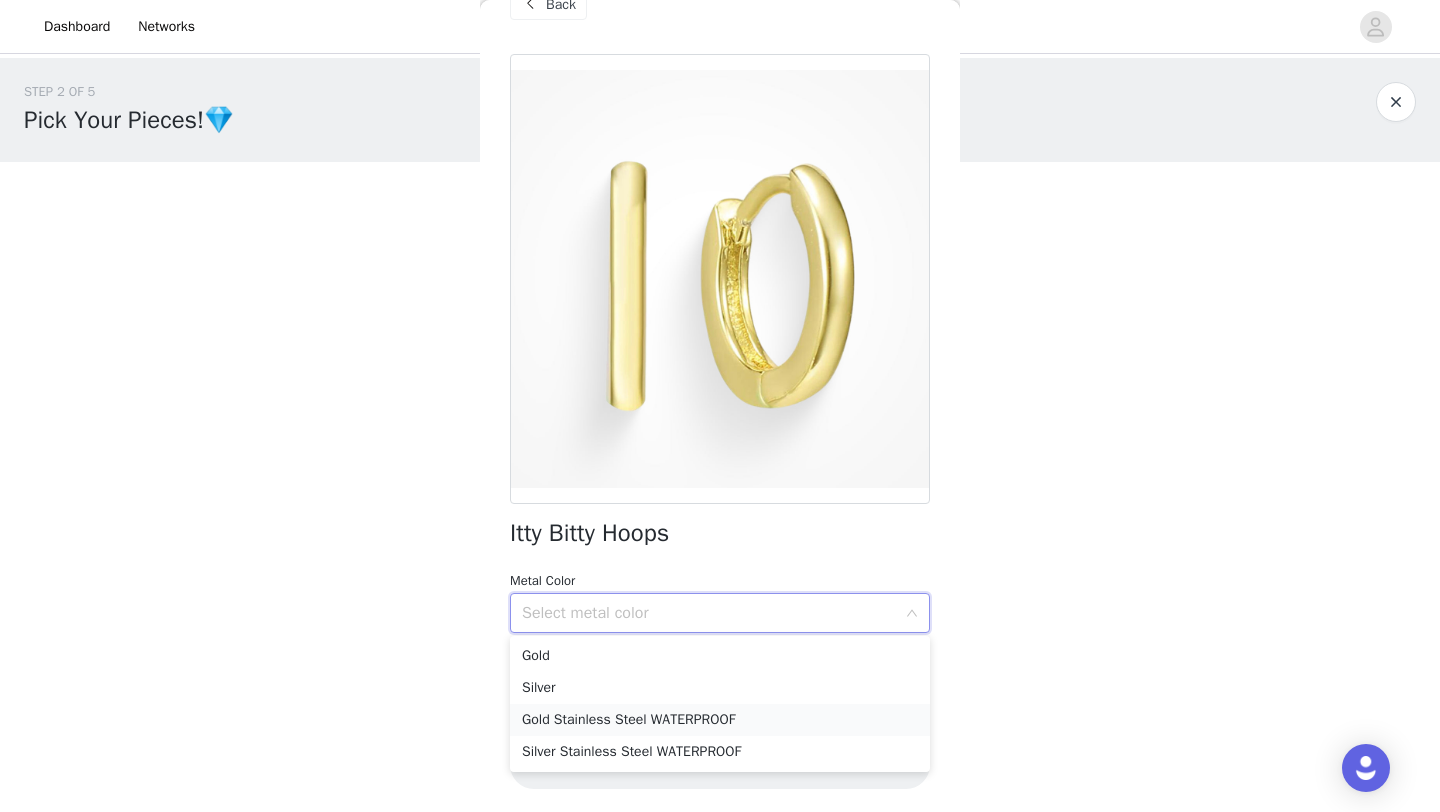 click on "Gold Stainless Steel WATERPROOF" at bounding box center (720, 720) 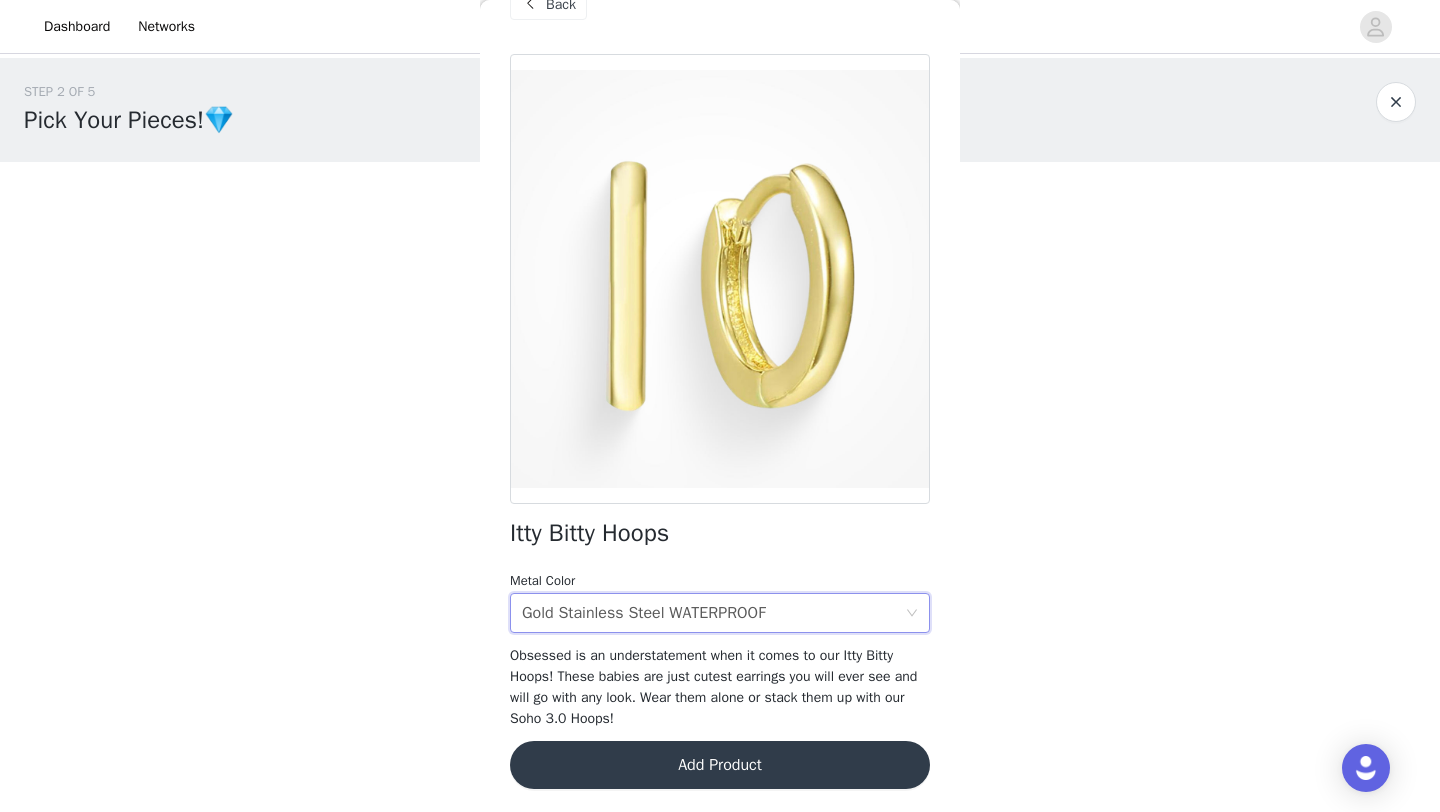 click on "Add Product" at bounding box center (720, 765) 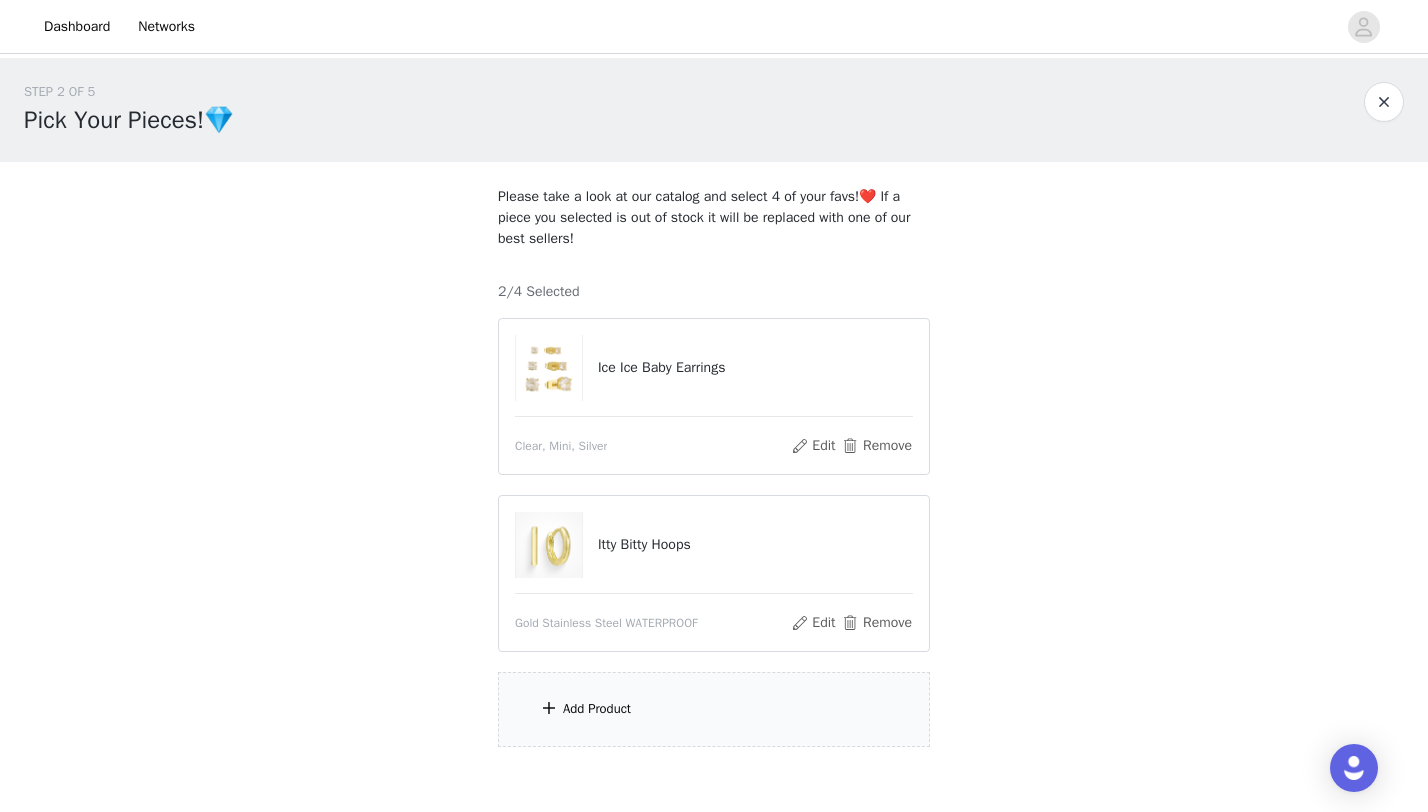 click on "Add Product" at bounding box center [714, 709] 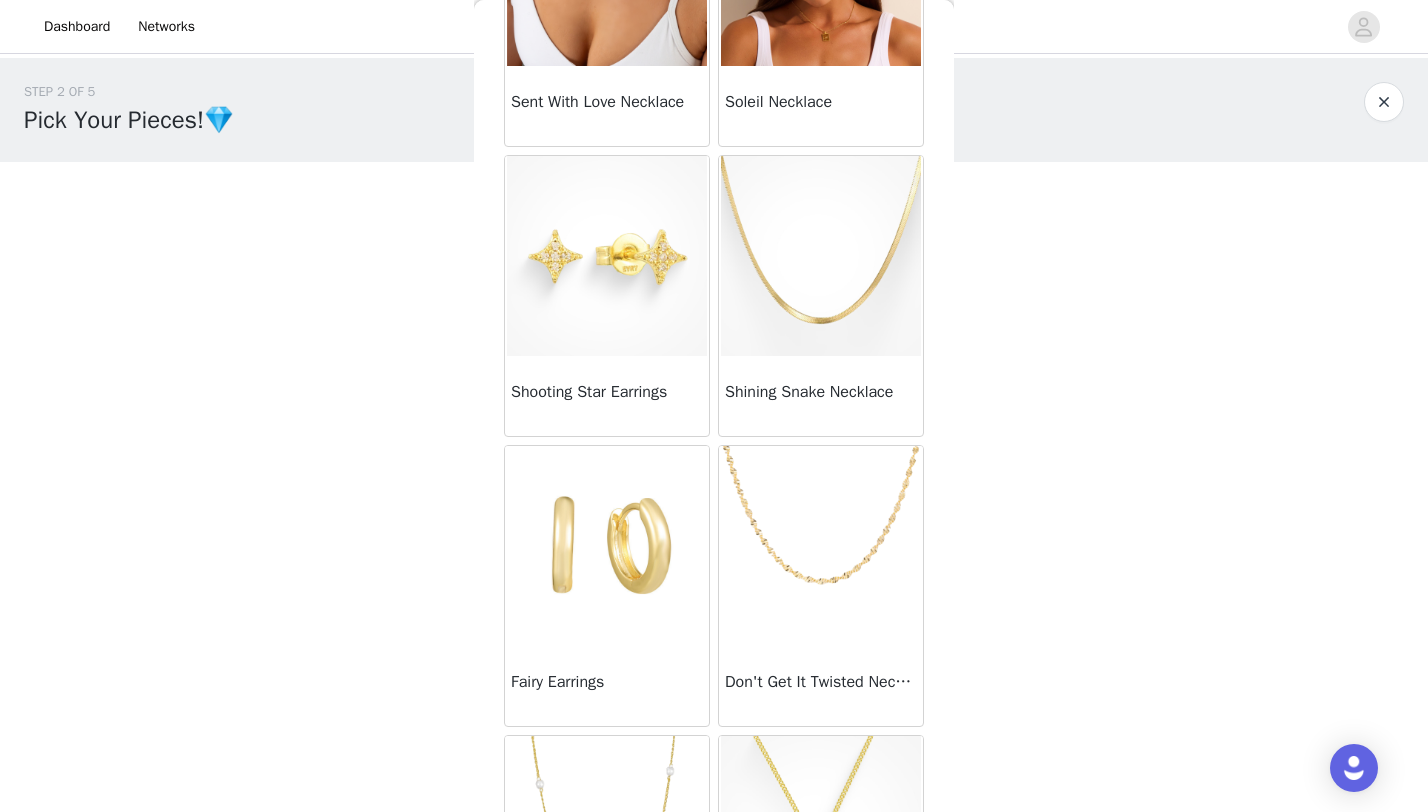 scroll, scrollTop: 378, scrollLeft: 0, axis: vertical 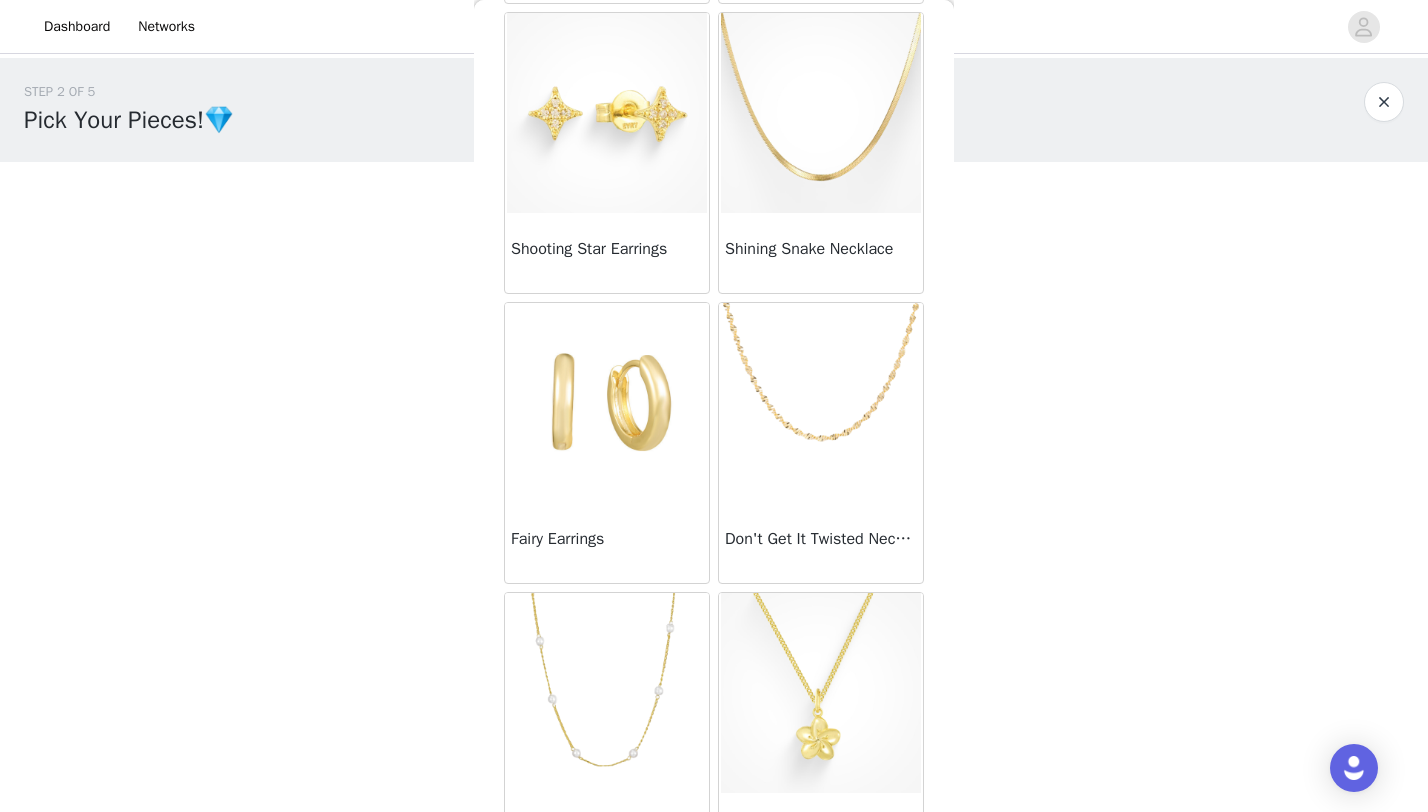 click at bounding box center [607, 403] 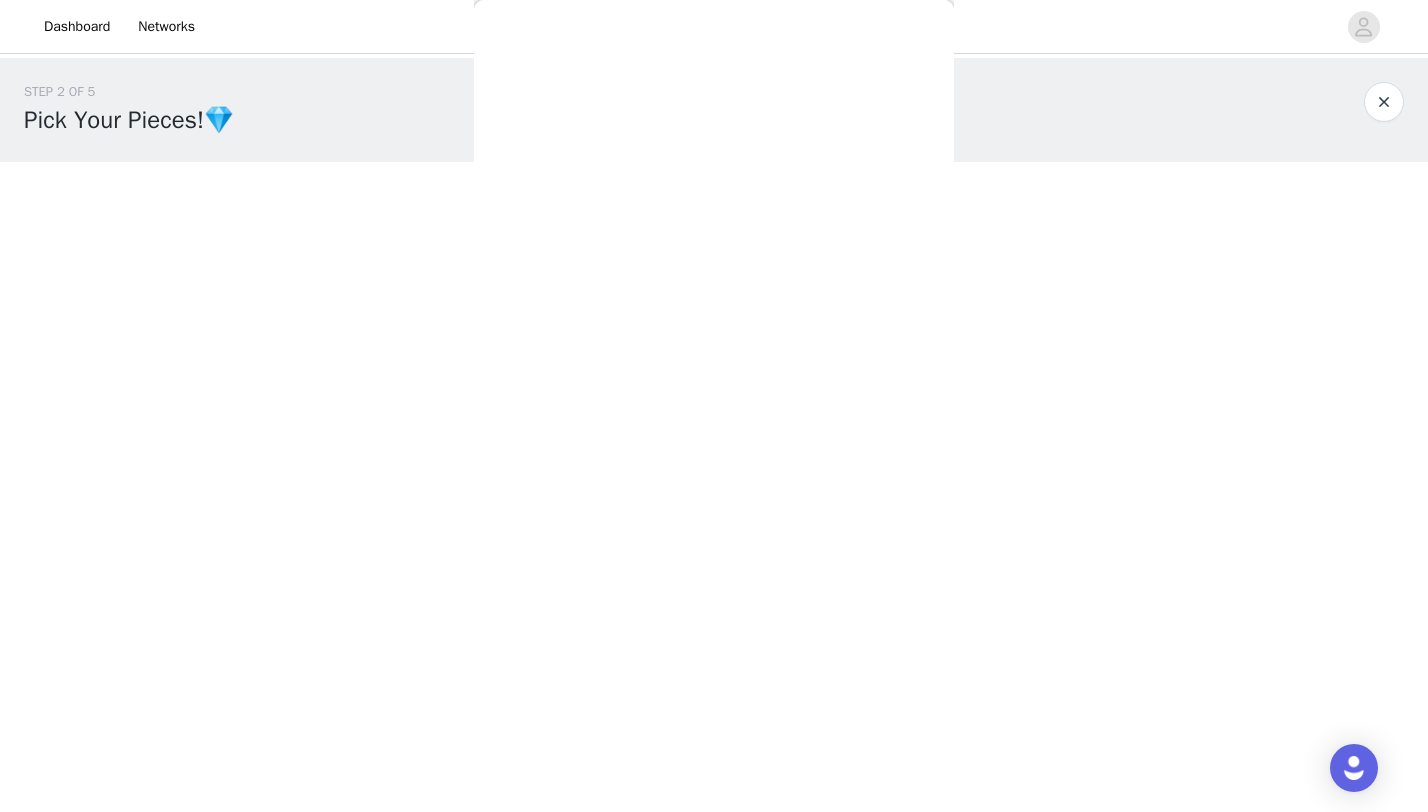 scroll, scrollTop: 88, scrollLeft: 0, axis: vertical 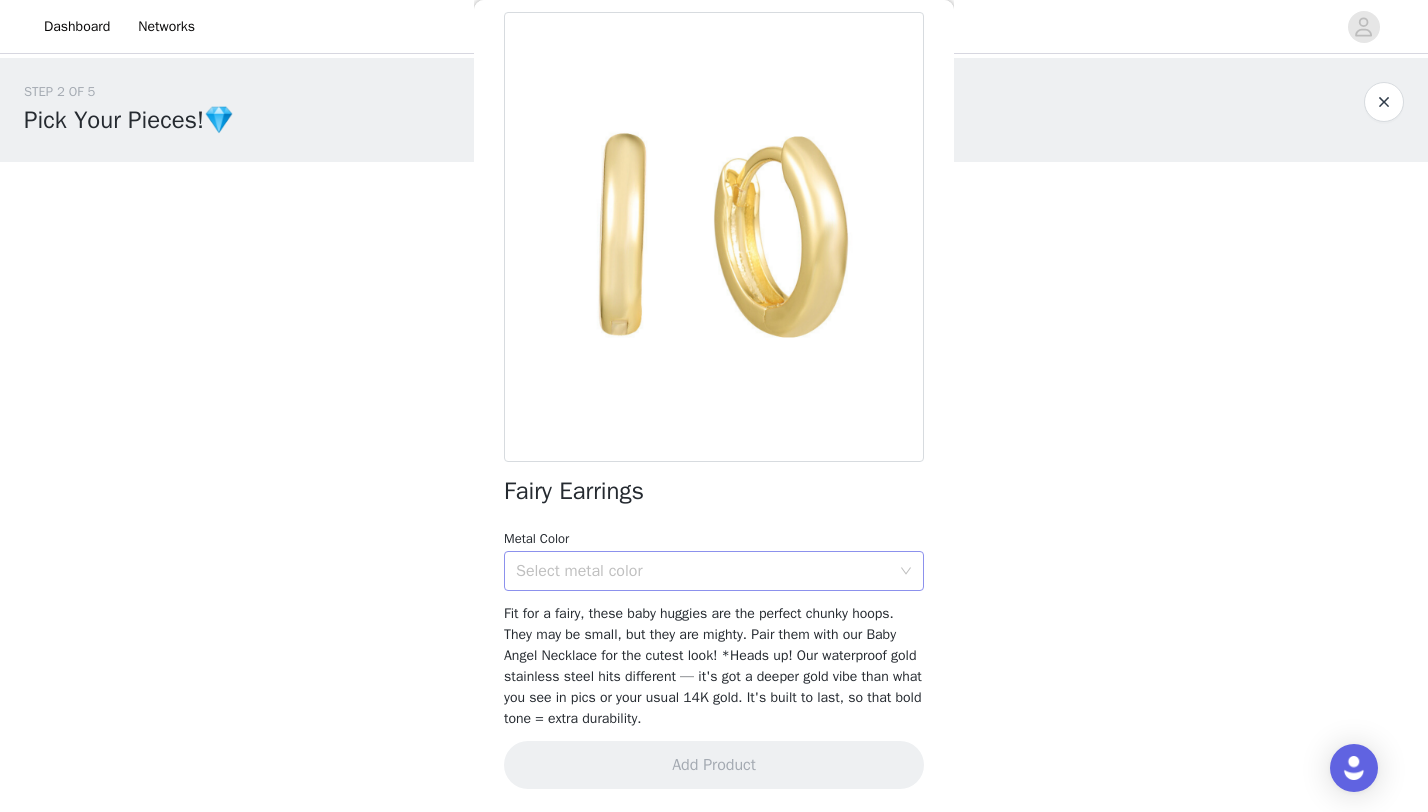 click on "Select metal color" at bounding box center (703, 571) 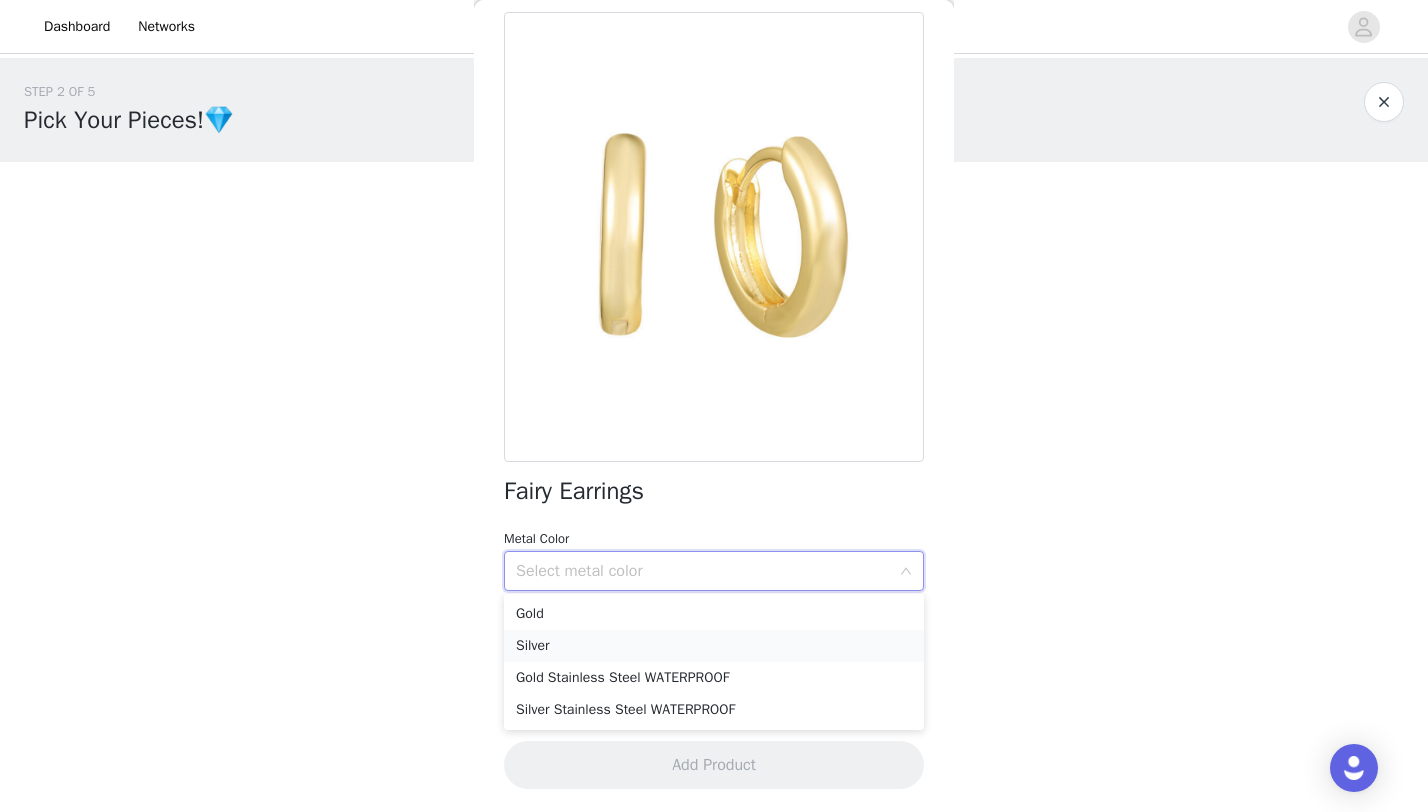 click on "Silver" at bounding box center [714, 646] 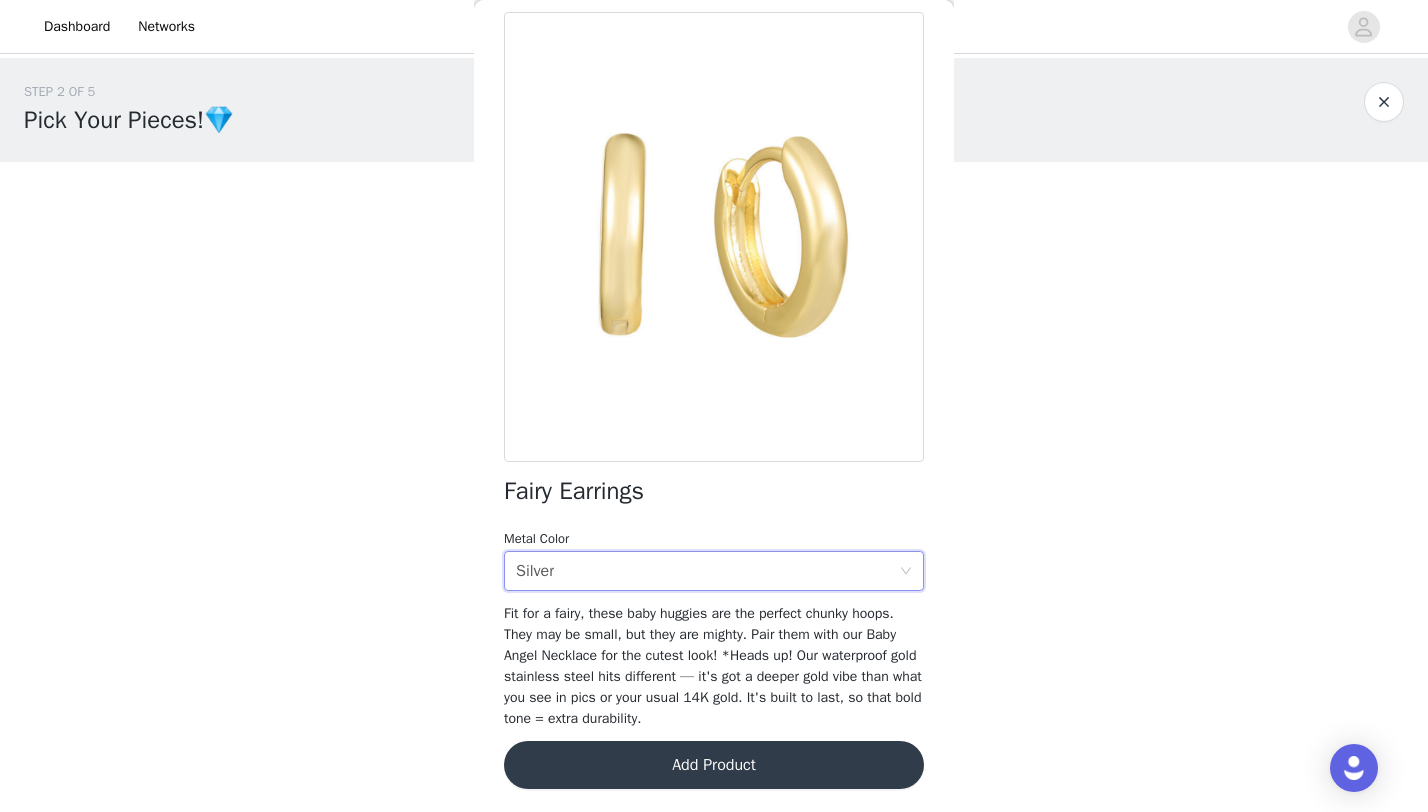 scroll, scrollTop: 0, scrollLeft: 0, axis: both 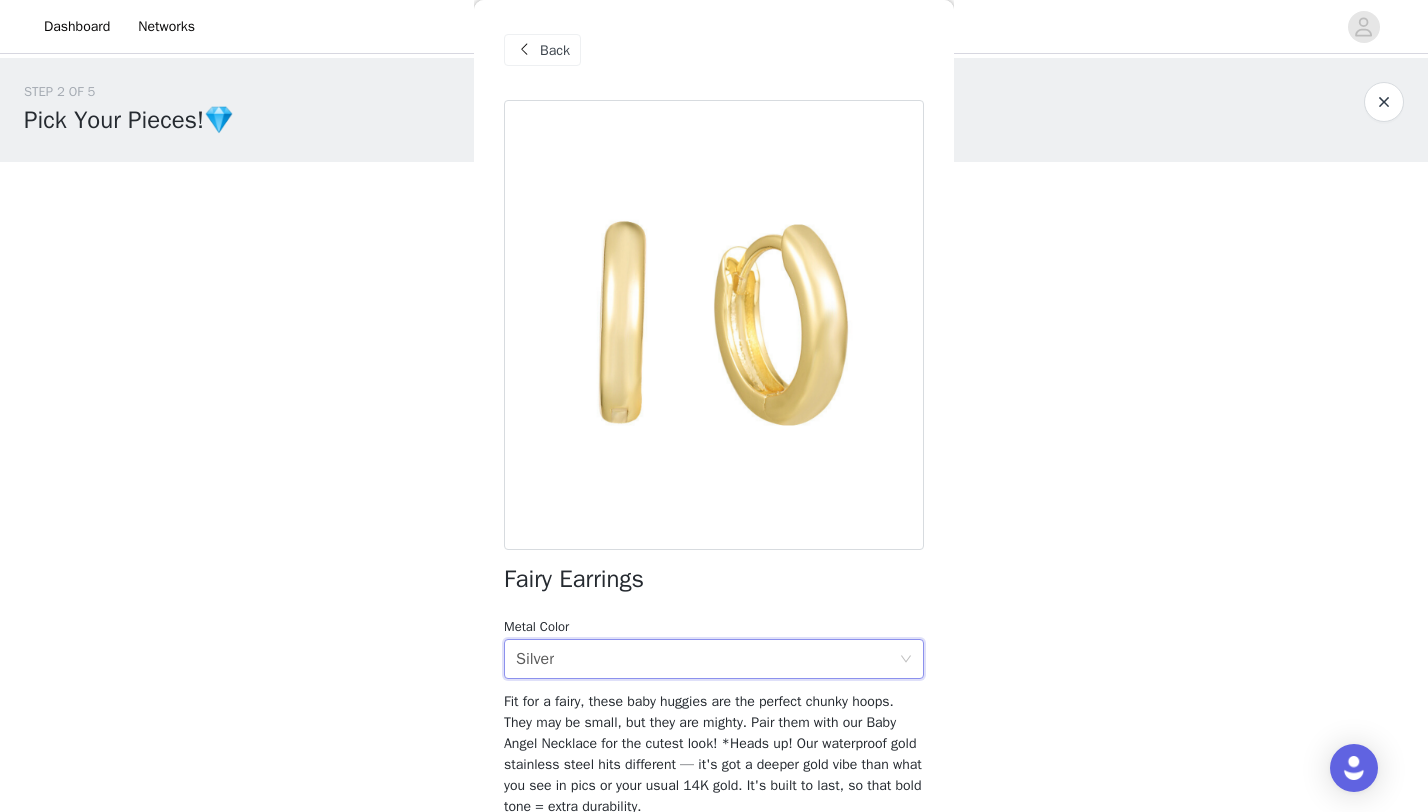 click on "Back" at bounding box center [555, 50] 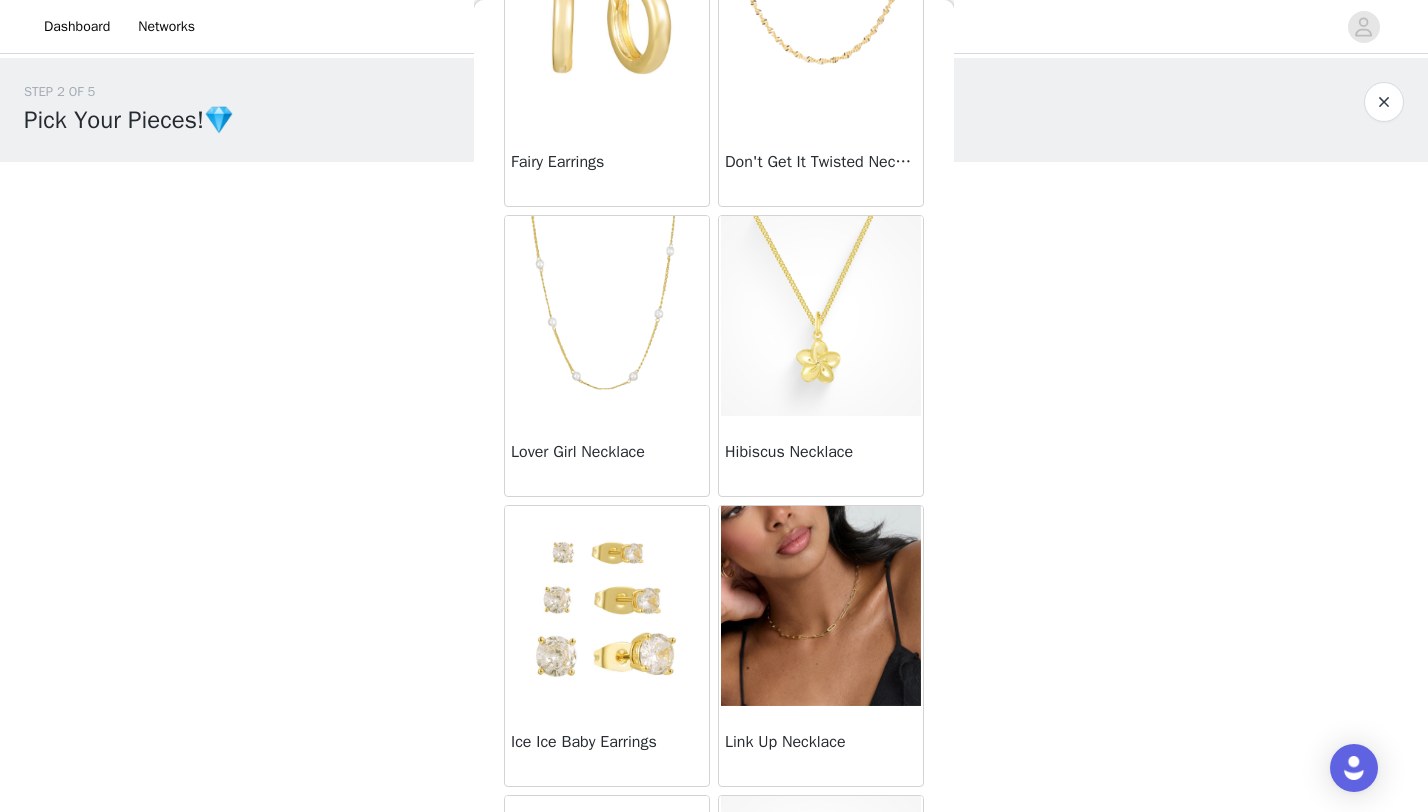 scroll, scrollTop: 757, scrollLeft: 0, axis: vertical 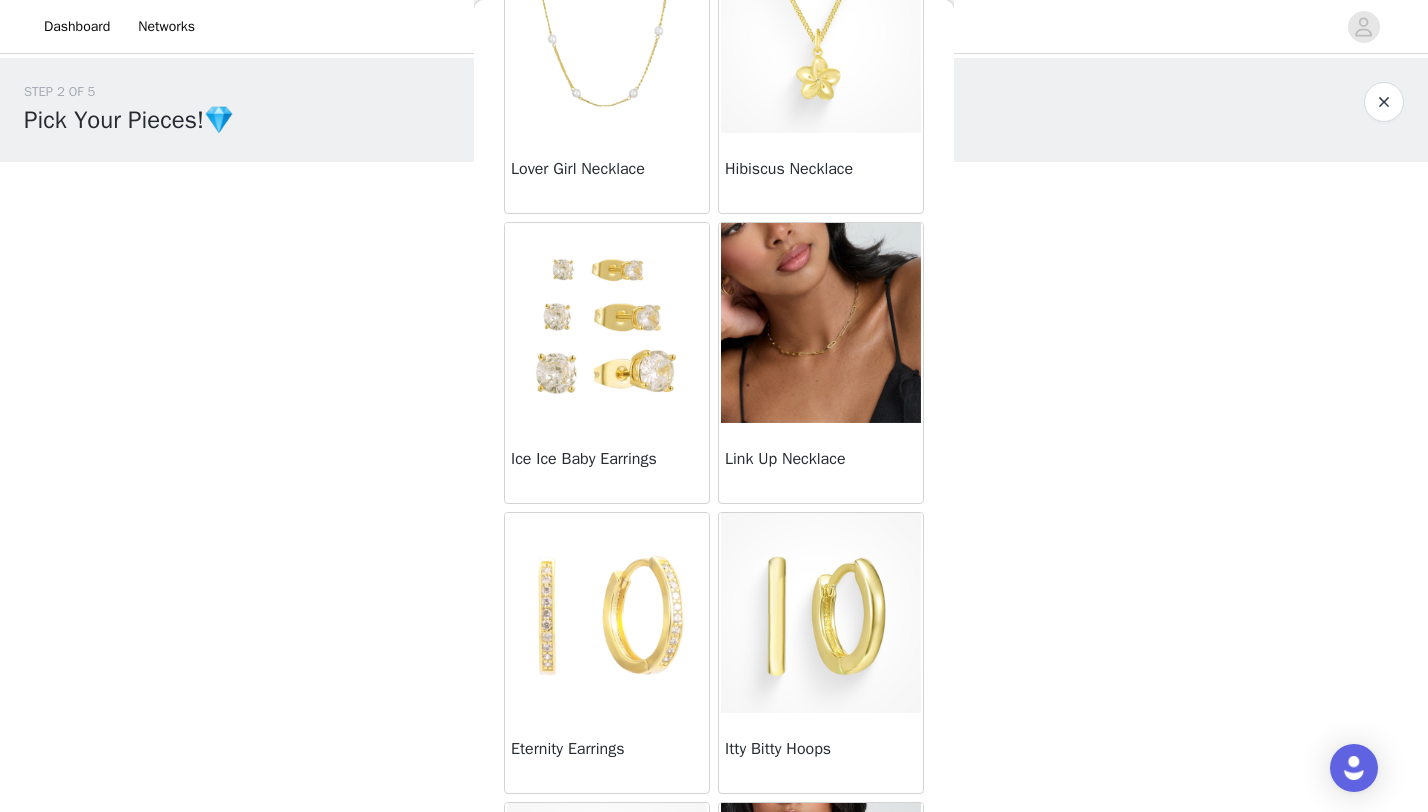 click at bounding box center [821, 323] 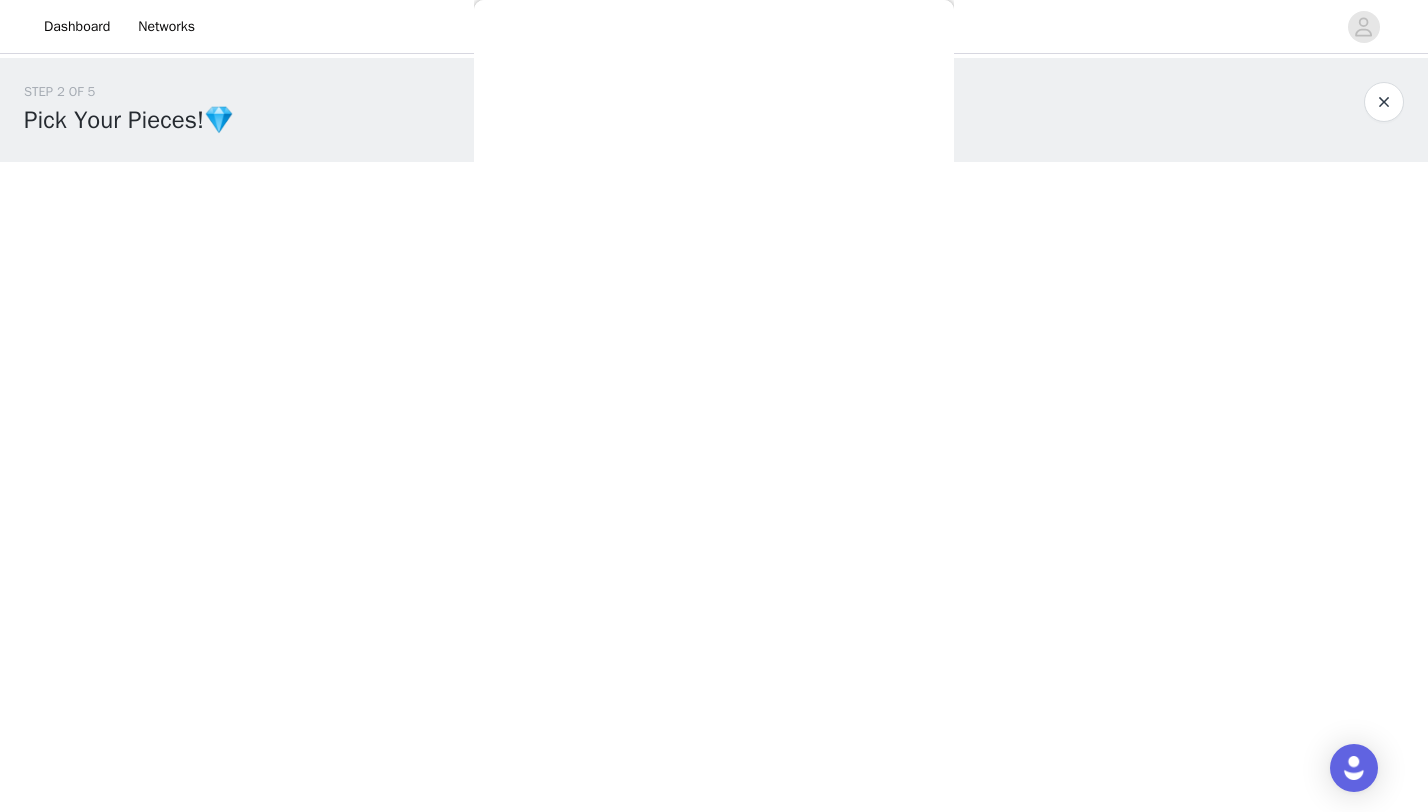 scroll, scrollTop: 151, scrollLeft: 0, axis: vertical 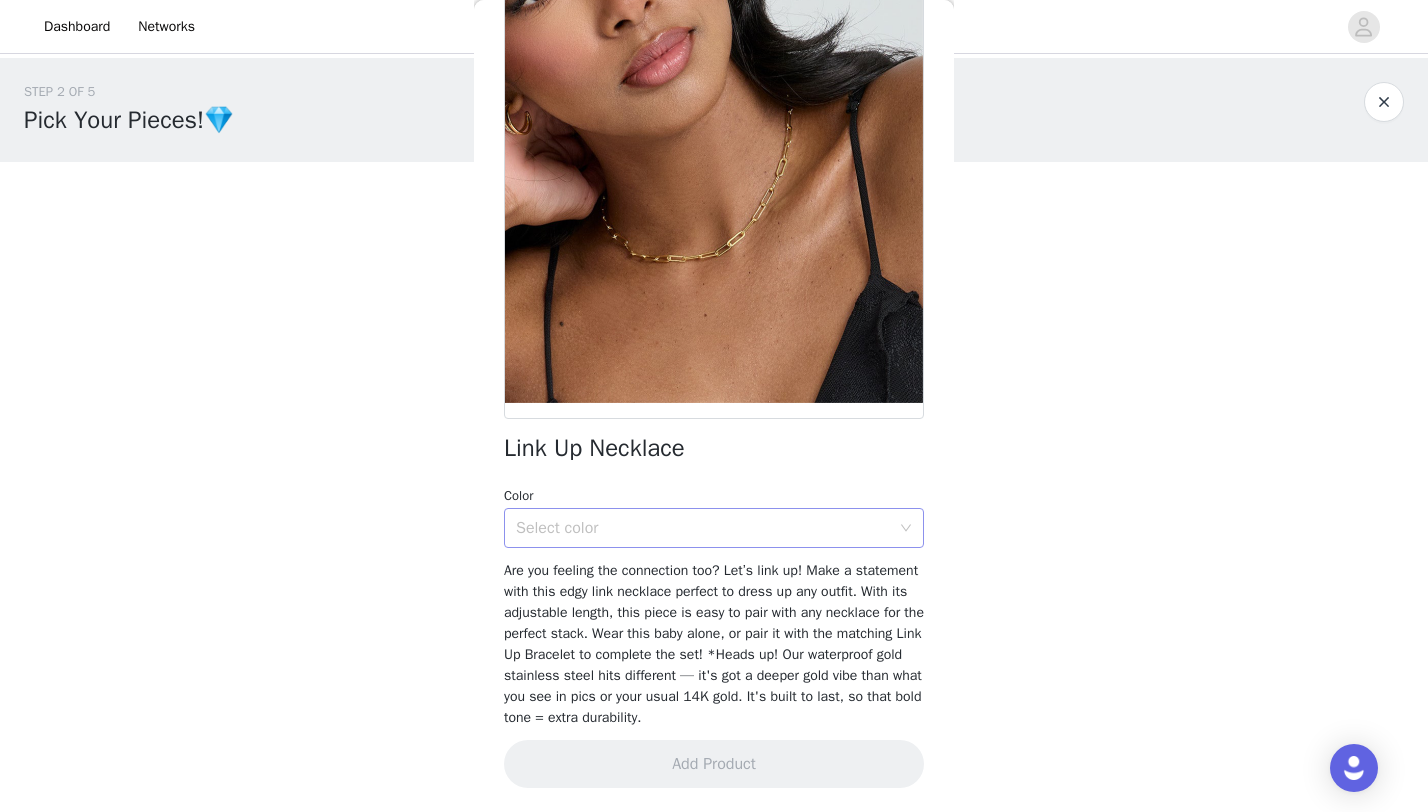 click on "Select color" at bounding box center (707, 528) 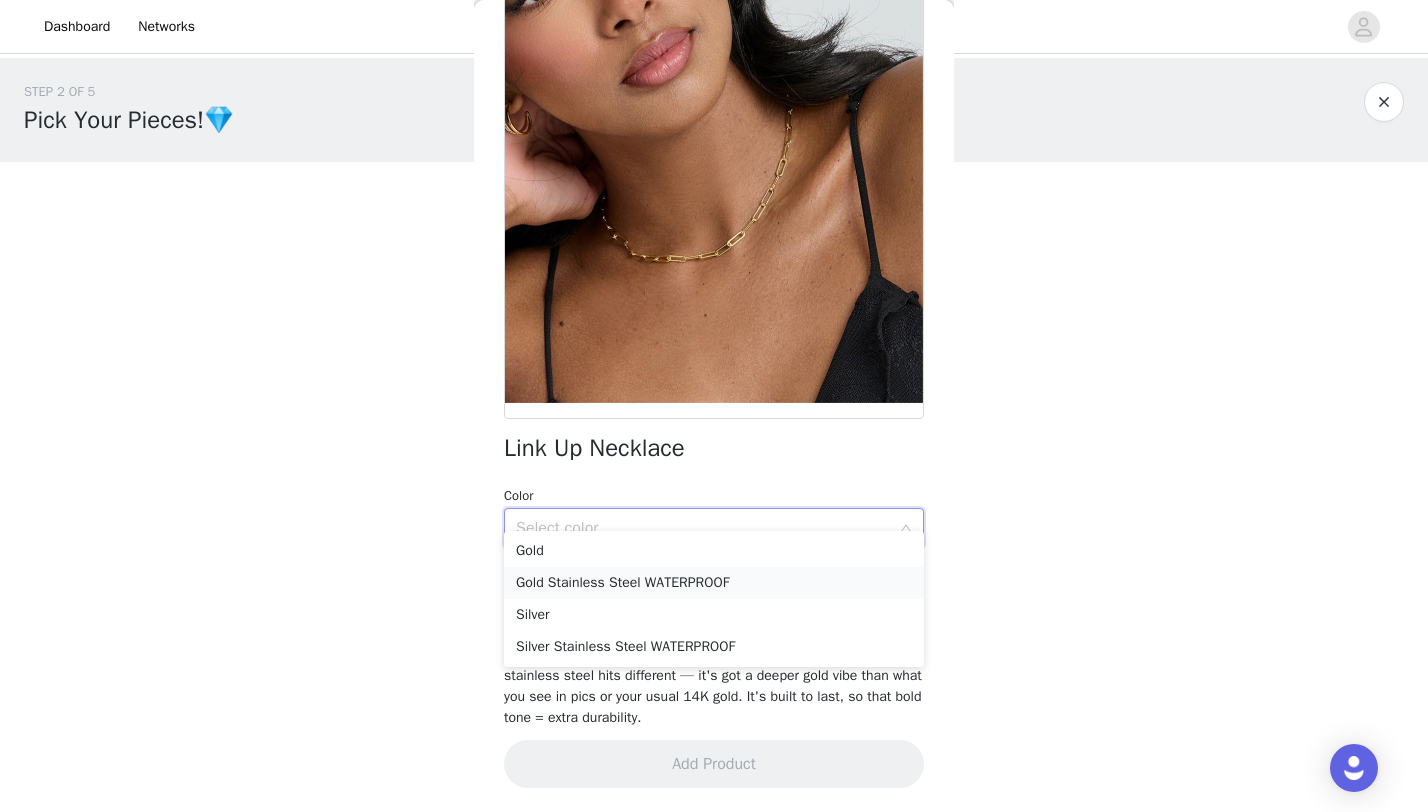 click on "Gold Stainless Steel WATERPROOF" at bounding box center [714, 583] 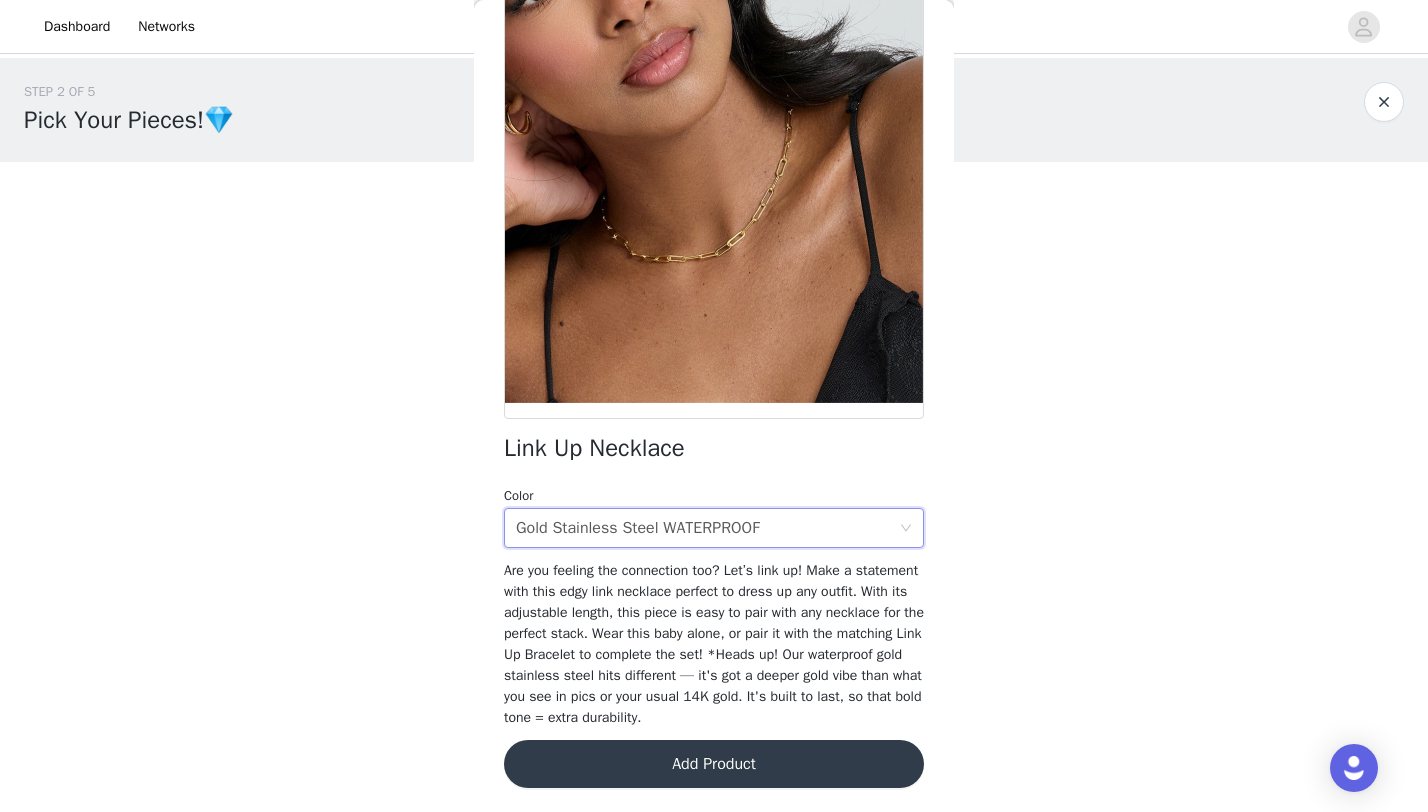 click on "Add Product" at bounding box center (714, 764) 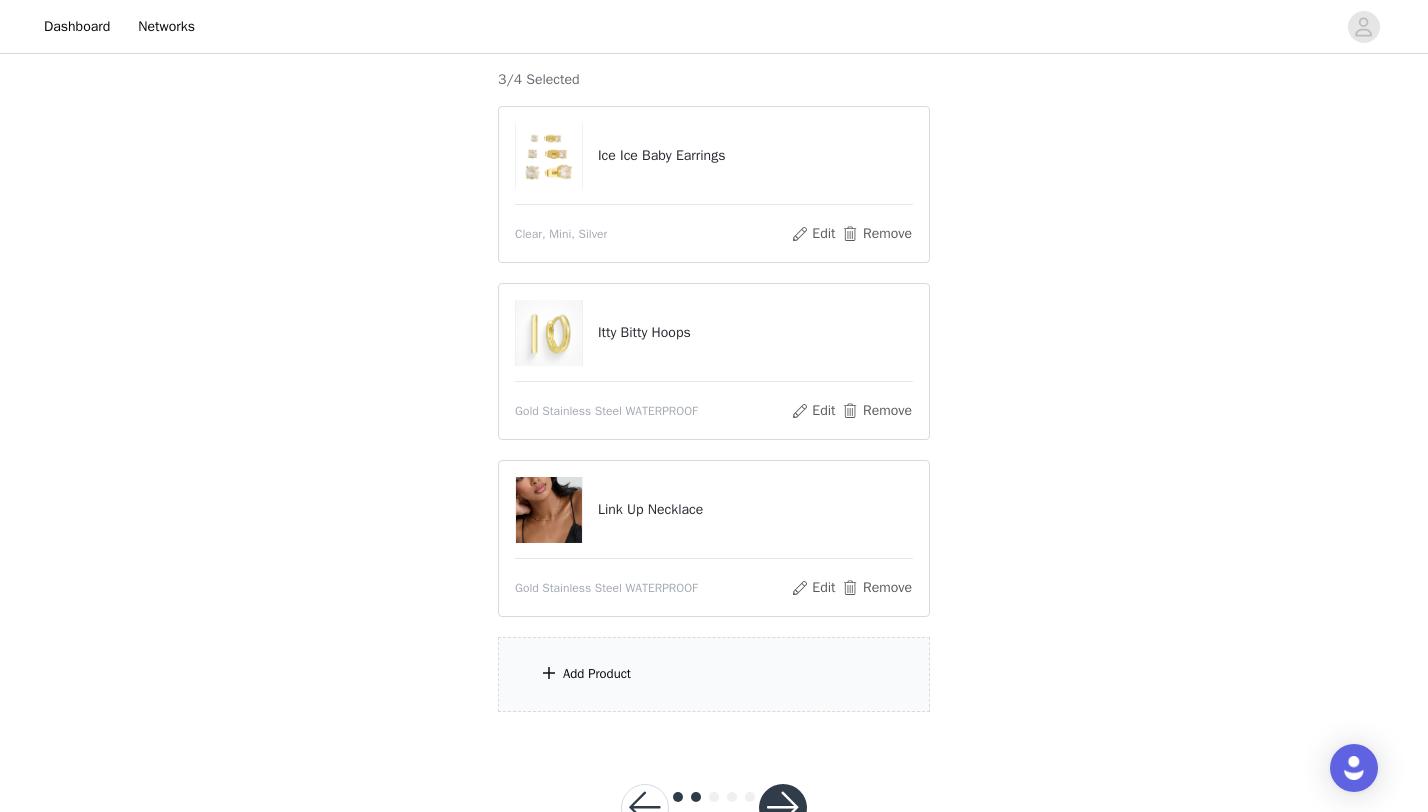 scroll, scrollTop: 279, scrollLeft: 0, axis: vertical 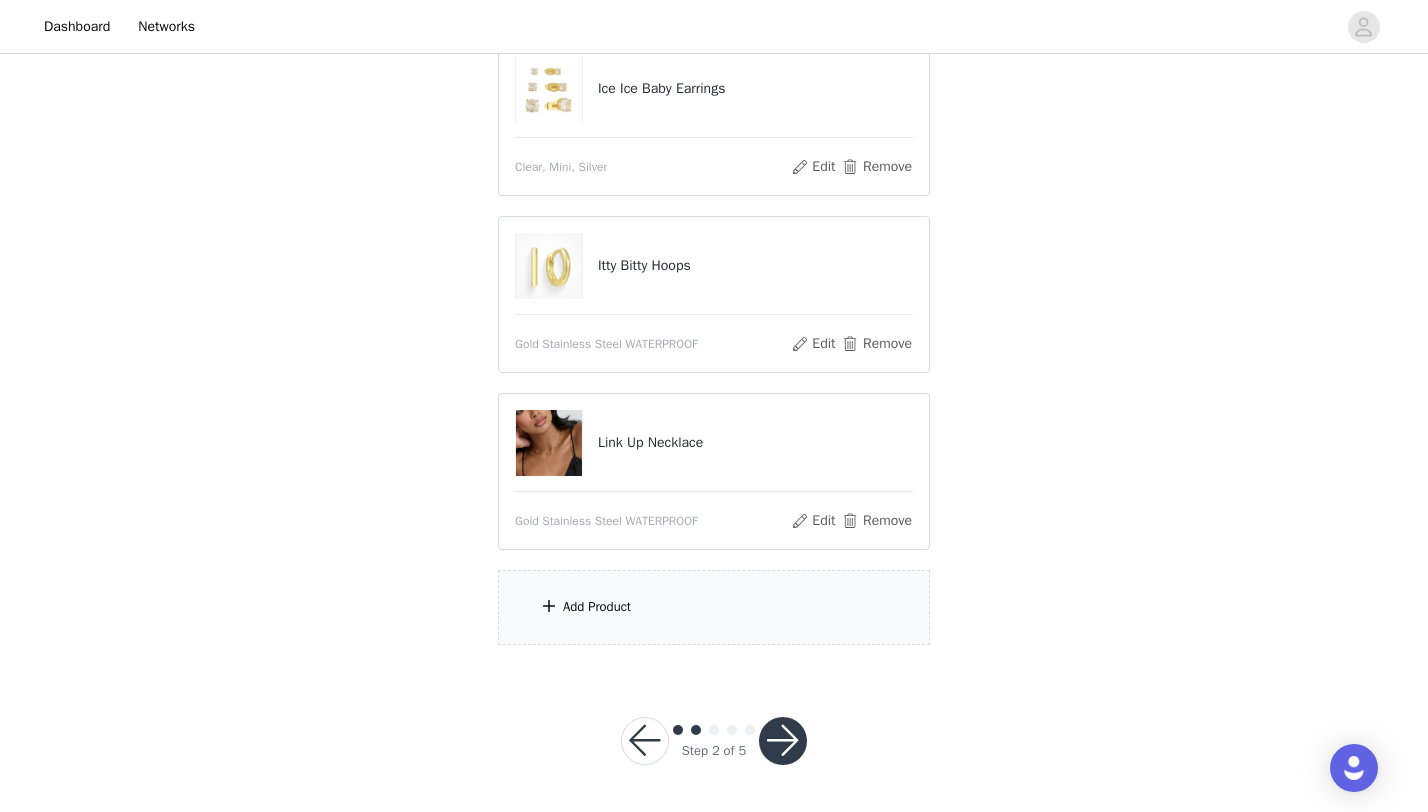 click on "Add Product" at bounding box center (714, 607) 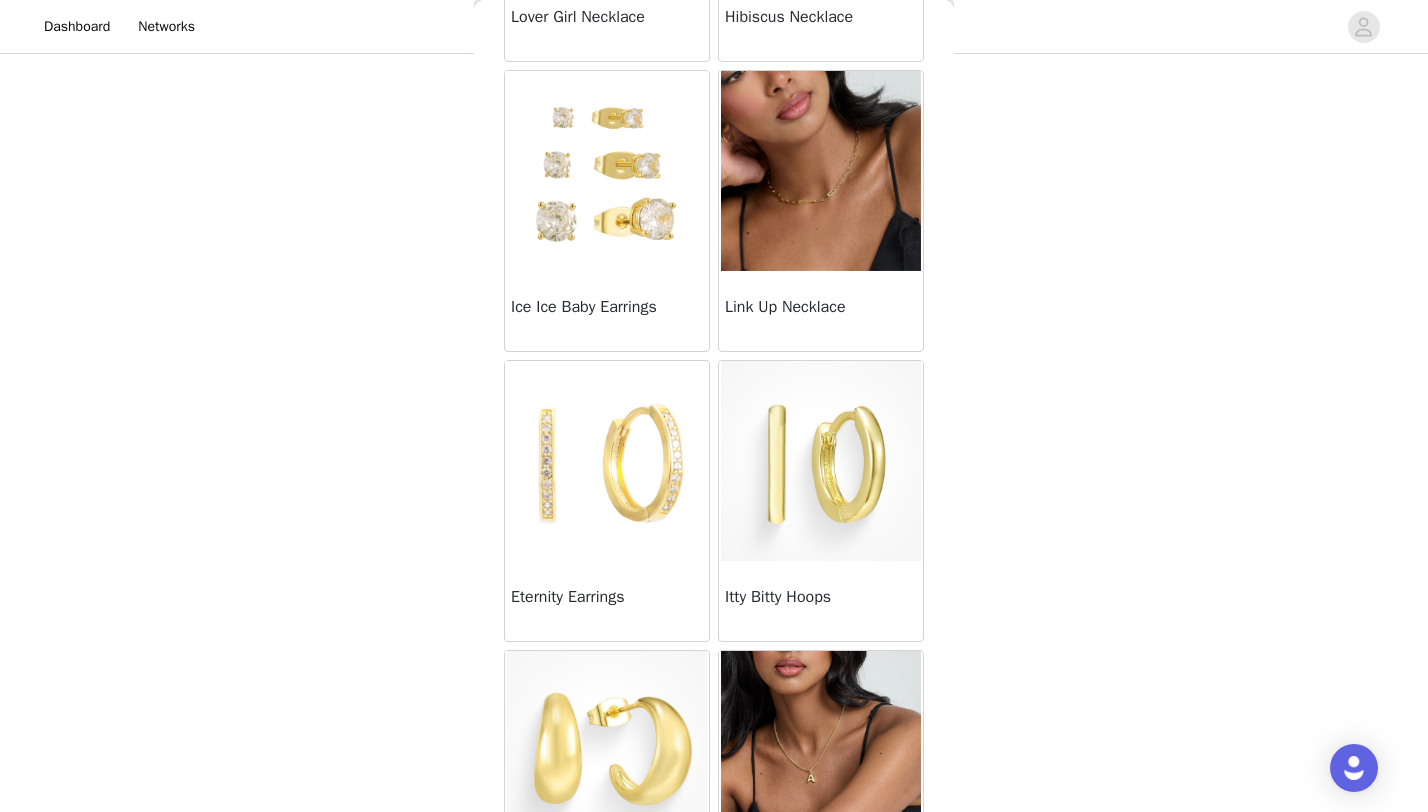 scroll, scrollTop: 1314, scrollLeft: 0, axis: vertical 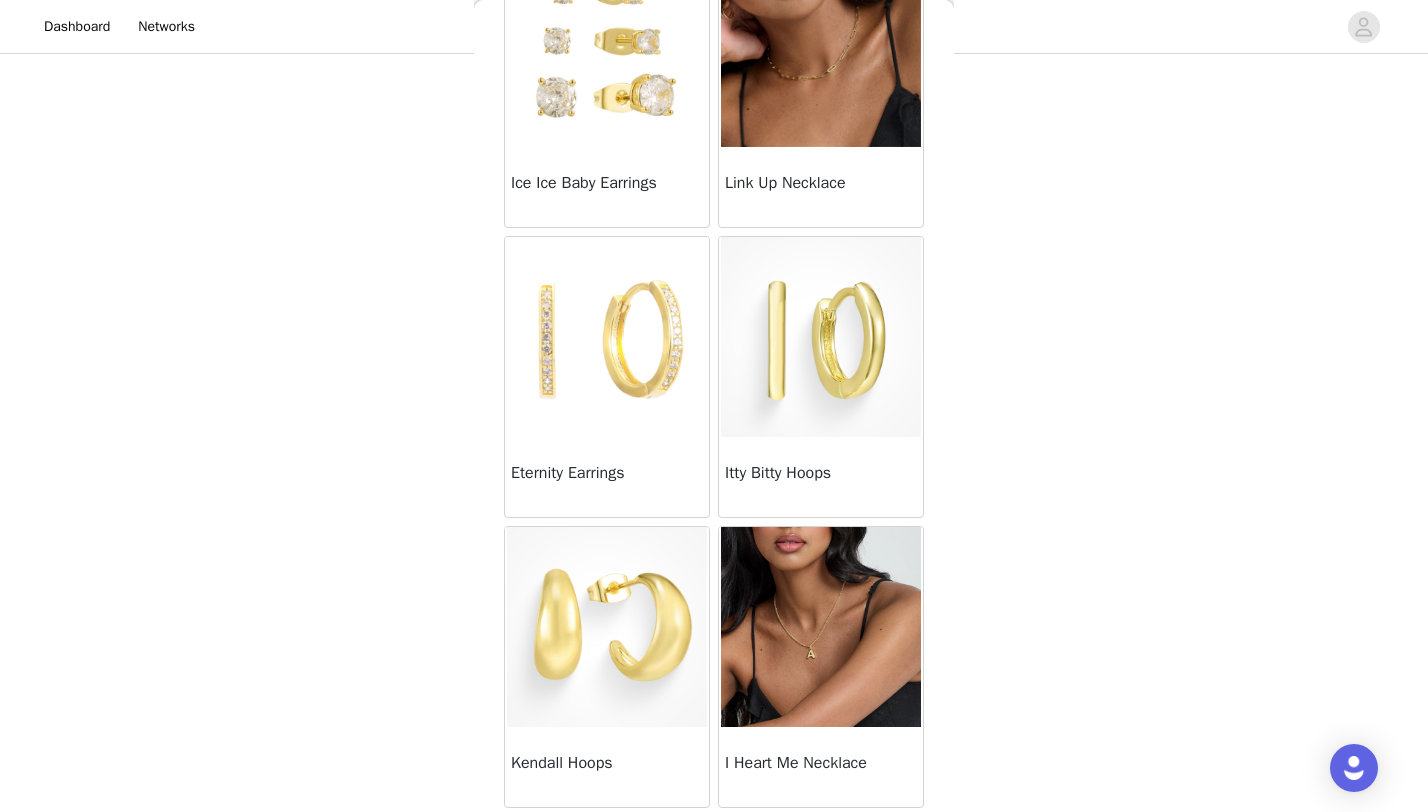 click at bounding box center [821, 627] 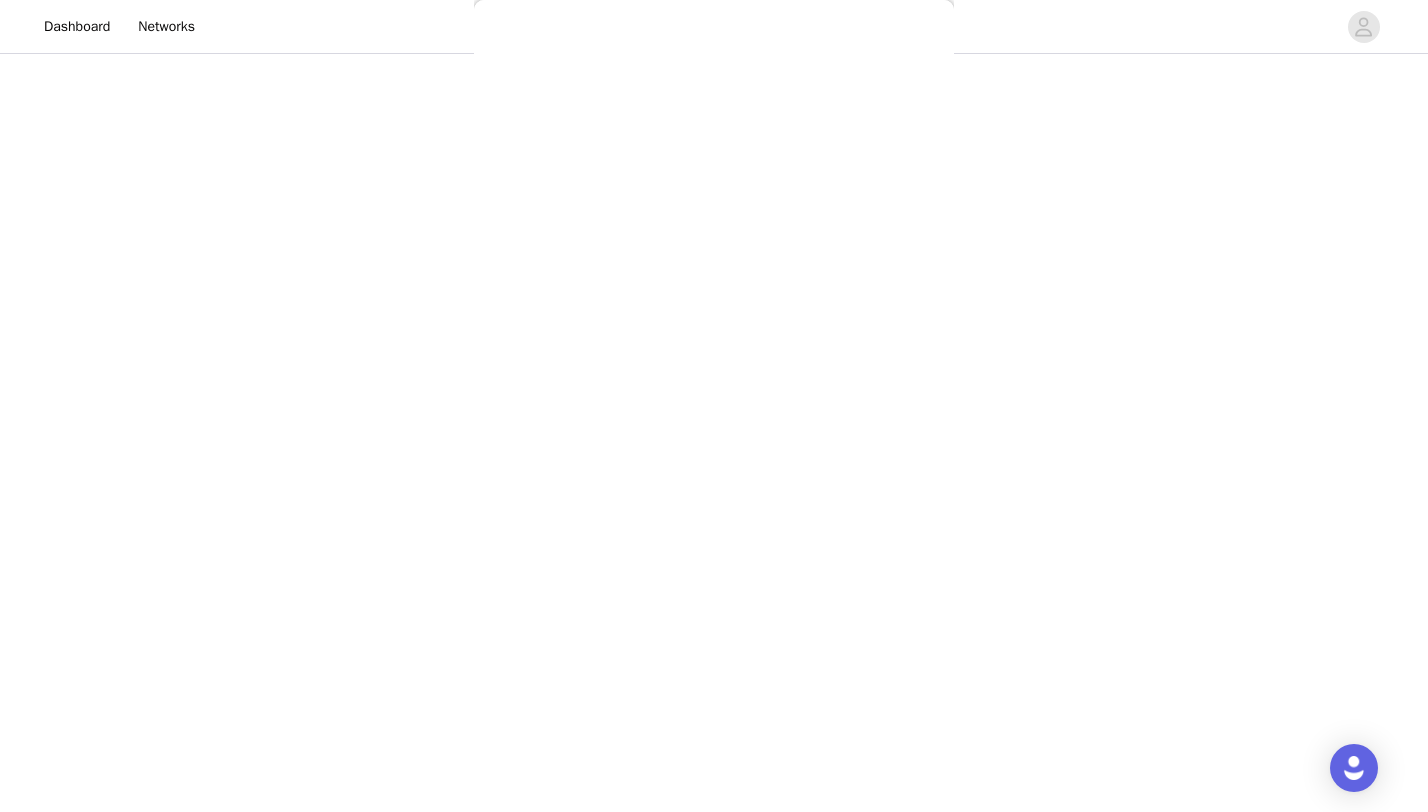 scroll, scrollTop: 200, scrollLeft: 0, axis: vertical 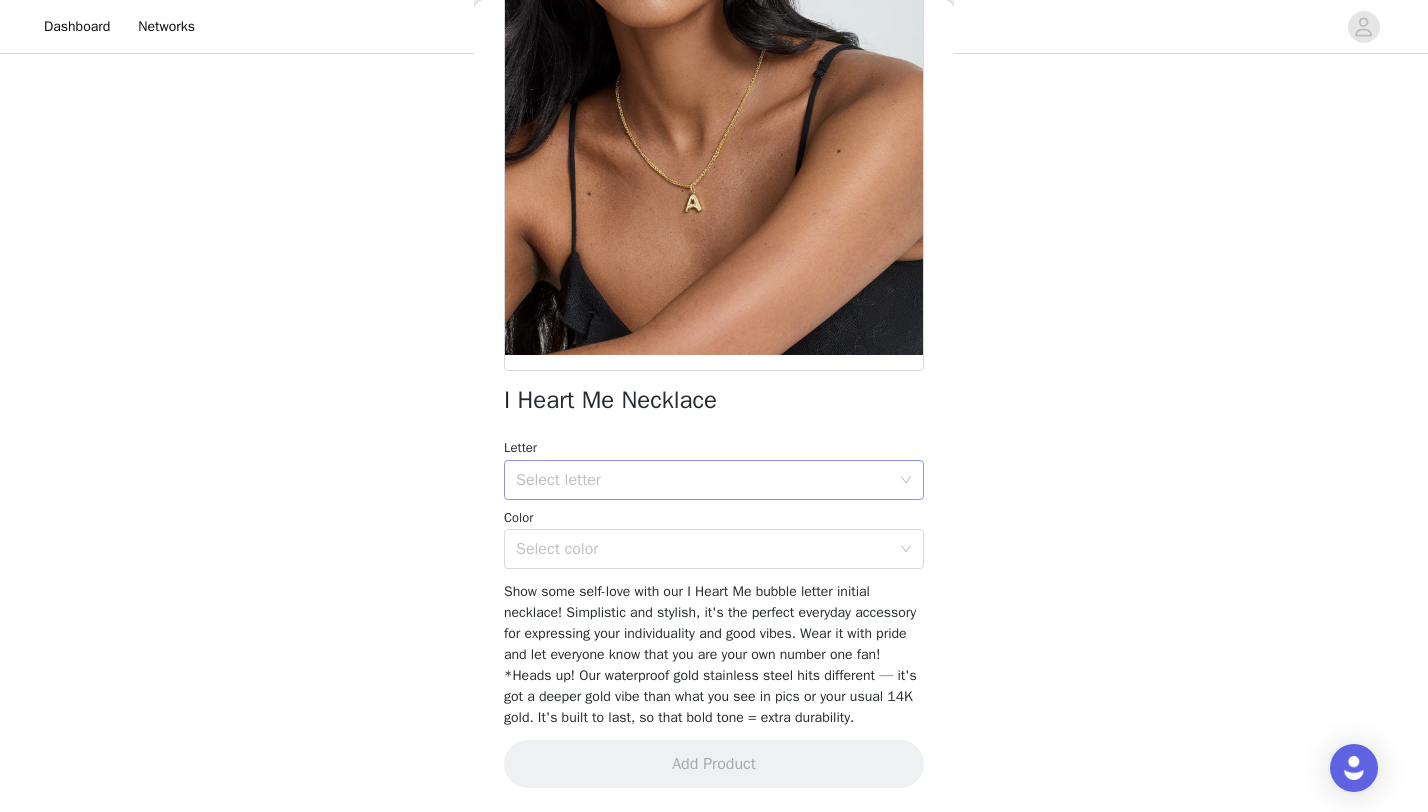 click on "Select letter" at bounding box center [703, 480] 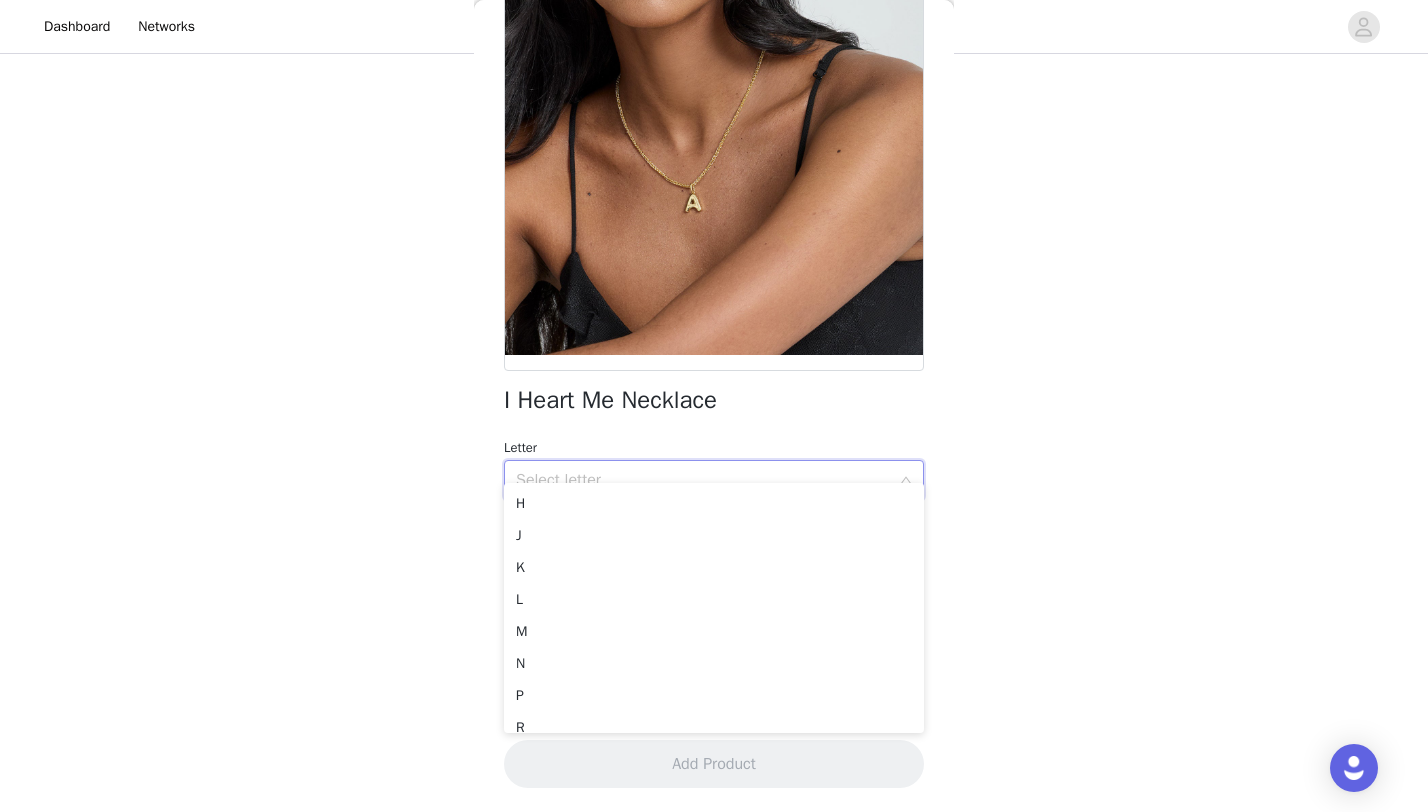 scroll, scrollTop: 270, scrollLeft: 0, axis: vertical 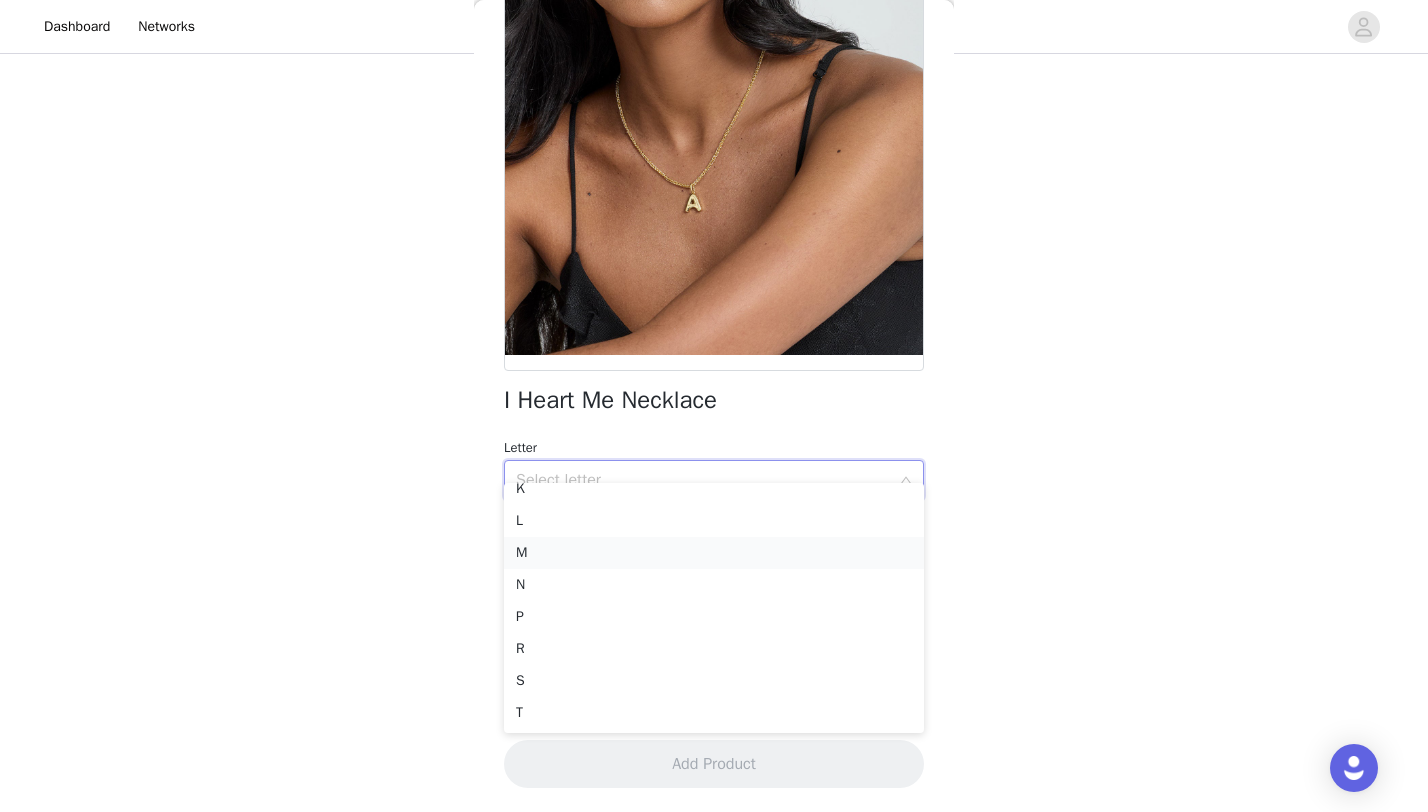 click on "M" at bounding box center (714, 553) 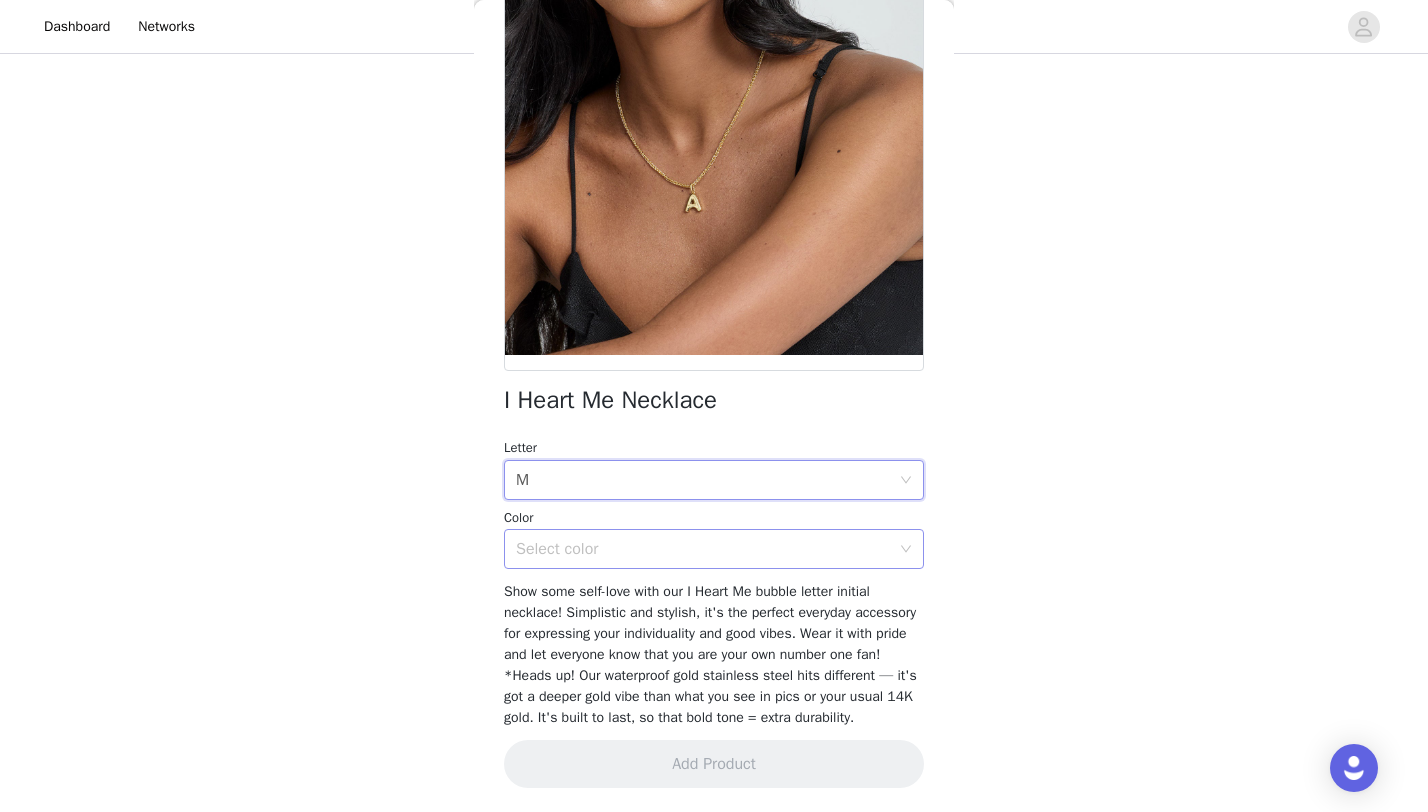 click on "Select color" at bounding box center [703, 549] 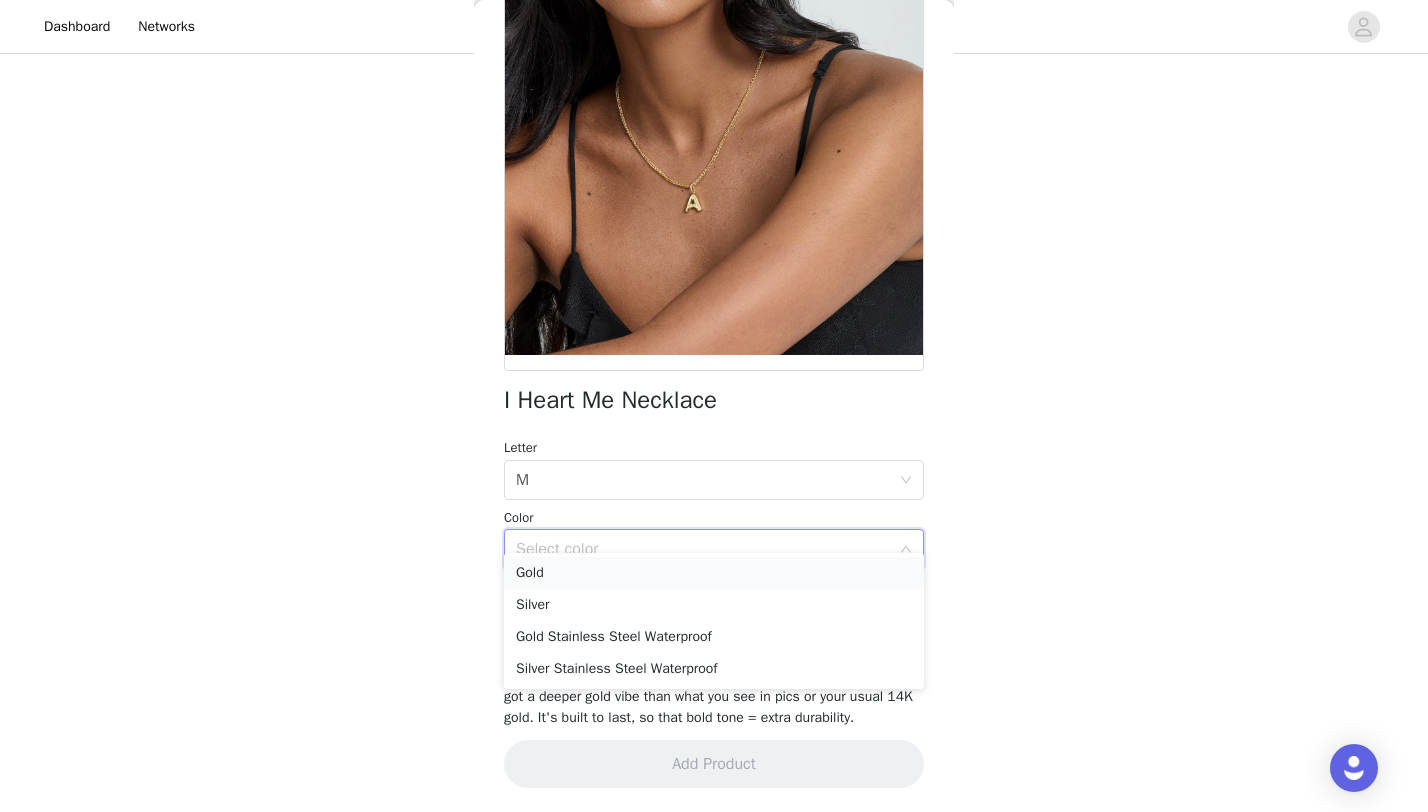 click on "Gold" at bounding box center [714, 573] 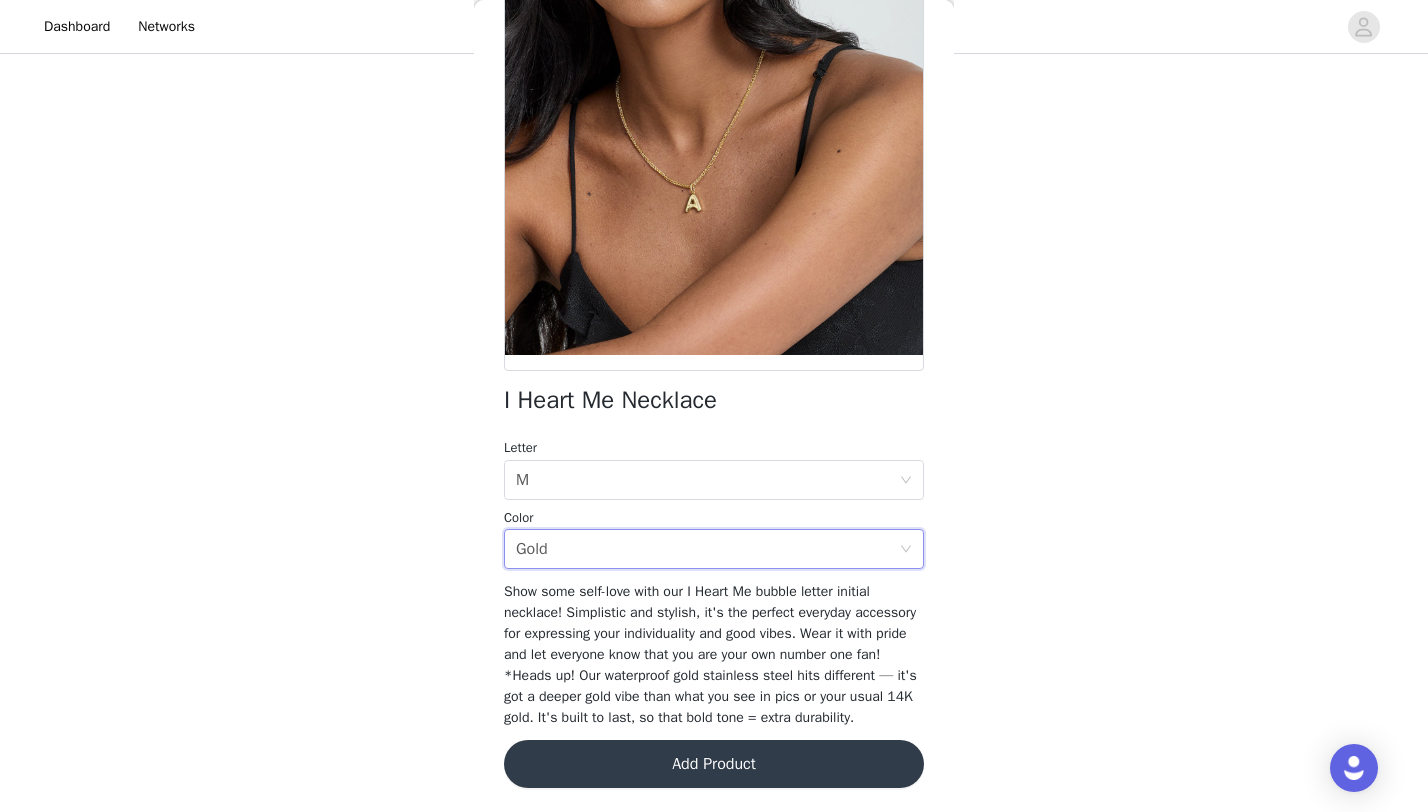 click on "Add Product" at bounding box center [714, 764] 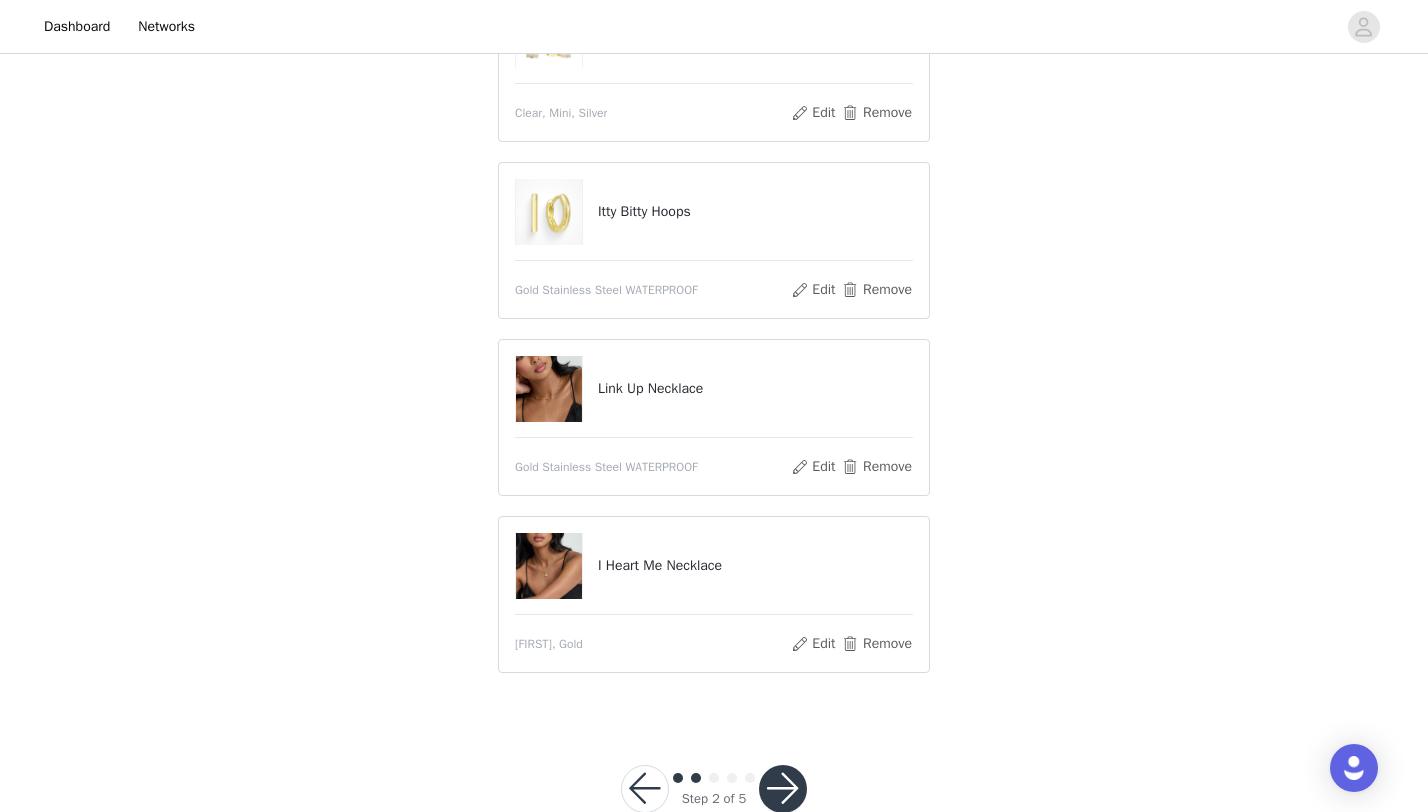 scroll, scrollTop: 327, scrollLeft: 0, axis: vertical 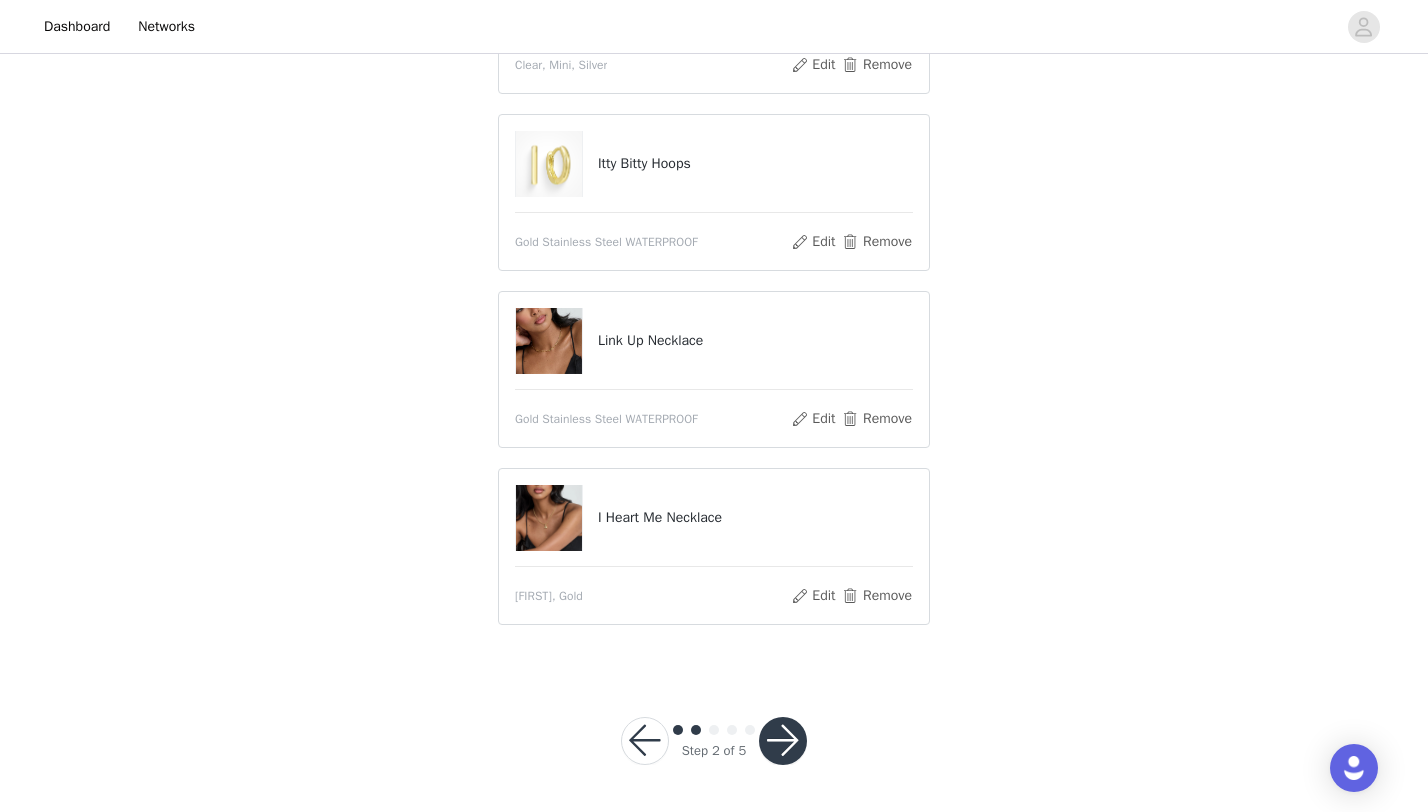 click at bounding box center [783, 741] 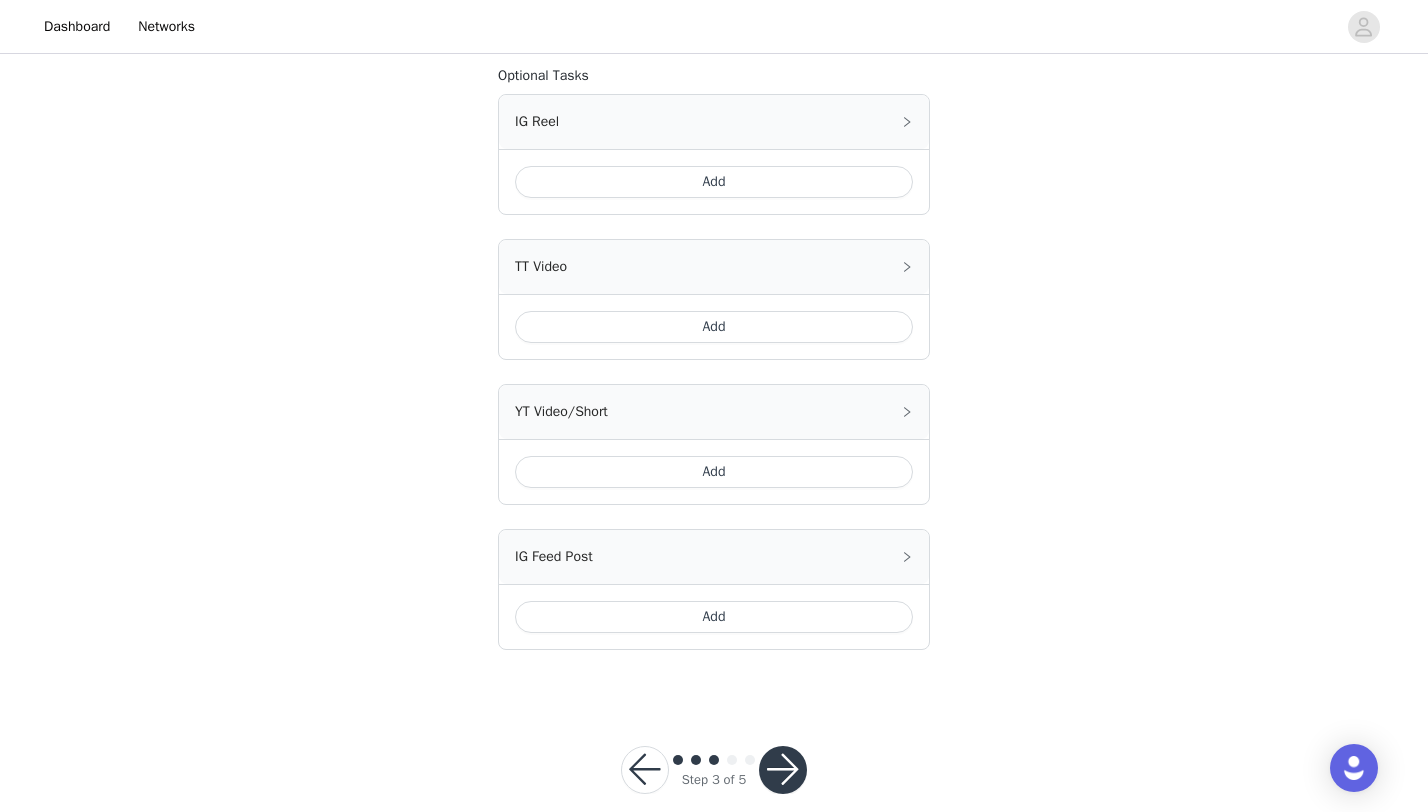 scroll, scrollTop: 914, scrollLeft: 0, axis: vertical 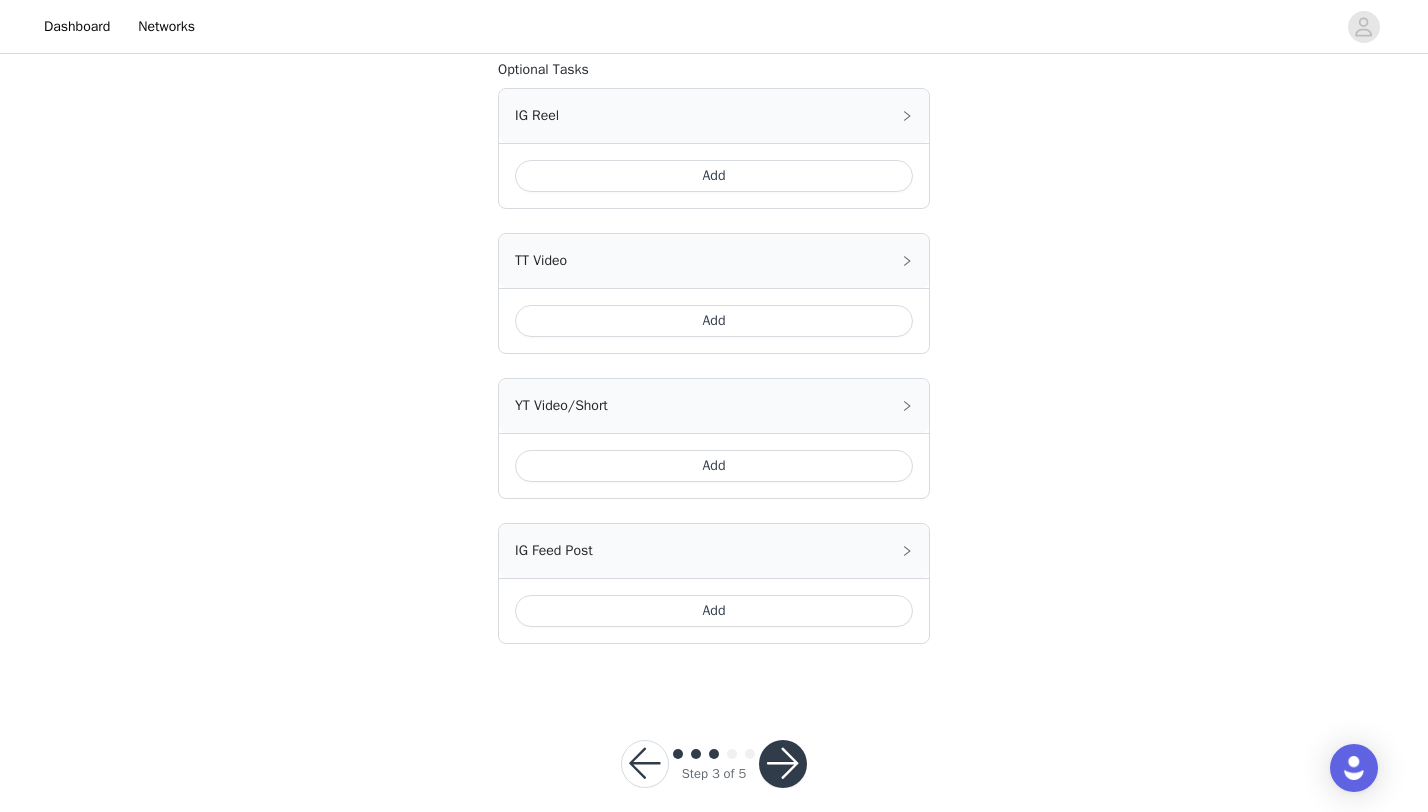 click at bounding box center (783, 764) 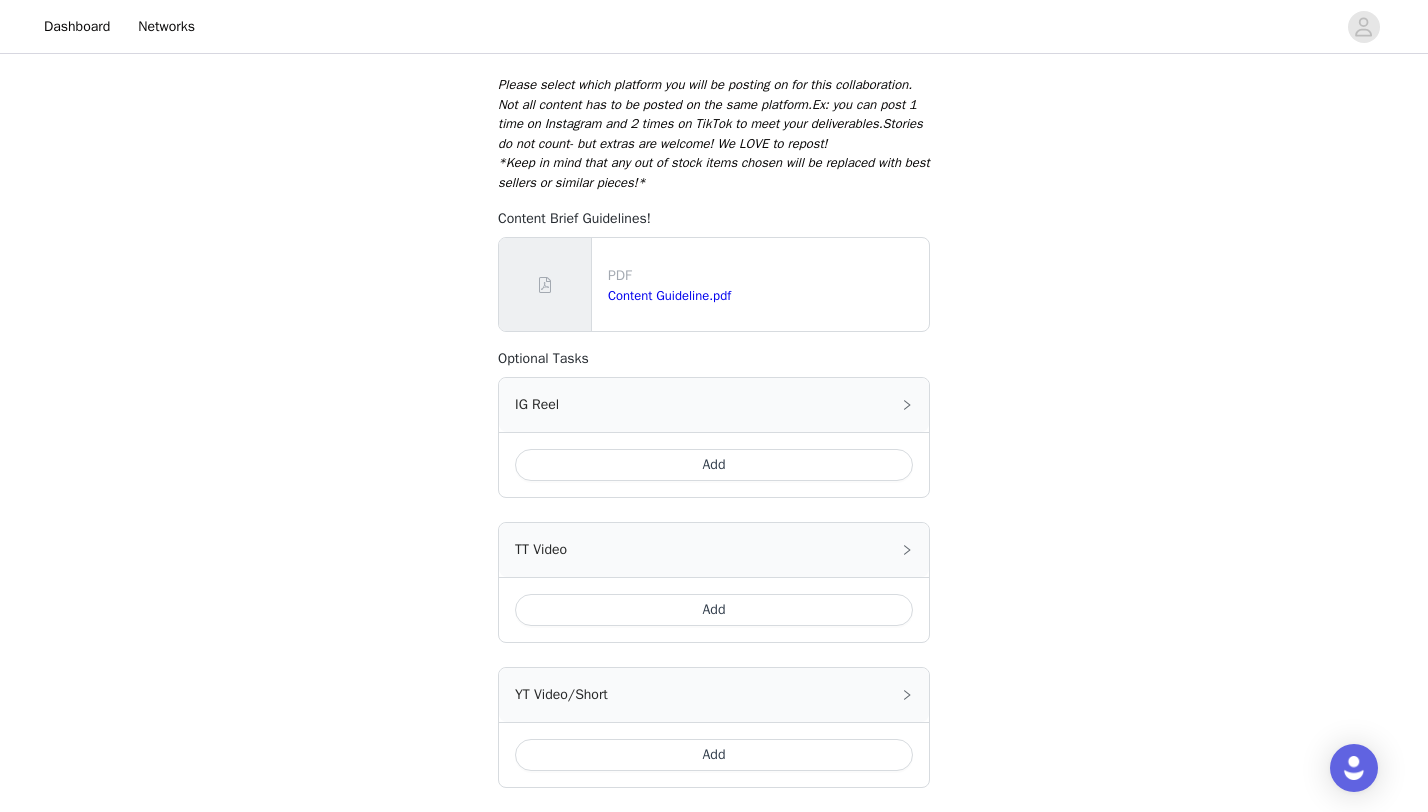 scroll, scrollTop: 697, scrollLeft: 0, axis: vertical 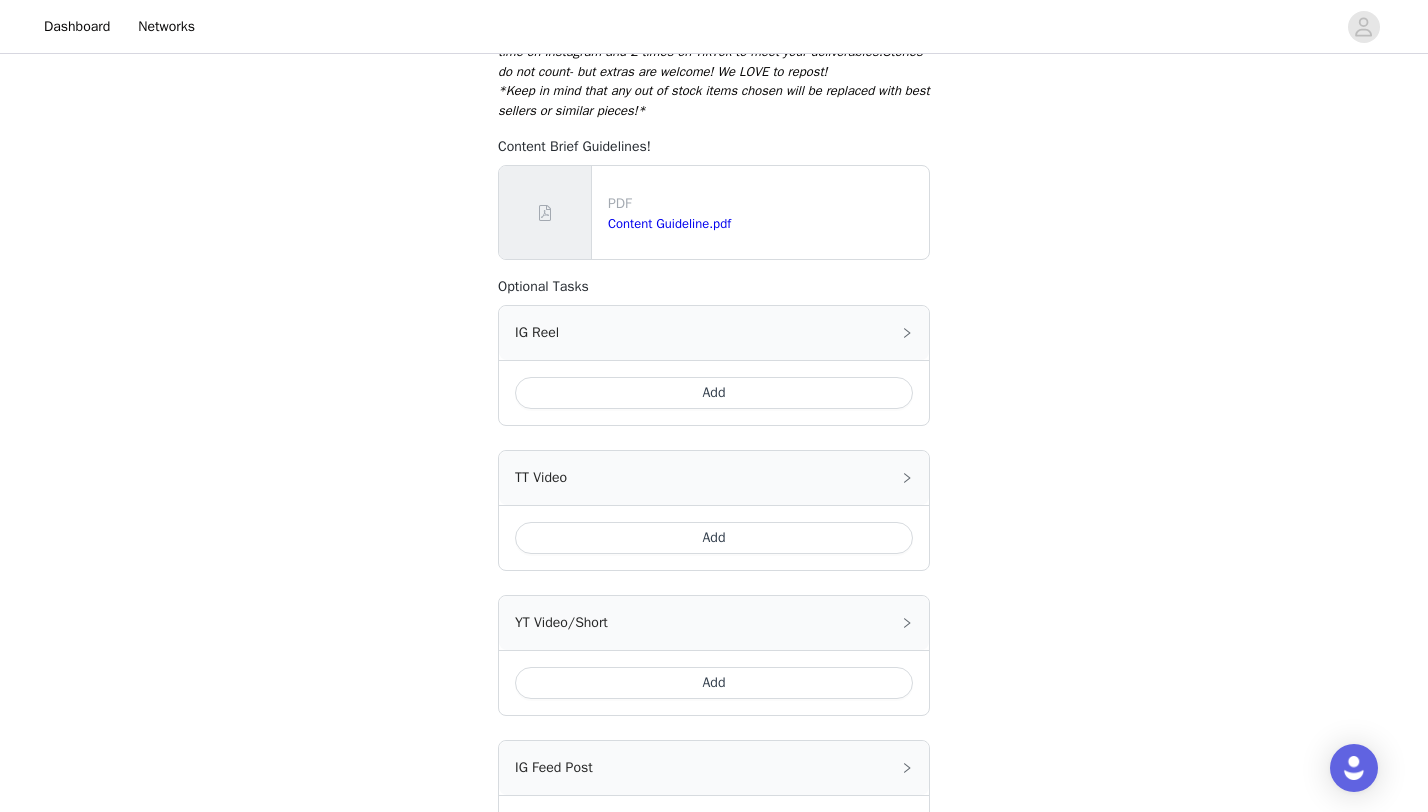 click on "Add" at bounding box center [714, 538] 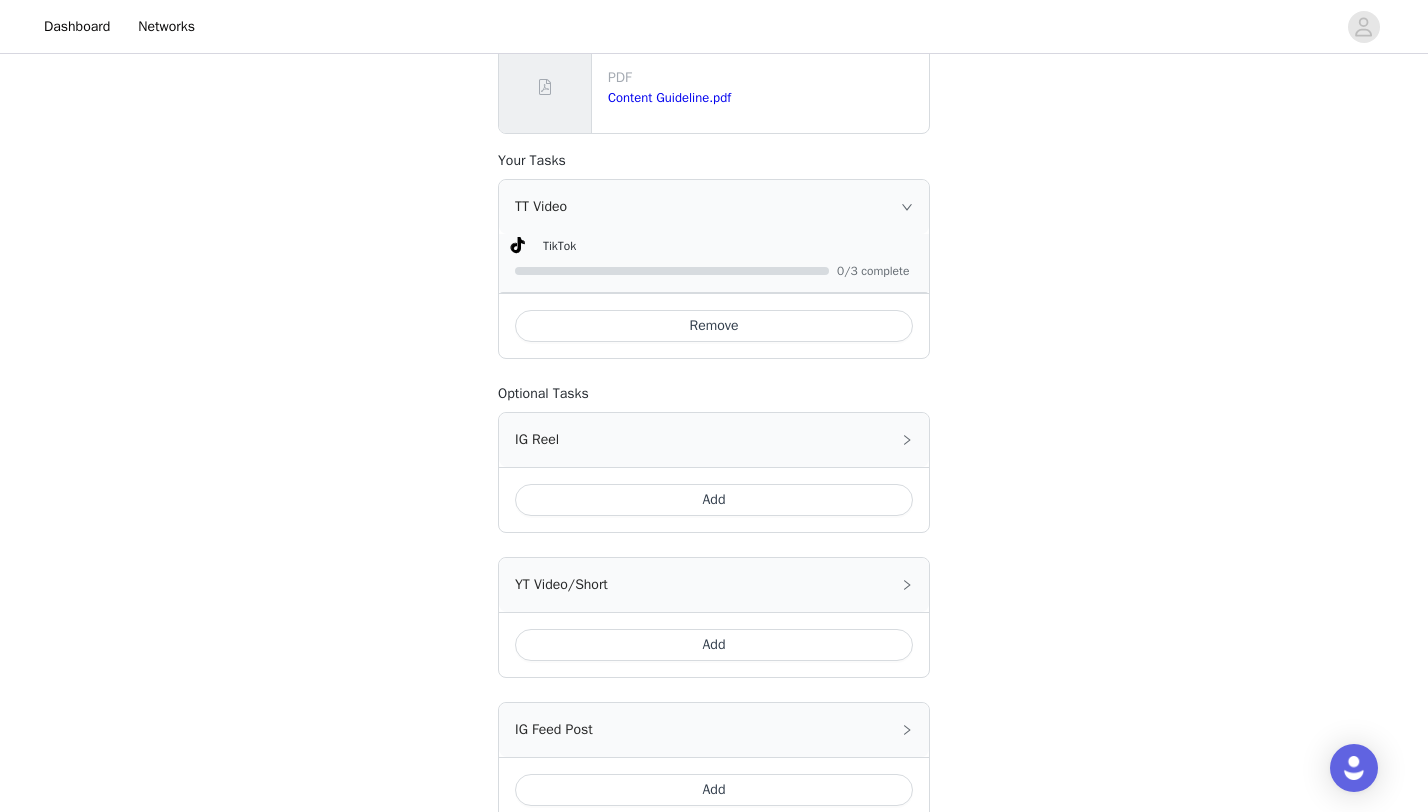 scroll, scrollTop: 624, scrollLeft: 0, axis: vertical 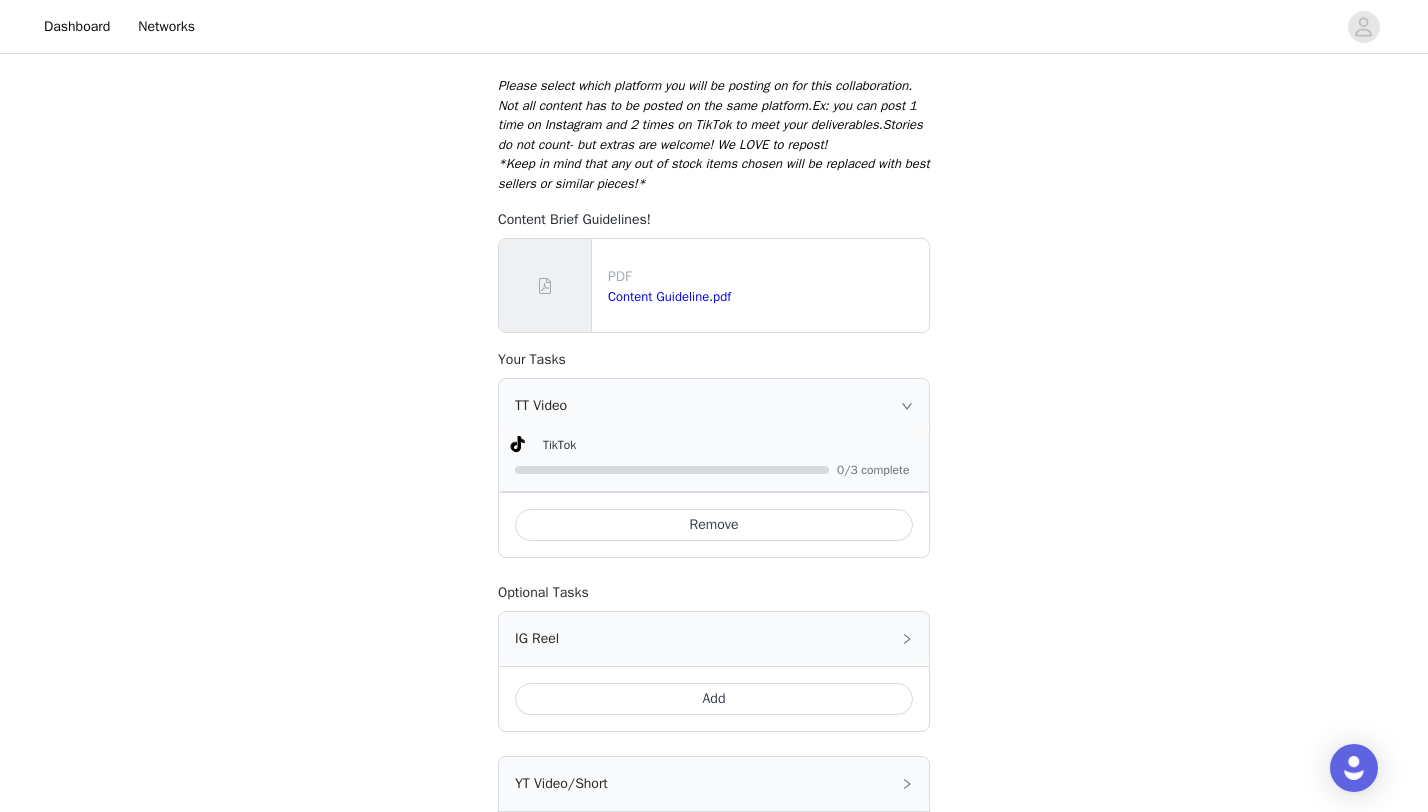 click on "Remove" at bounding box center [714, 525] 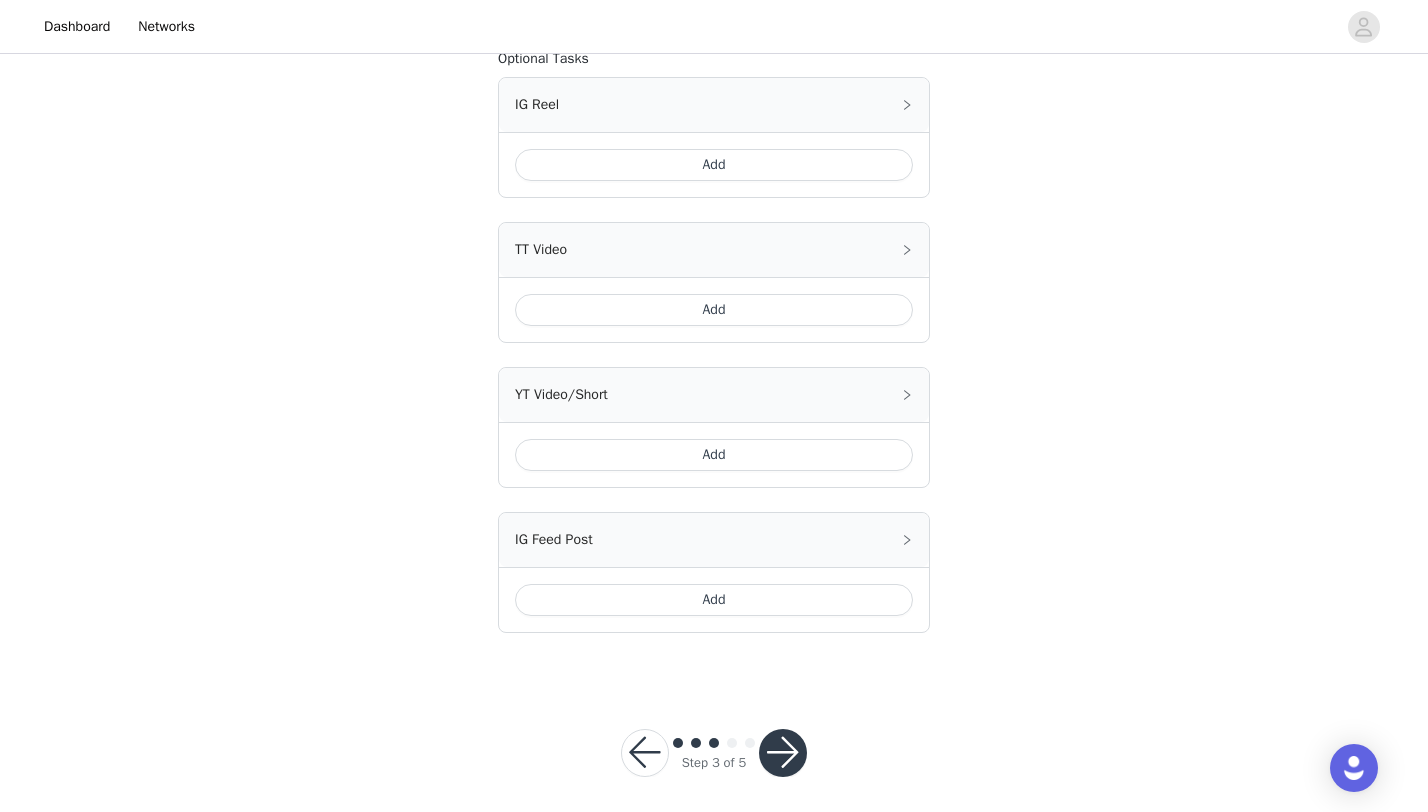 scroll, scrollTop: 886, scrollLeft: 0, axis: vertical 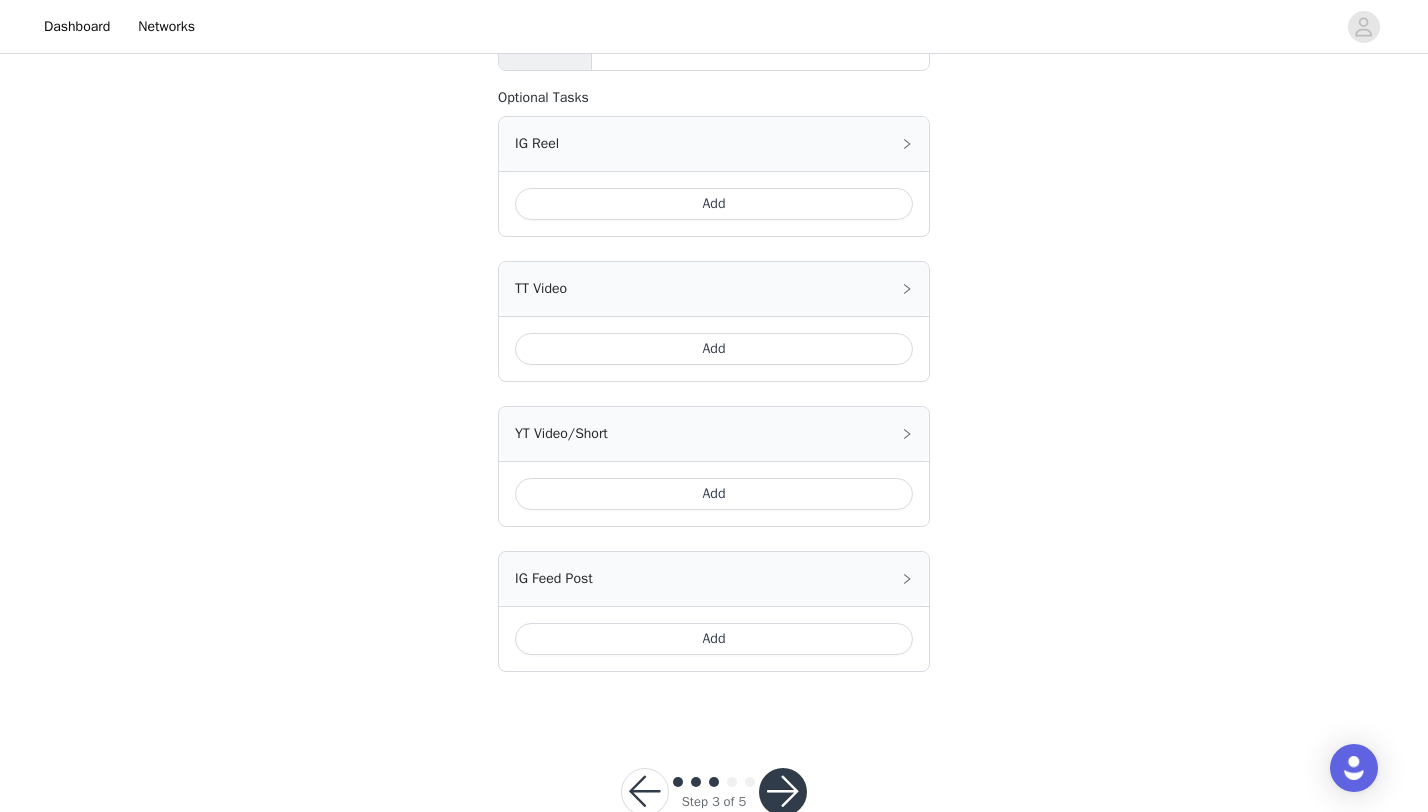 click on "Add" at bounding box center [714, 349] 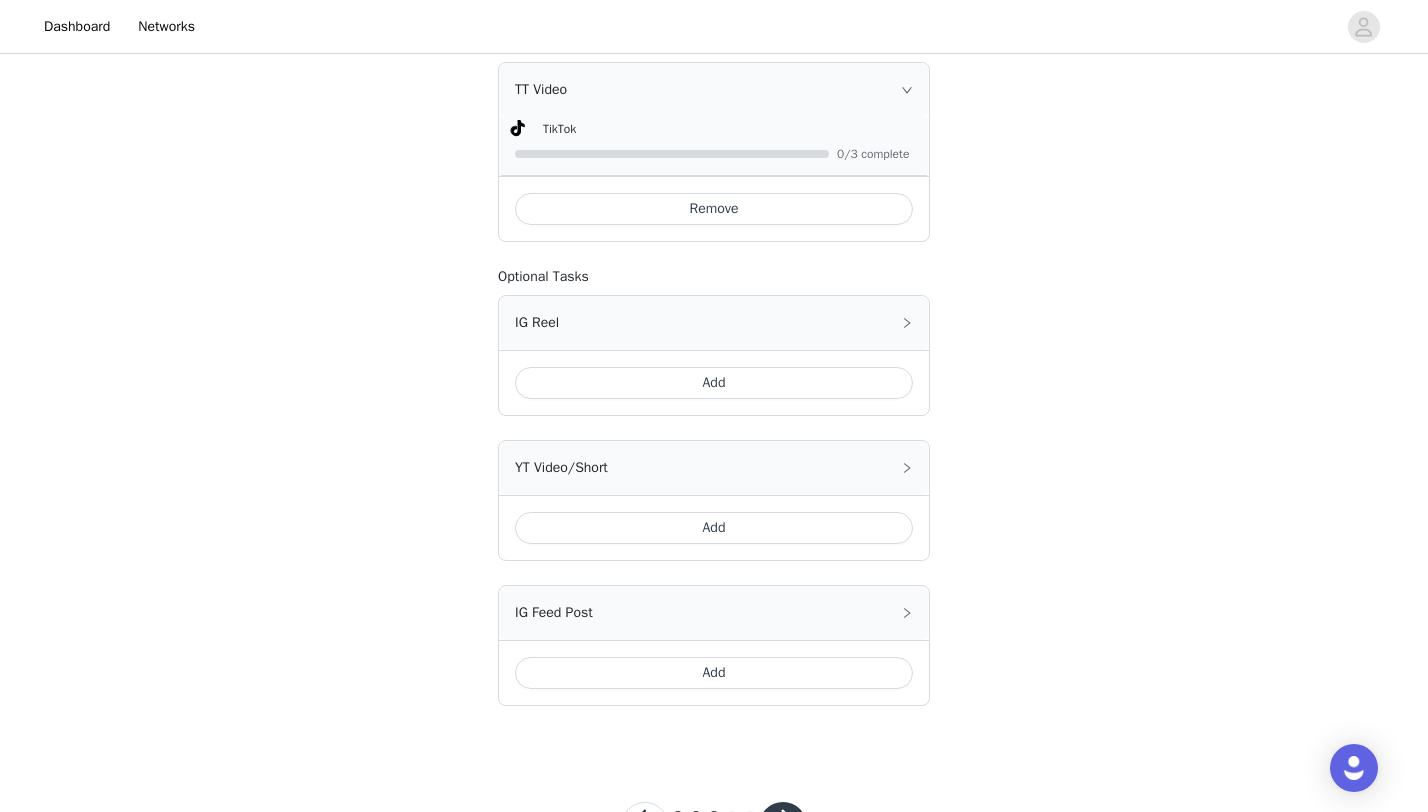 scroll, scrollTop: 944, scrollLeft: 0, axis: vertical 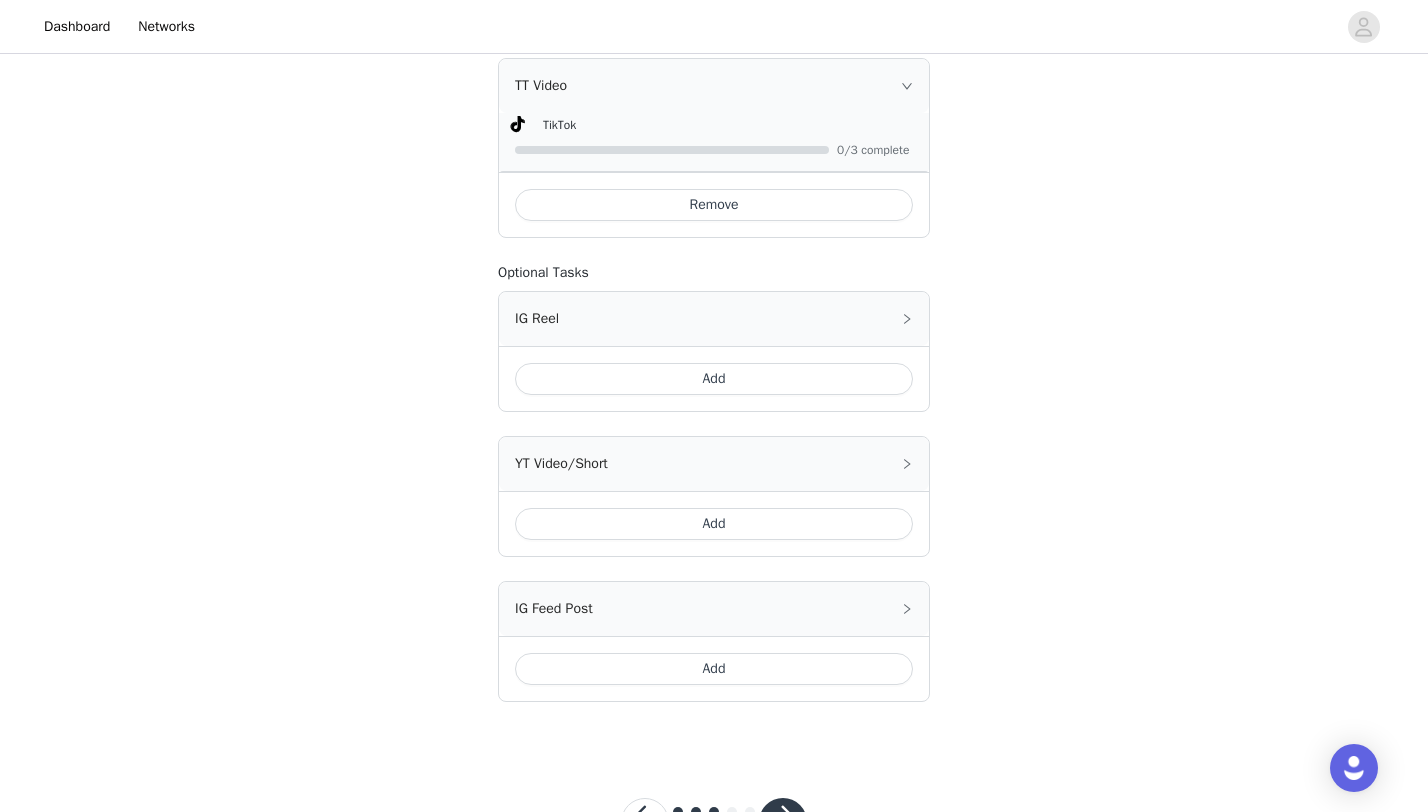 click on "Add" at bounding box center (714, 379) 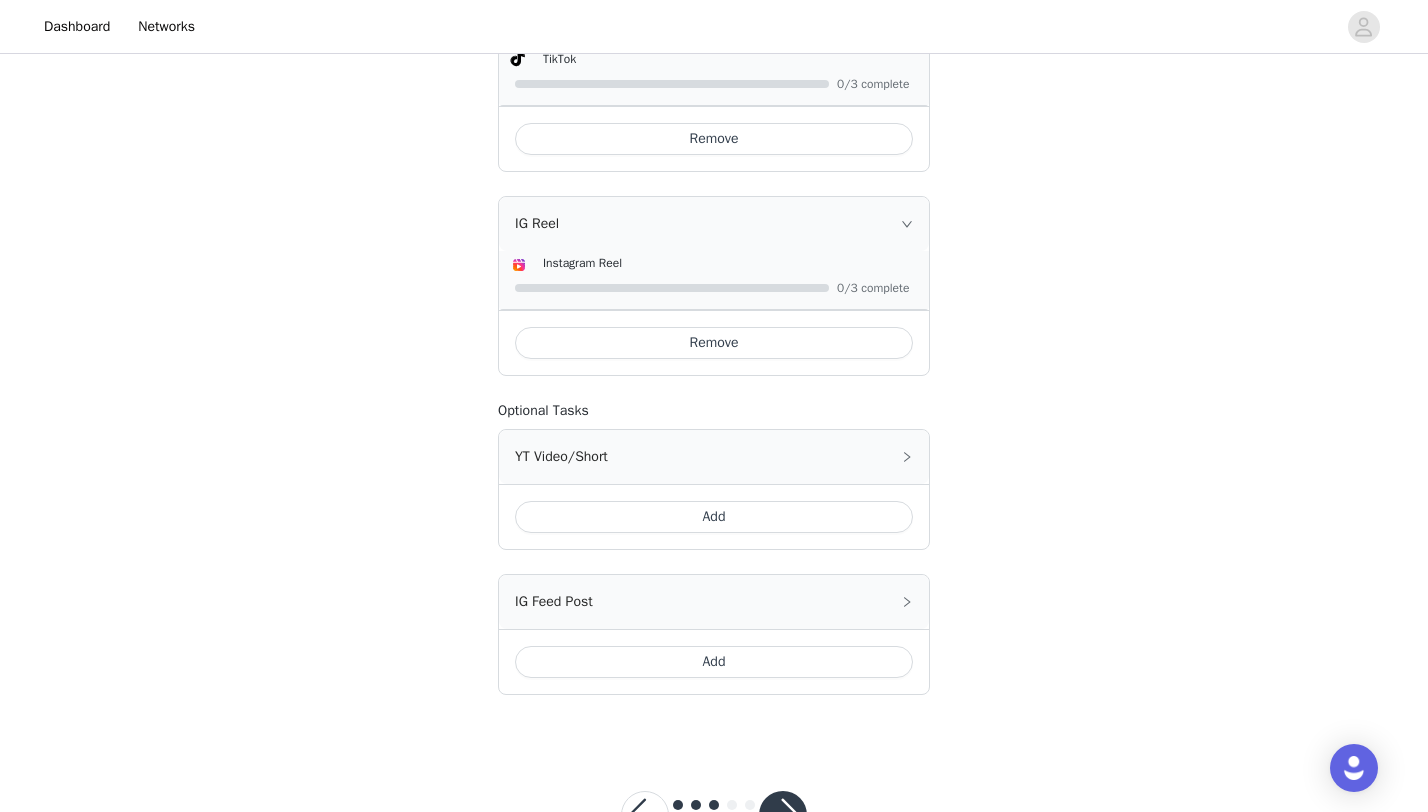 scroll, scrollTop: 1104, scrollLeft: 0, axis: vertical 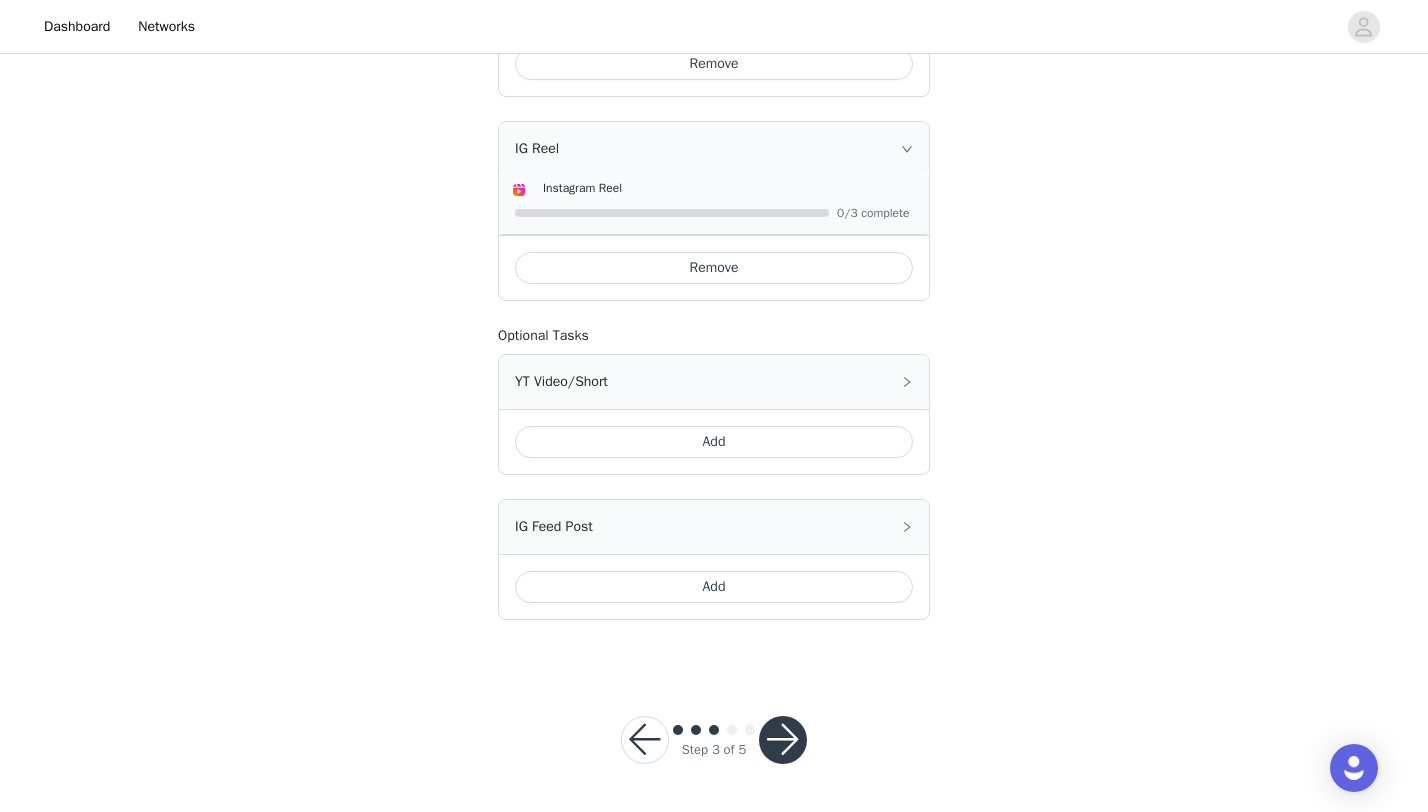 click at bounding box center [783, 740] 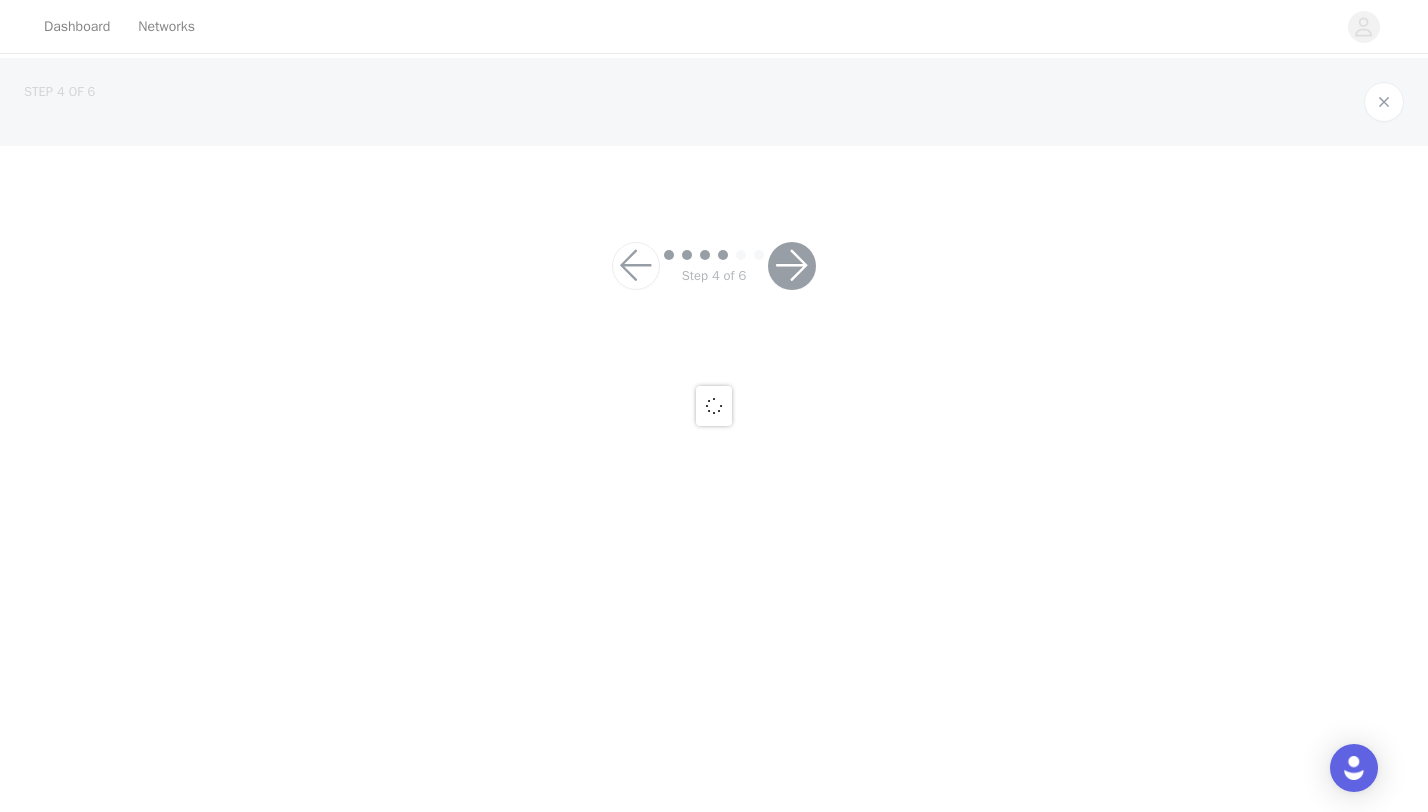 scroll, scrollTop: 0, scrollLeft: 0, axis: both 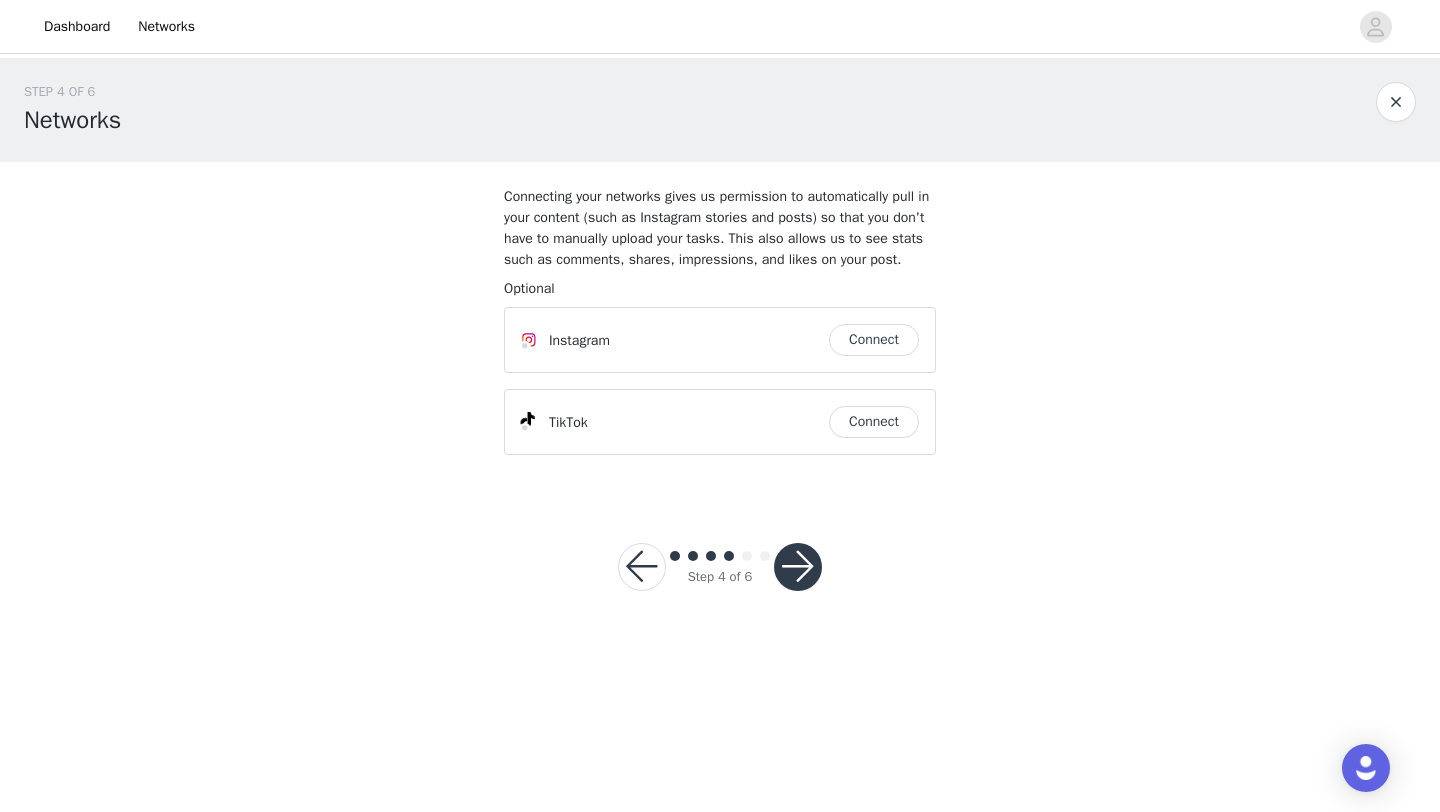 click on "Connect" at bounding box center (874, 340) 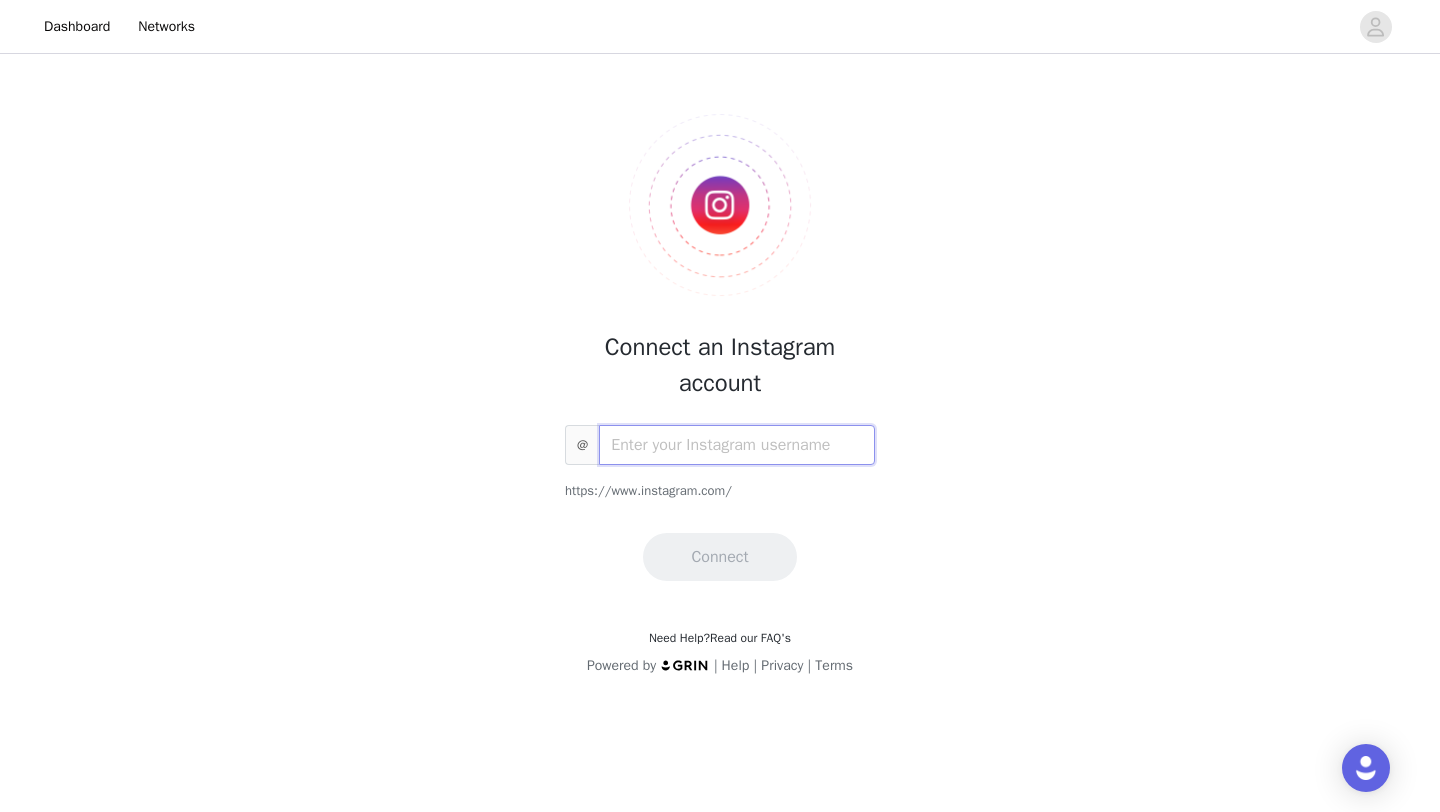 click at bounding box center [737, 445] 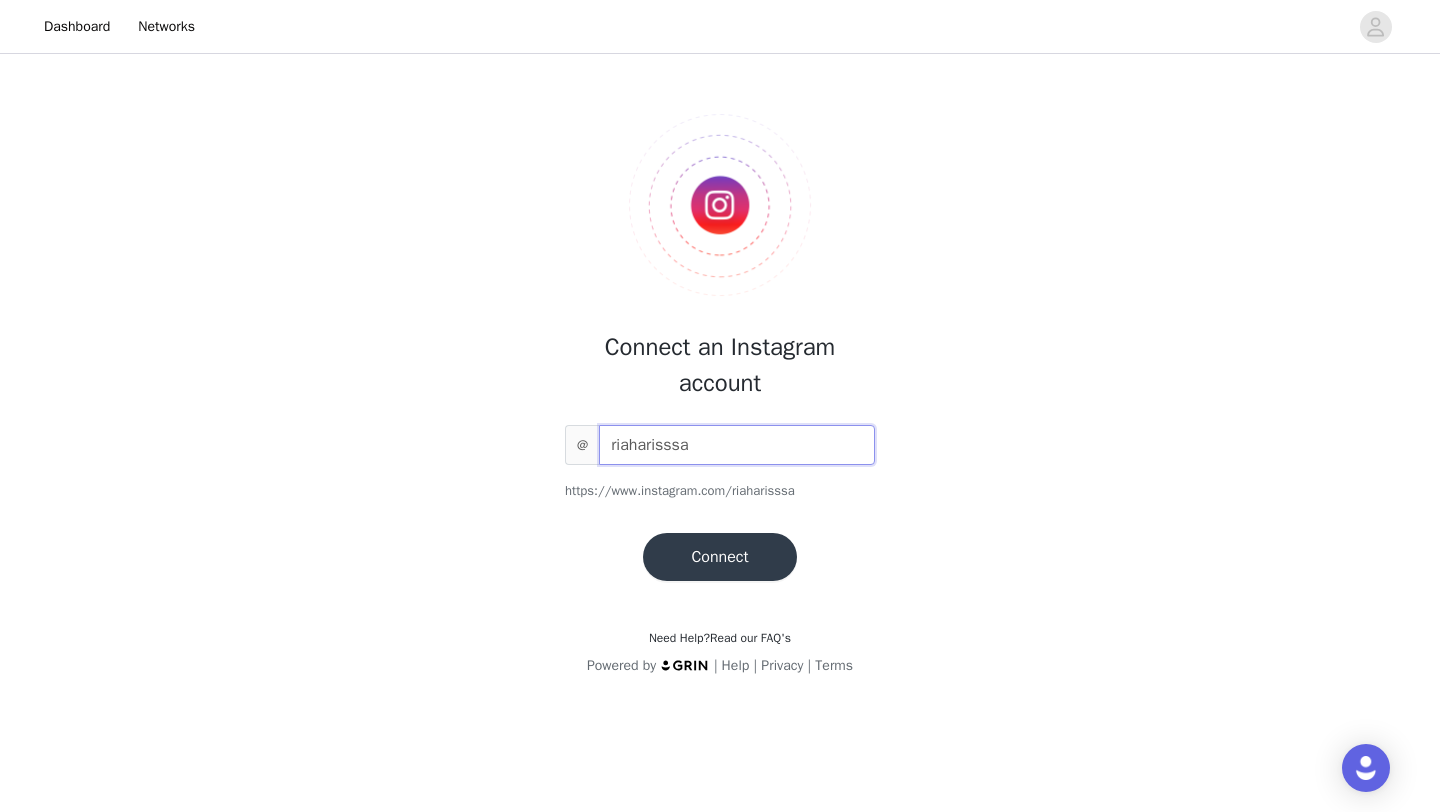 type on "riaharisssa" 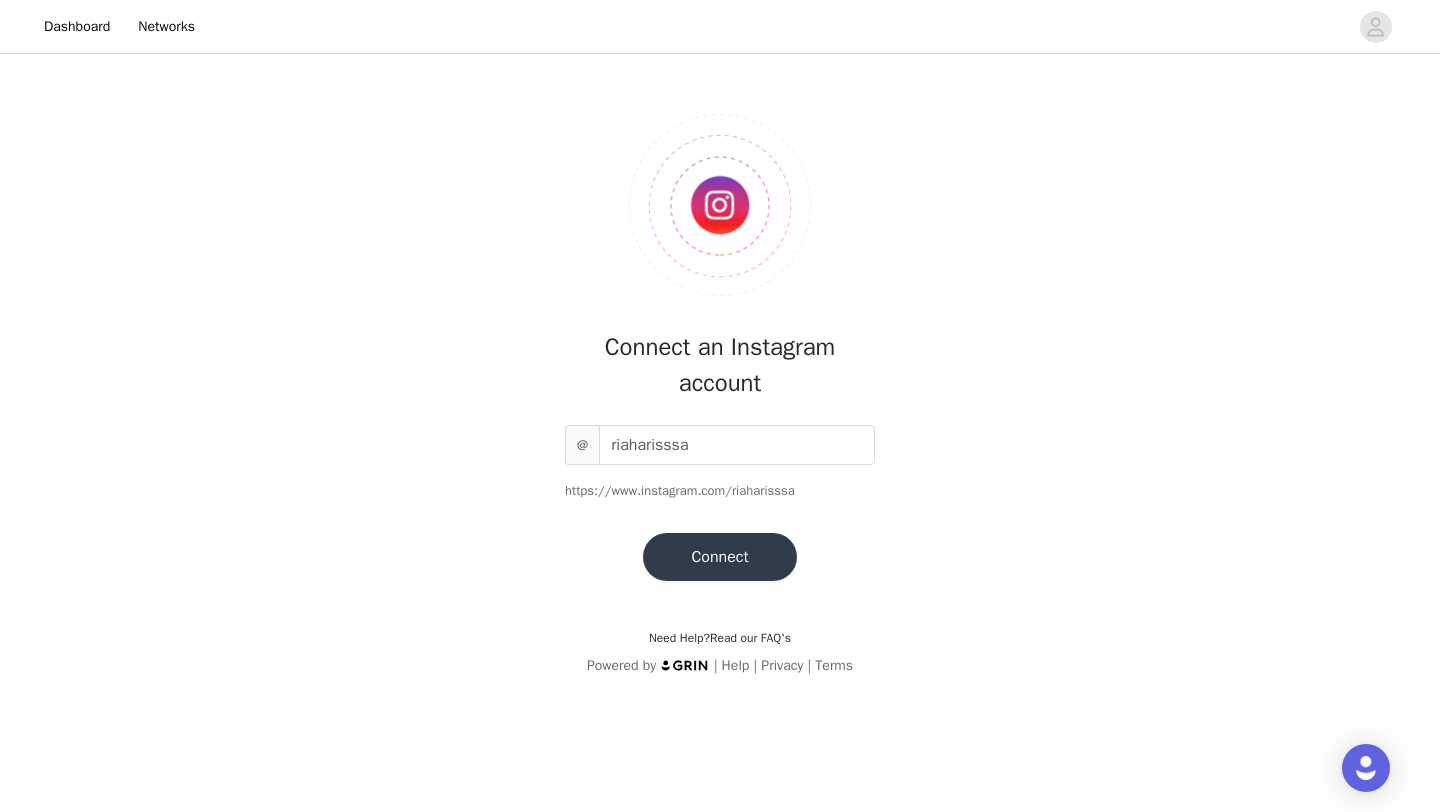 click on "Connect" at bounding box center (719, 557) 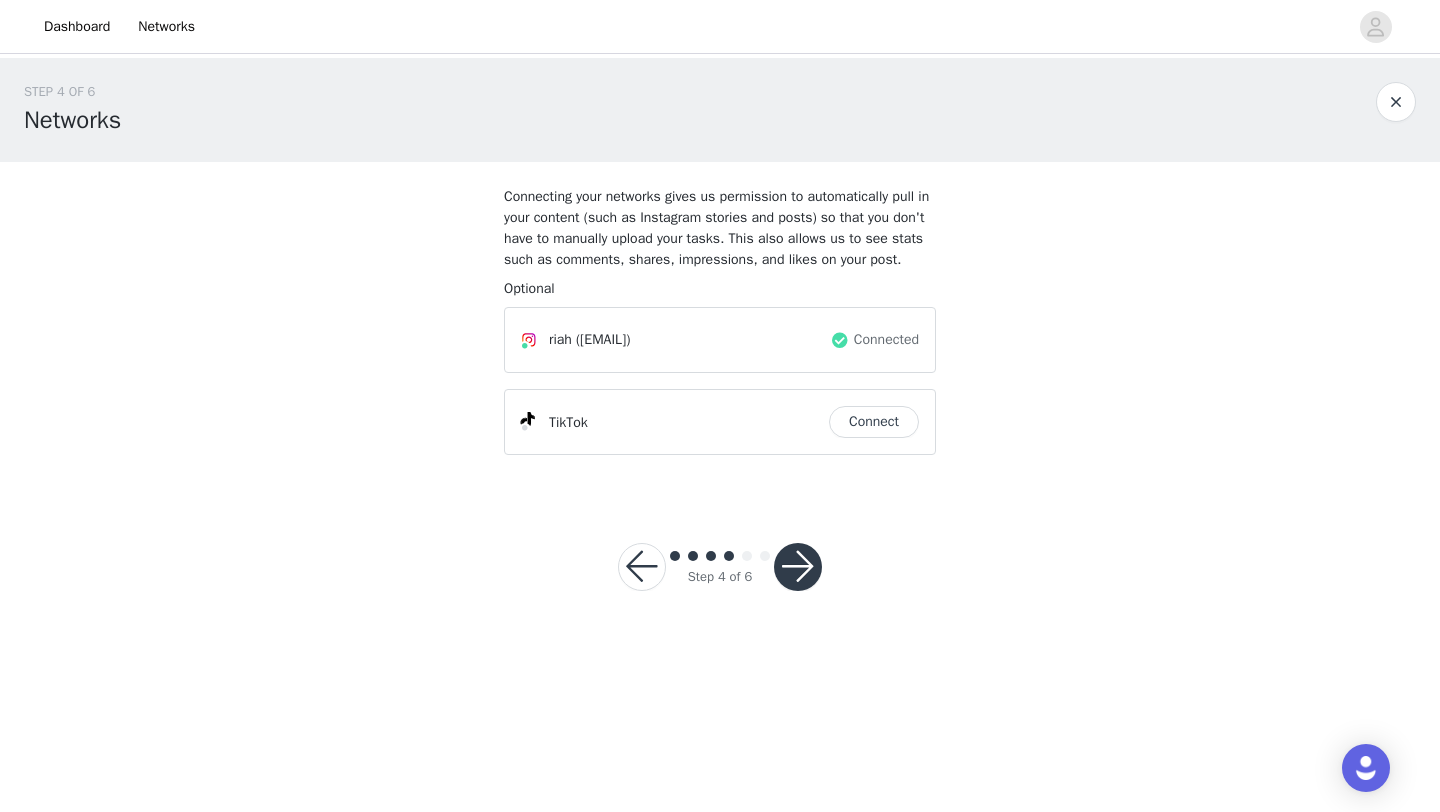 click on "Connect" at bounding box center (874, 422) 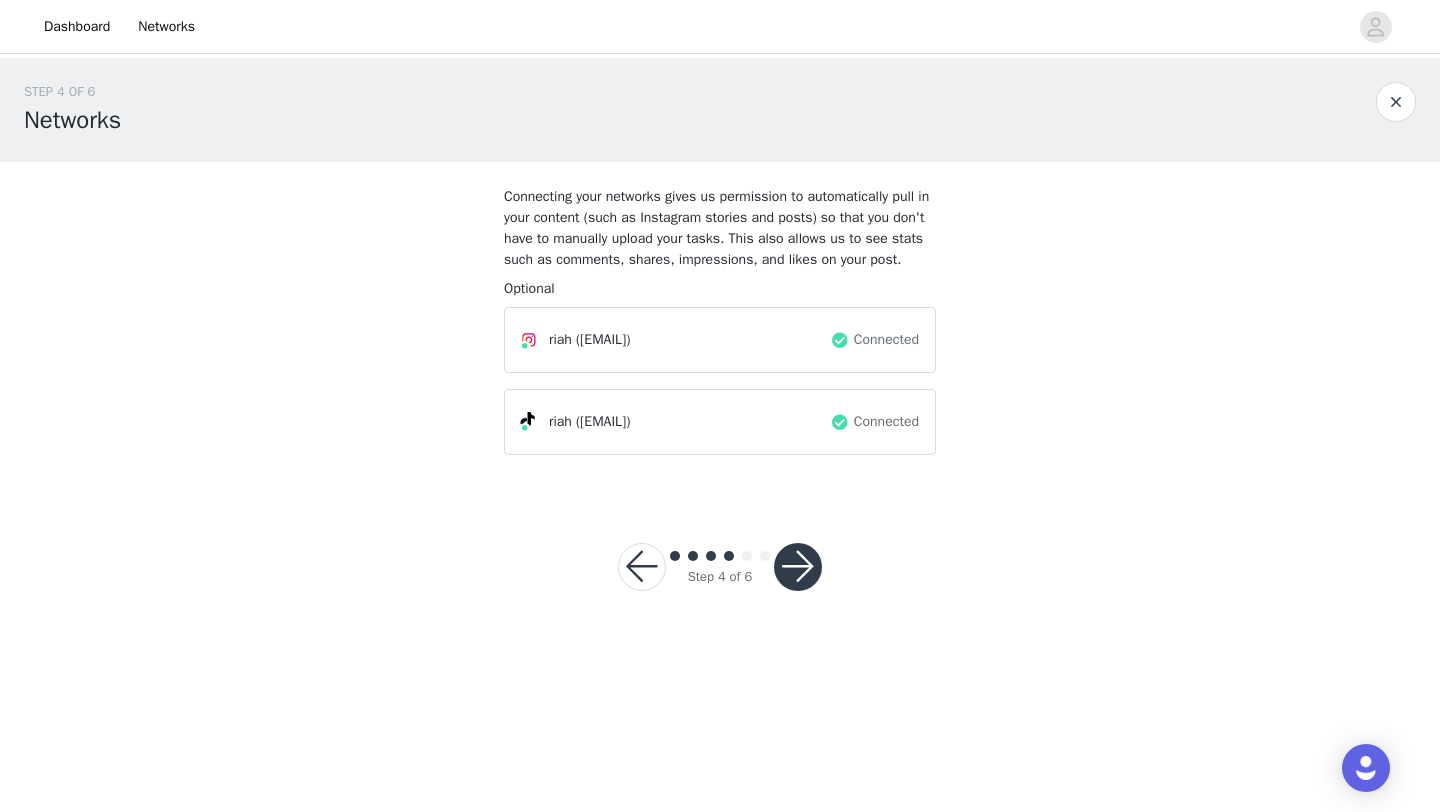 click at bounding box center [798, 567] 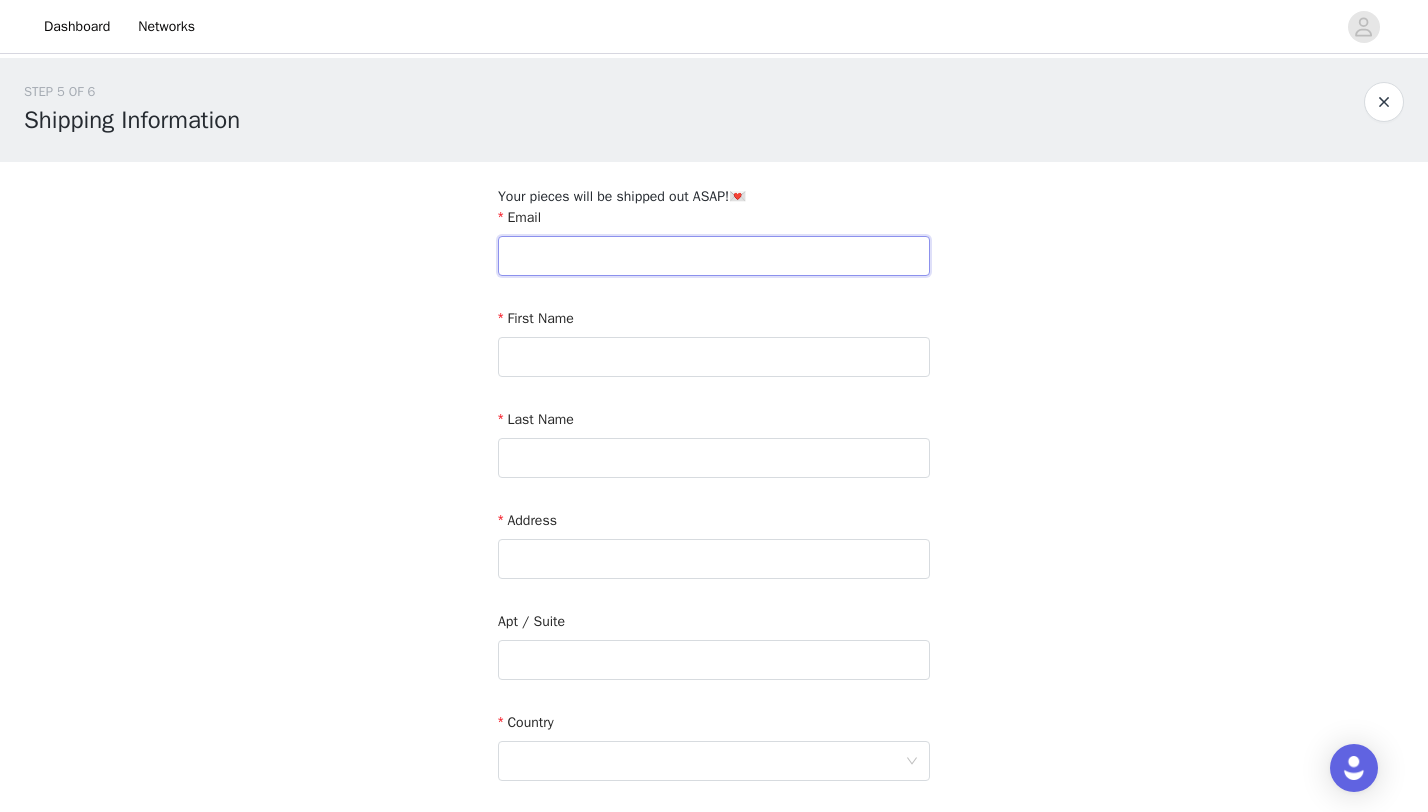 click at bounding box center [714, 256] 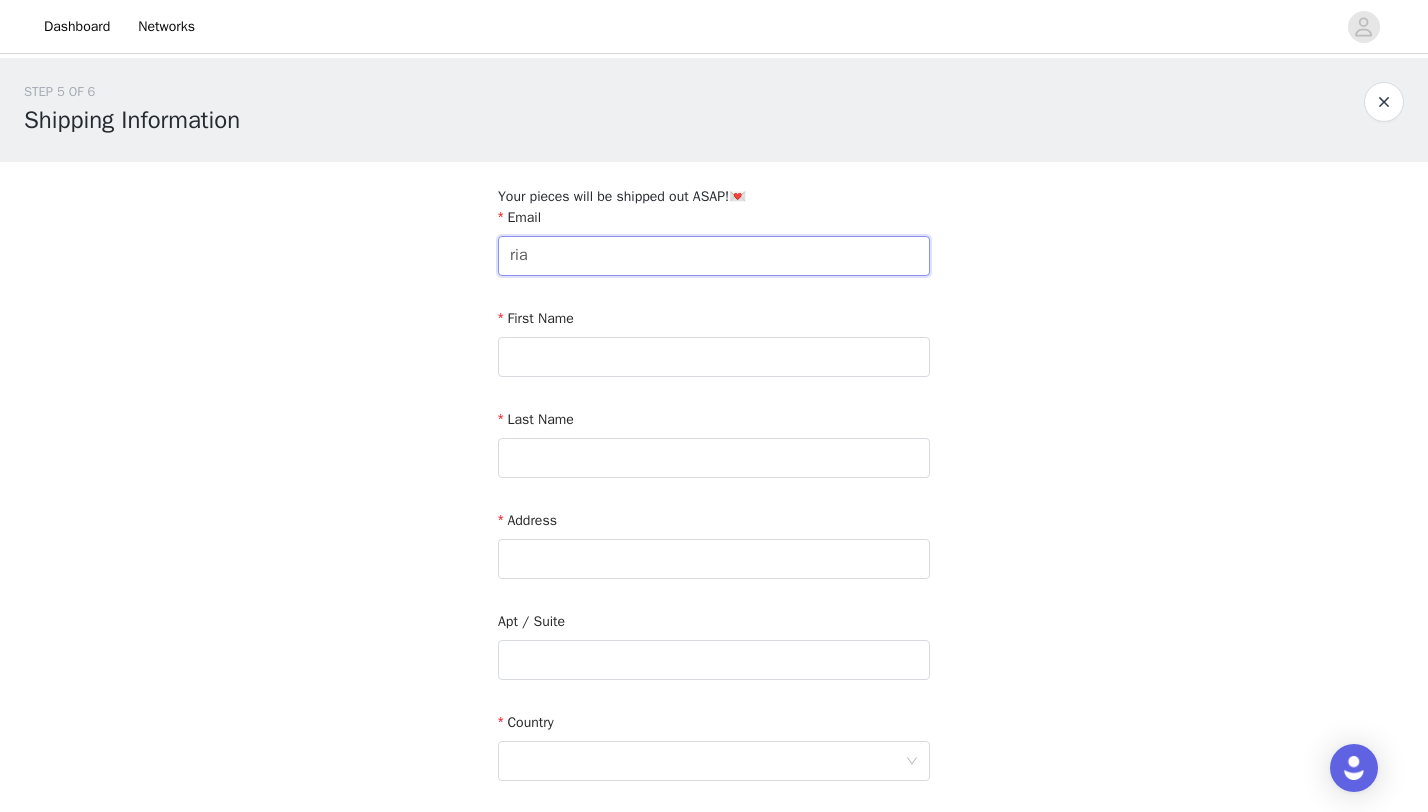 type on "[EMAIL]" 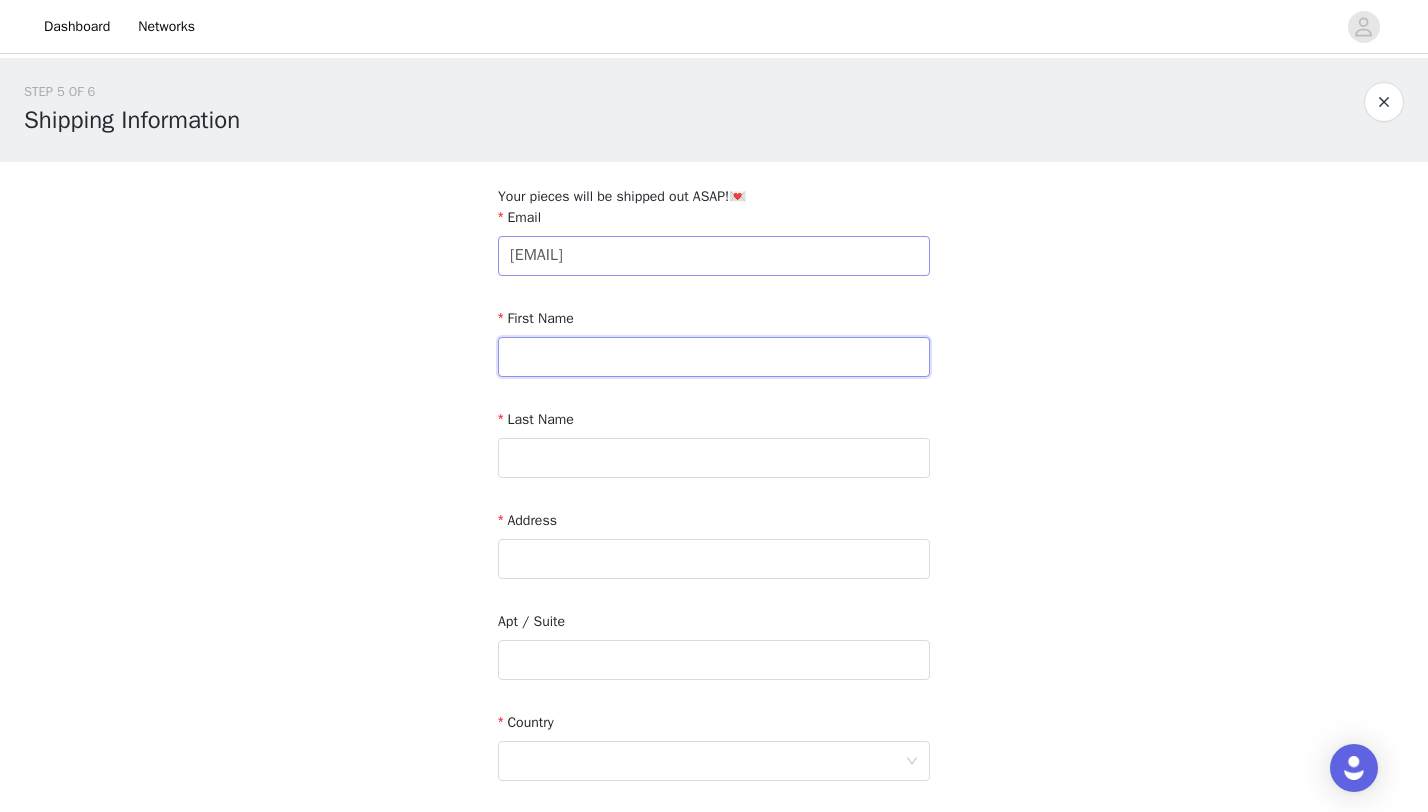type on "[FIRST]" 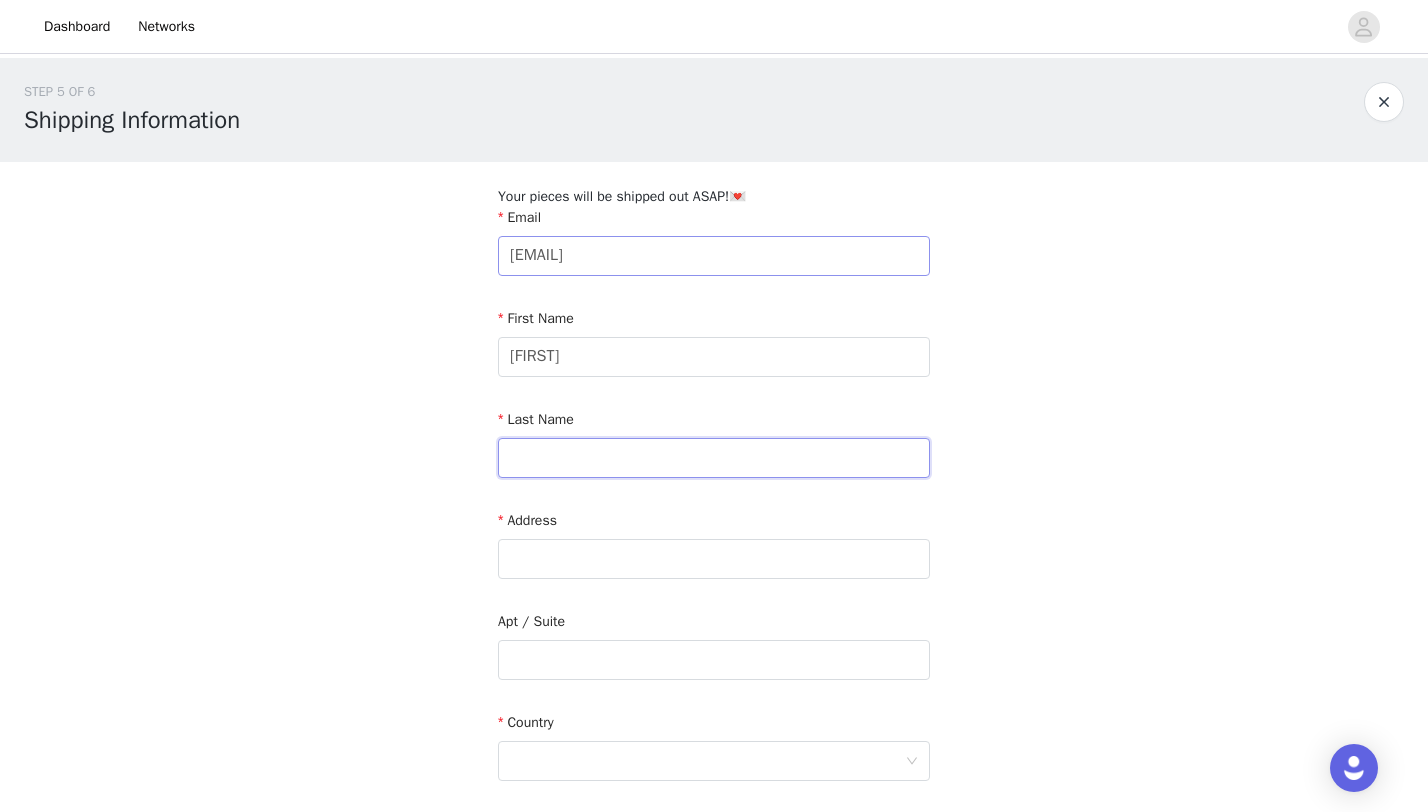 type on "[LAST]" 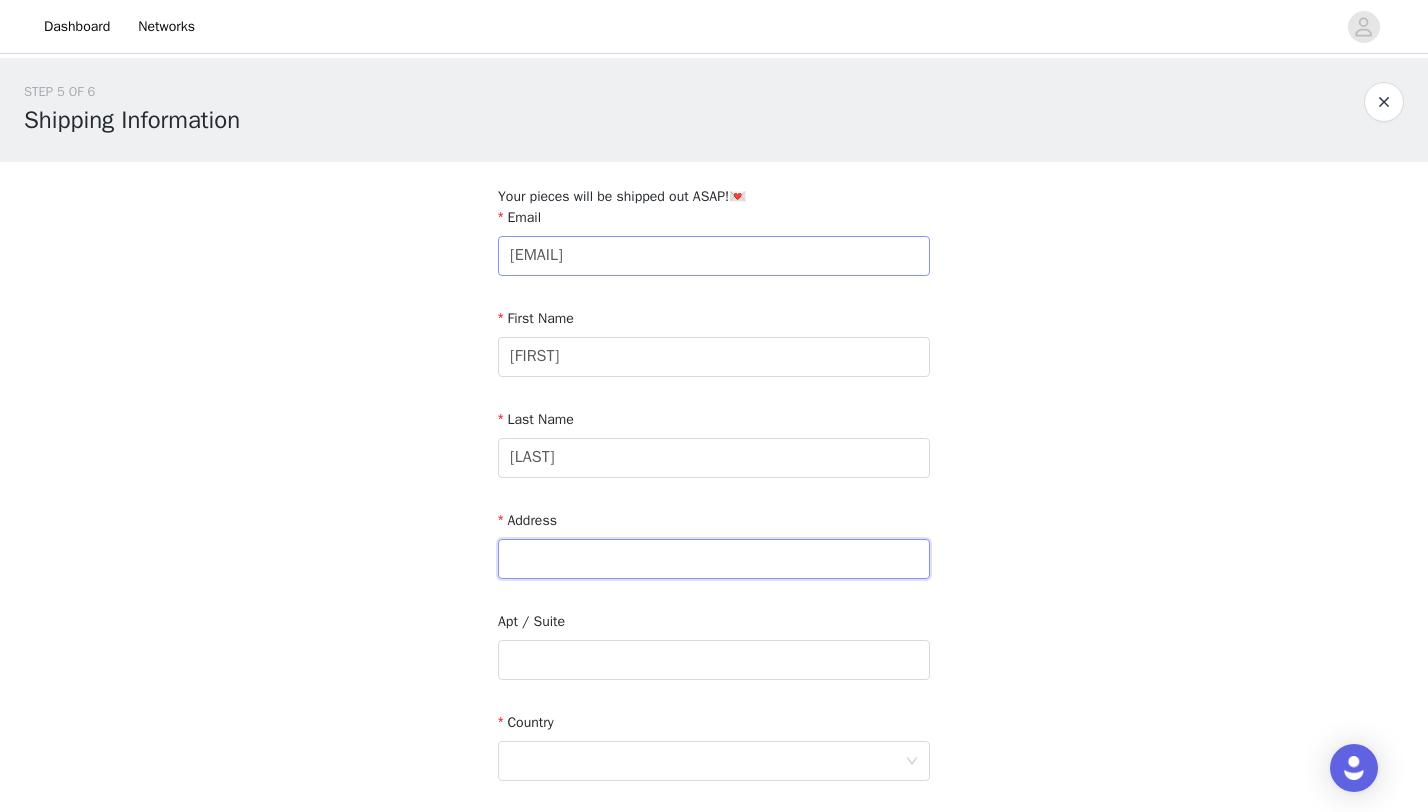 type on "[NUMBER] [STREET]" 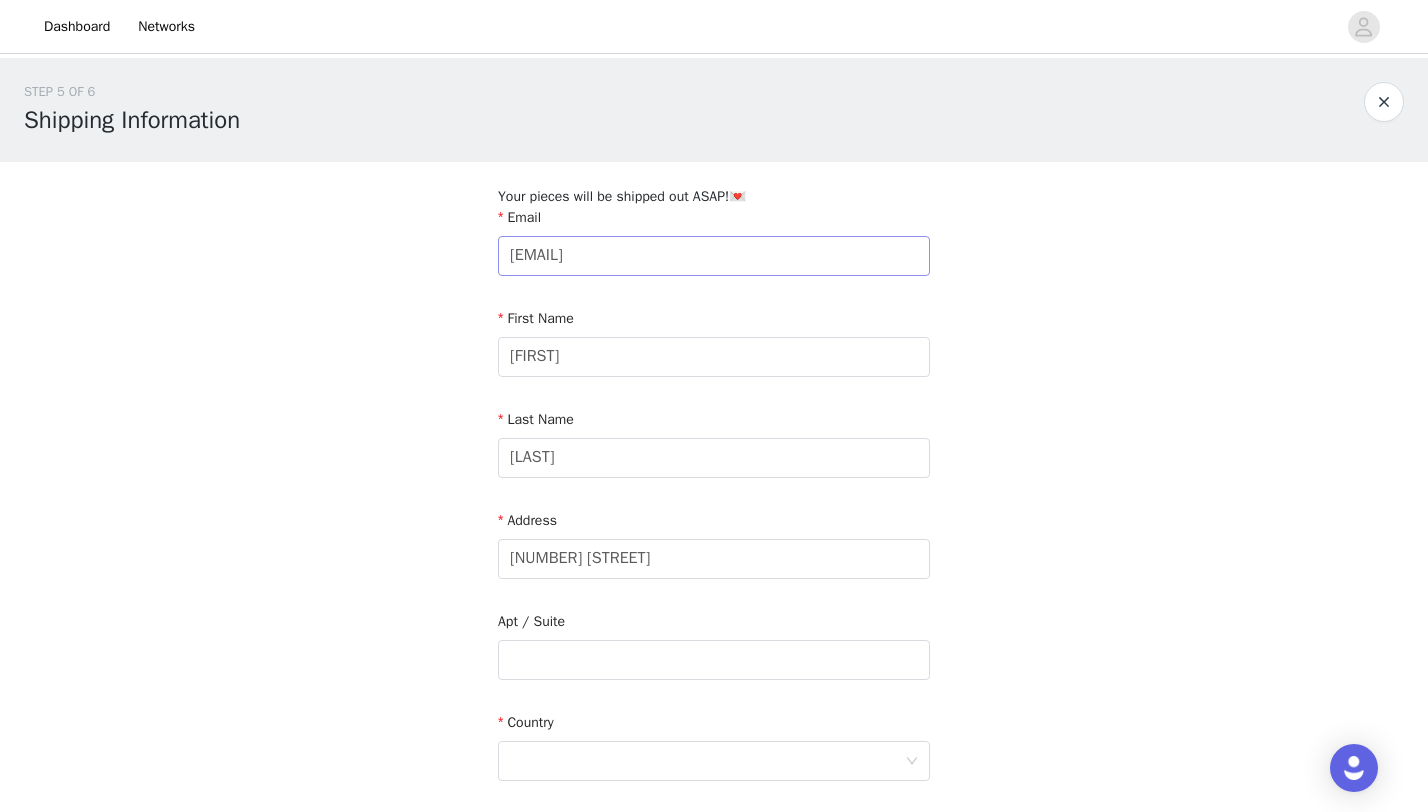 type on "[CITY]" 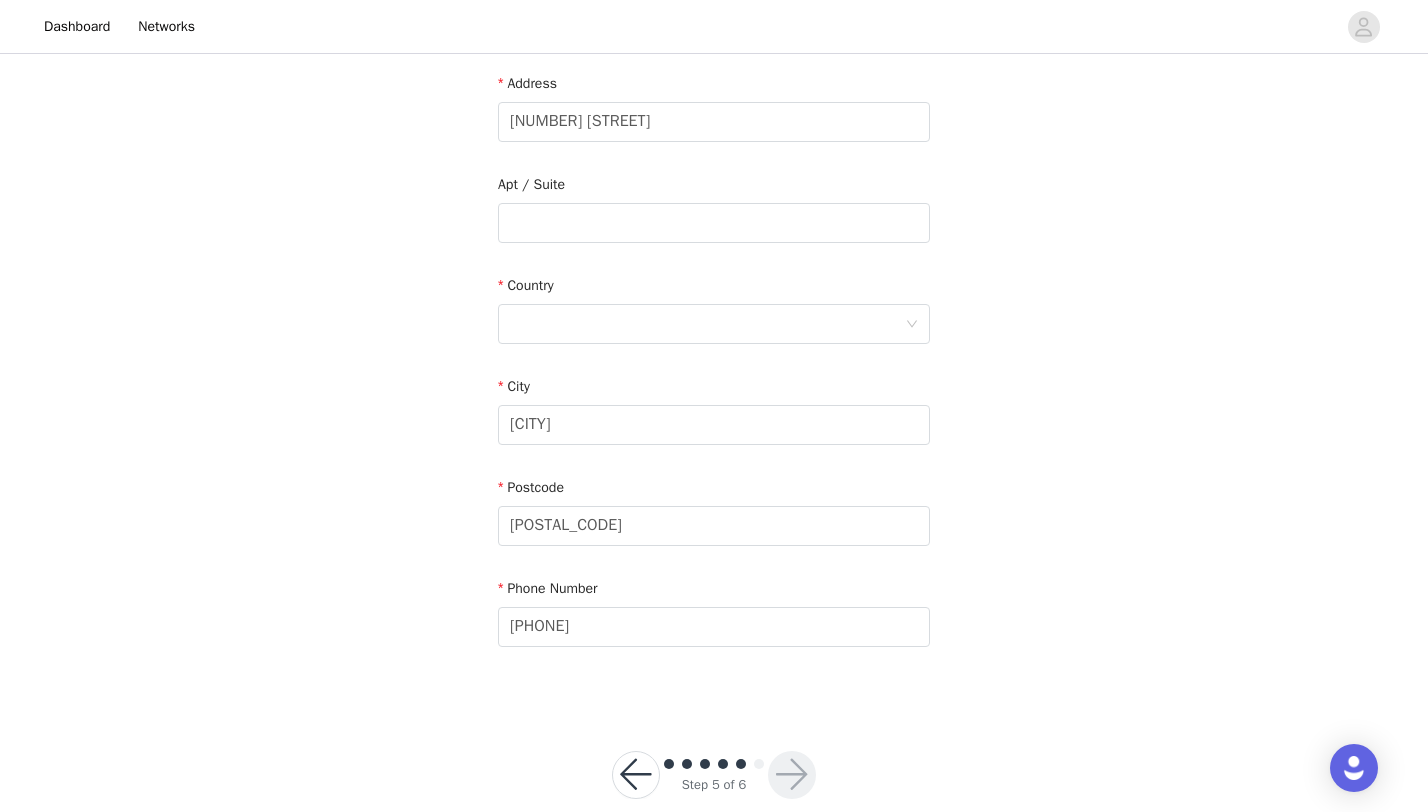 scroll, scrollTop: 471, scrollLeft: 0, axis: vertical 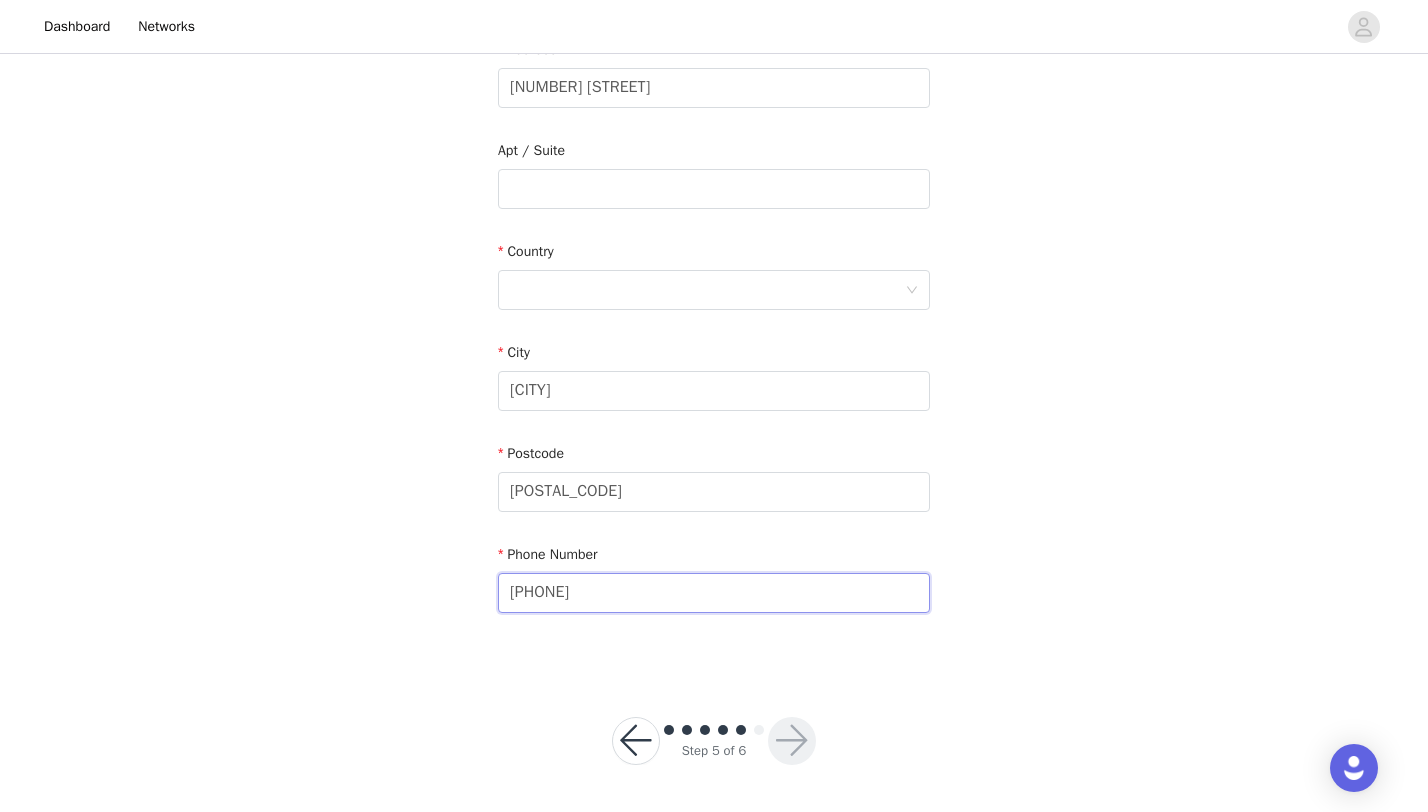 click on "[PHONE]" at bounding box center (714, 593) 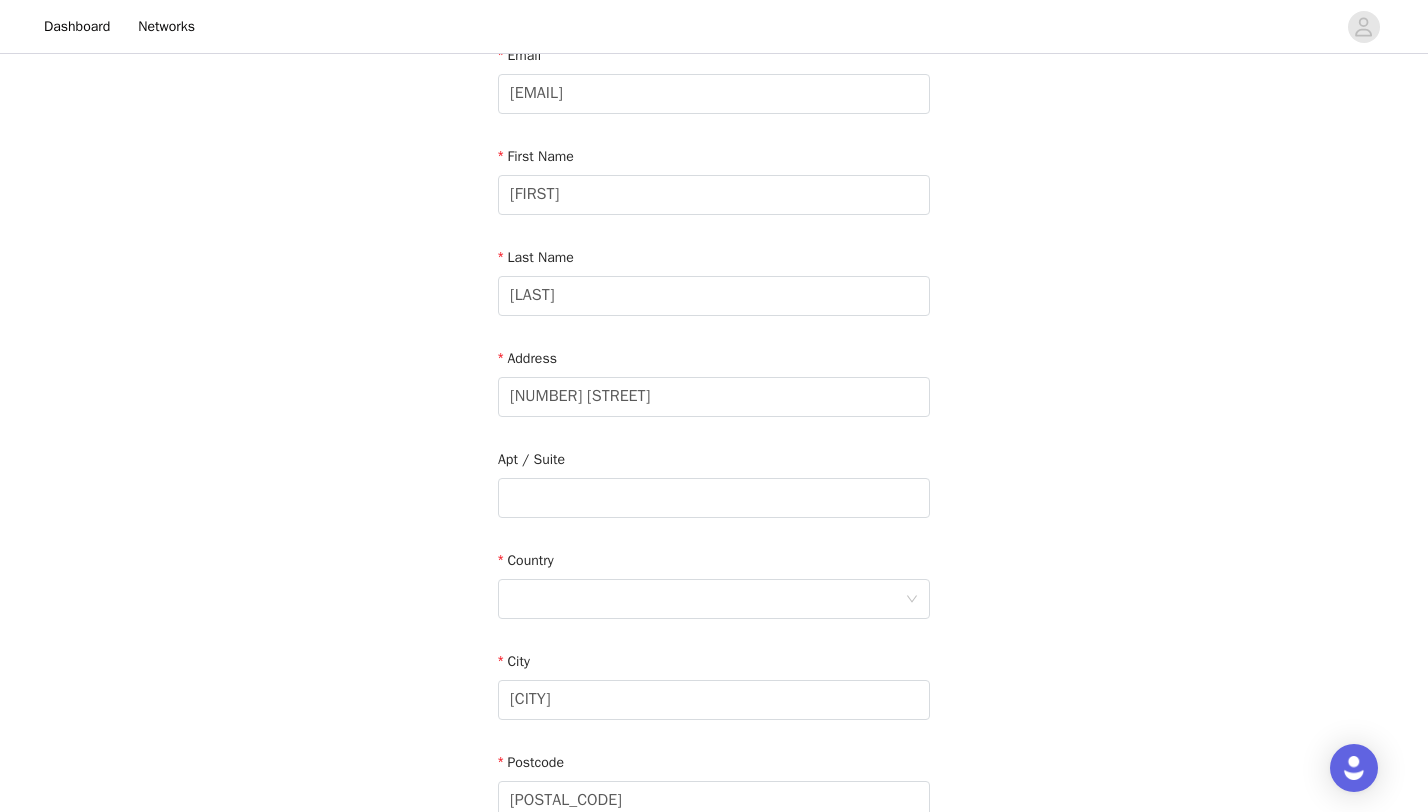 scroll, scrollTop: 91, scrollLeft: 0, axis: vertical 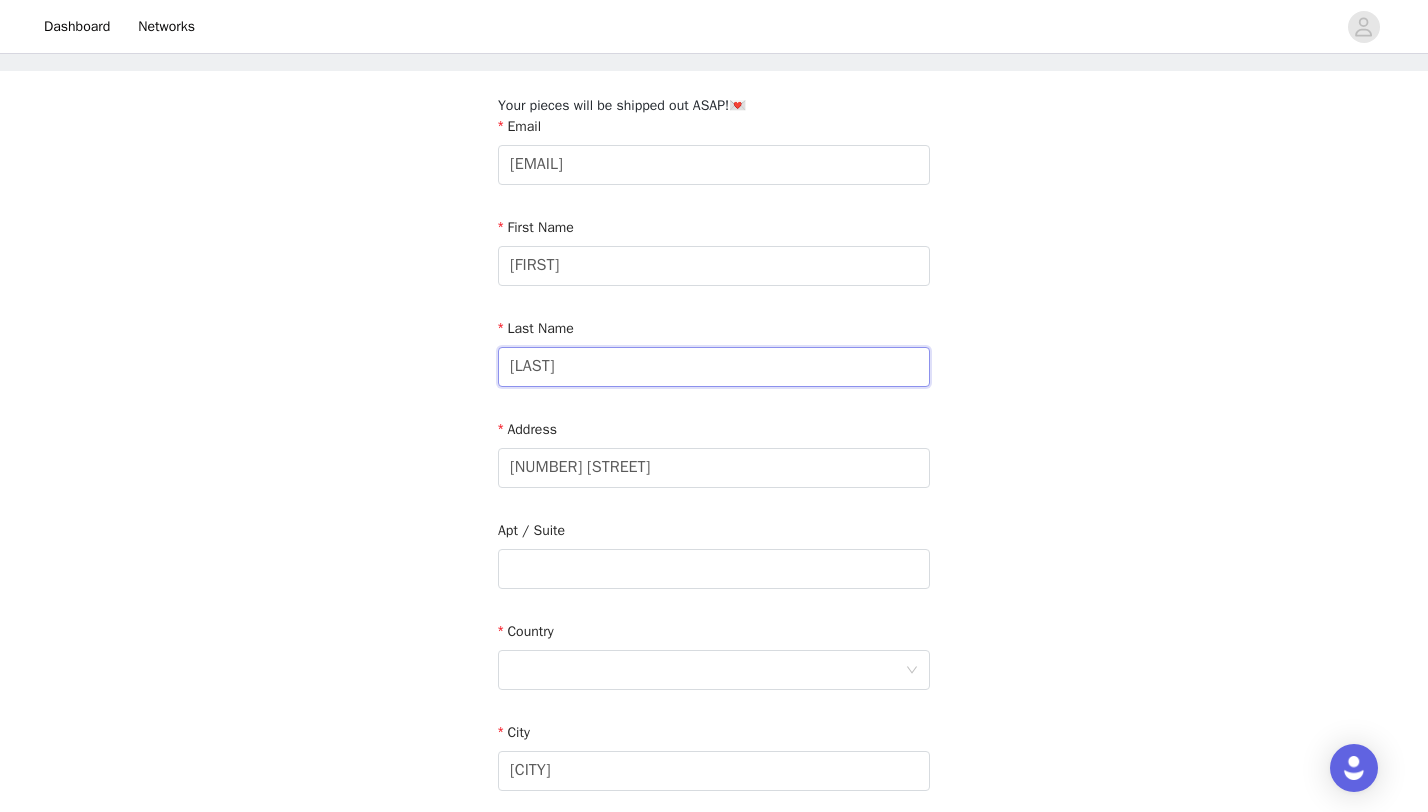 drag, startPoint x: 629, startPoint y: 369, endPoint x: 427, endPoint y: 368, distance: 202.00247 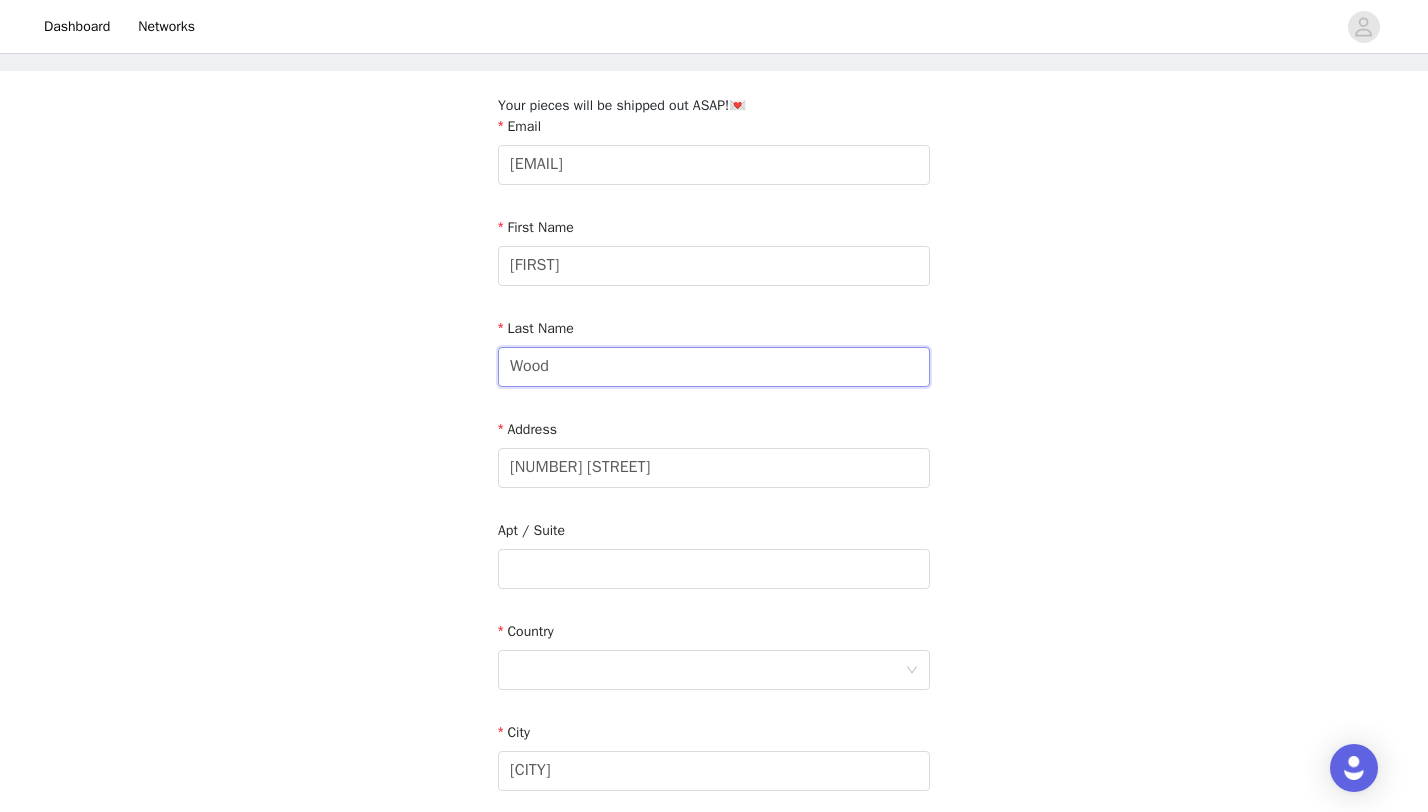 type on "[LAST]" 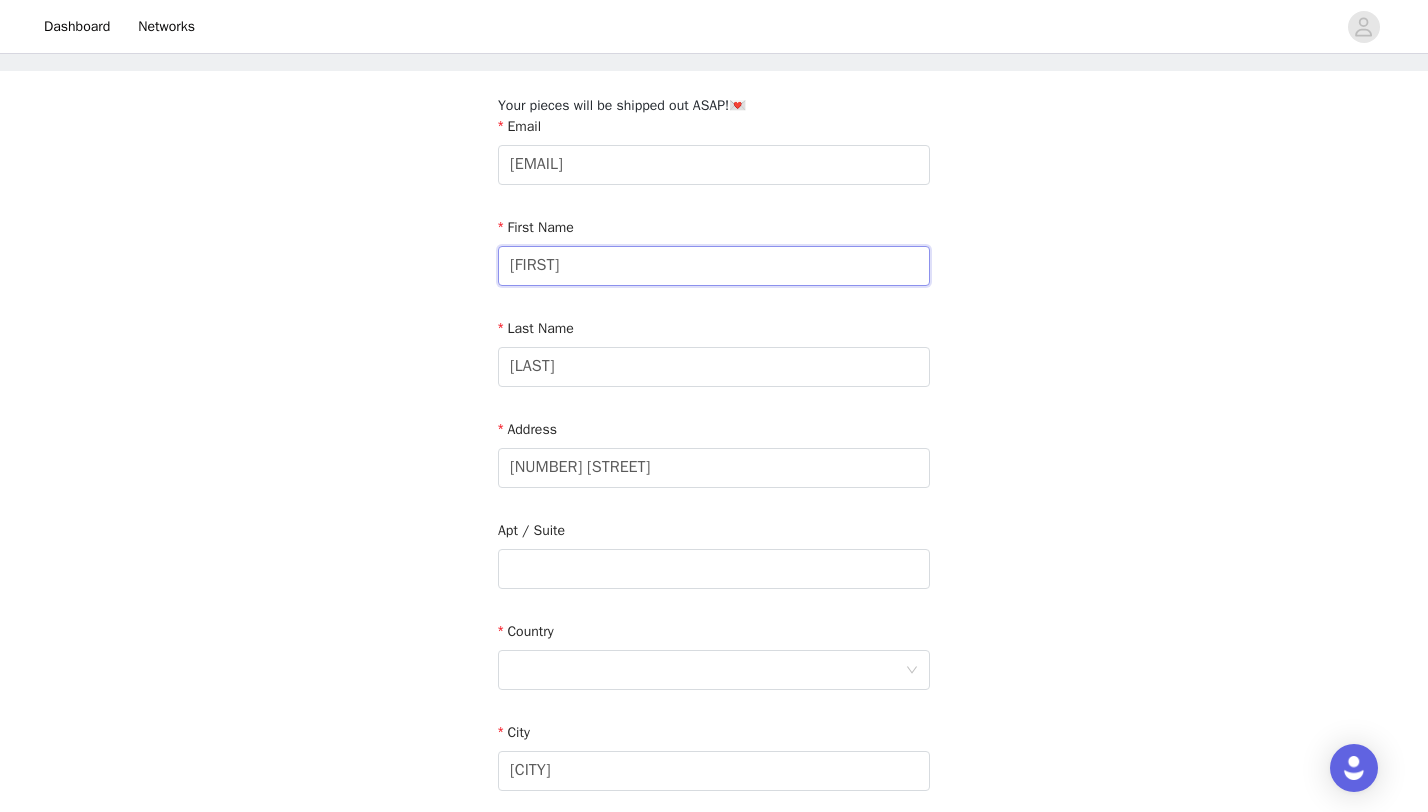 click on "[FIRST]" at bounding box center [714, 266] 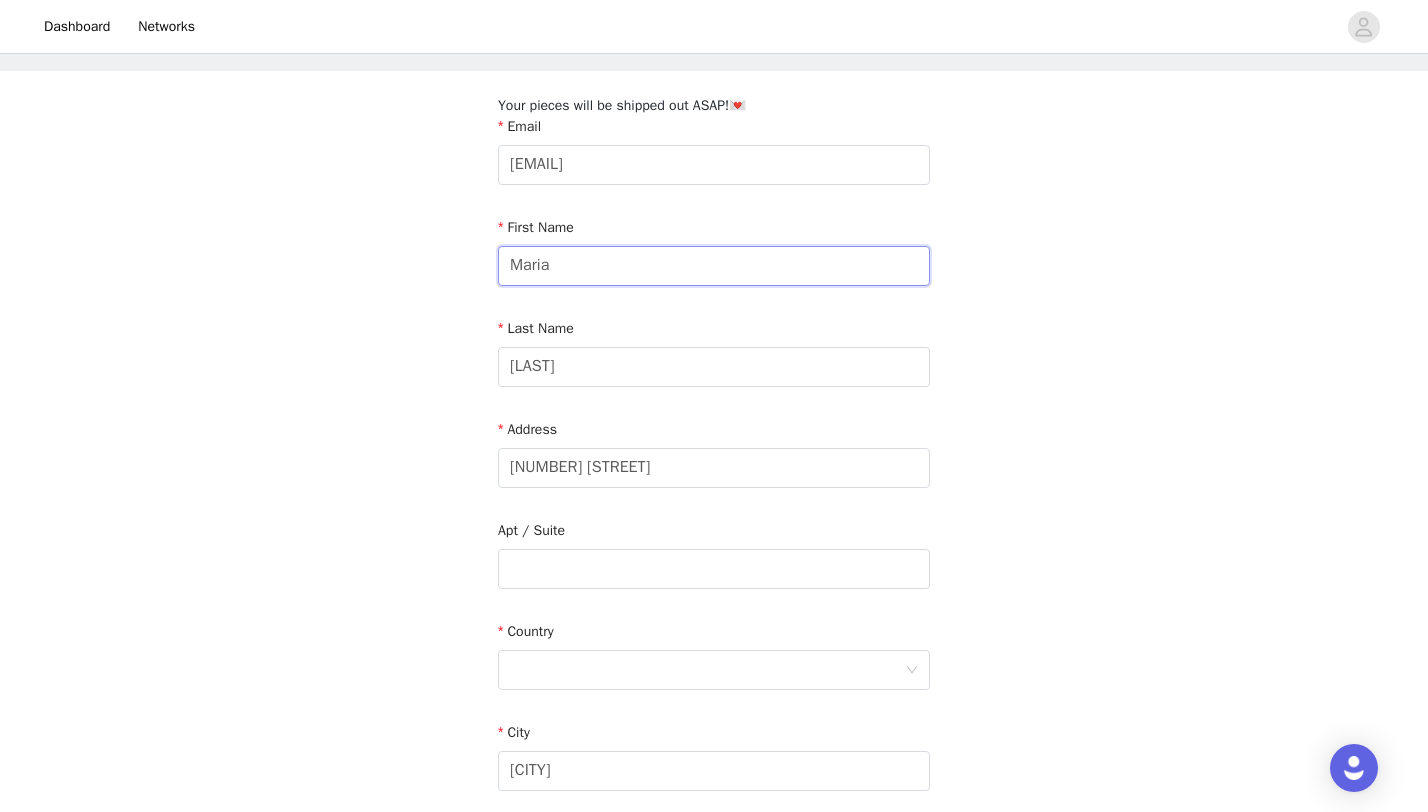 type on "[FIRST]" 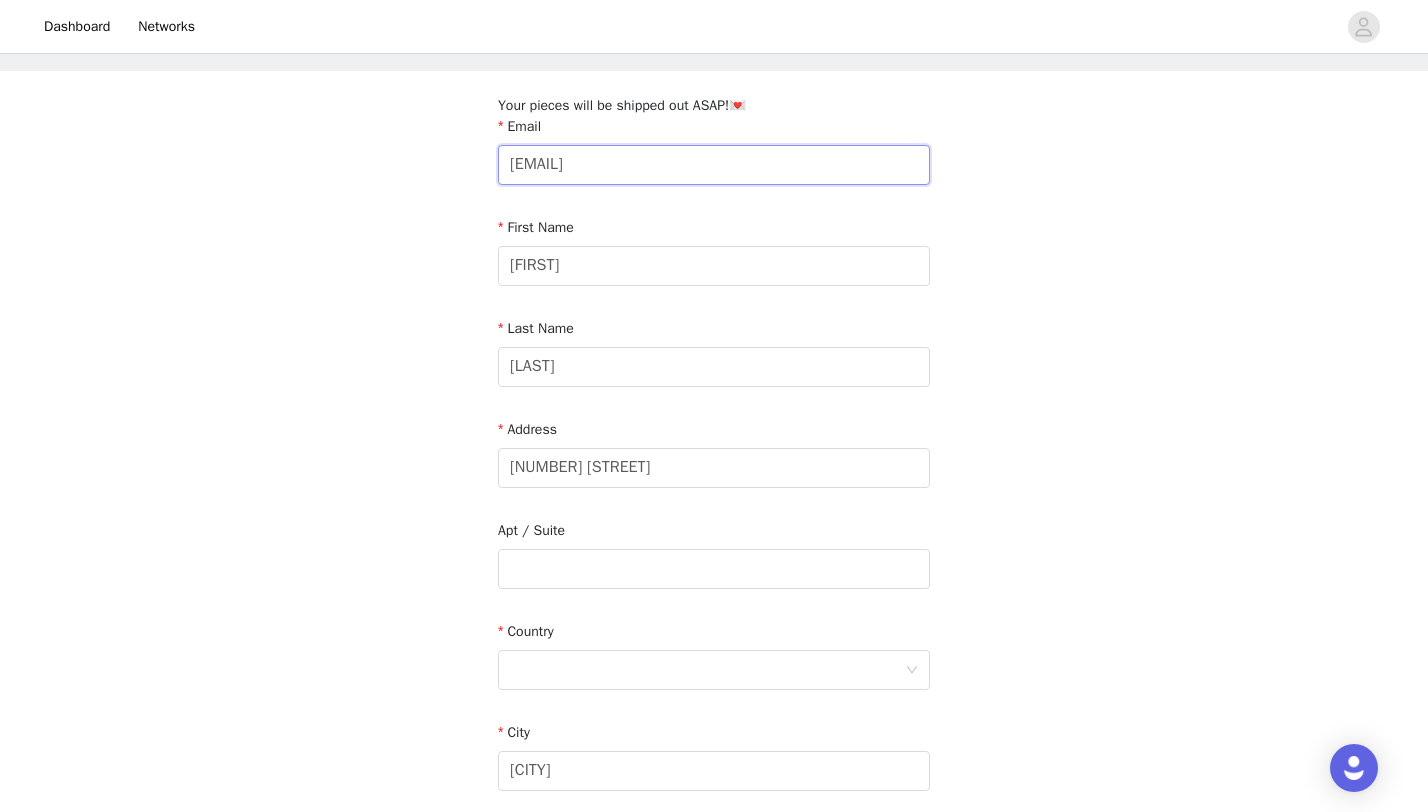 click on "[EMAIL]" at bounding box center [714, 165] 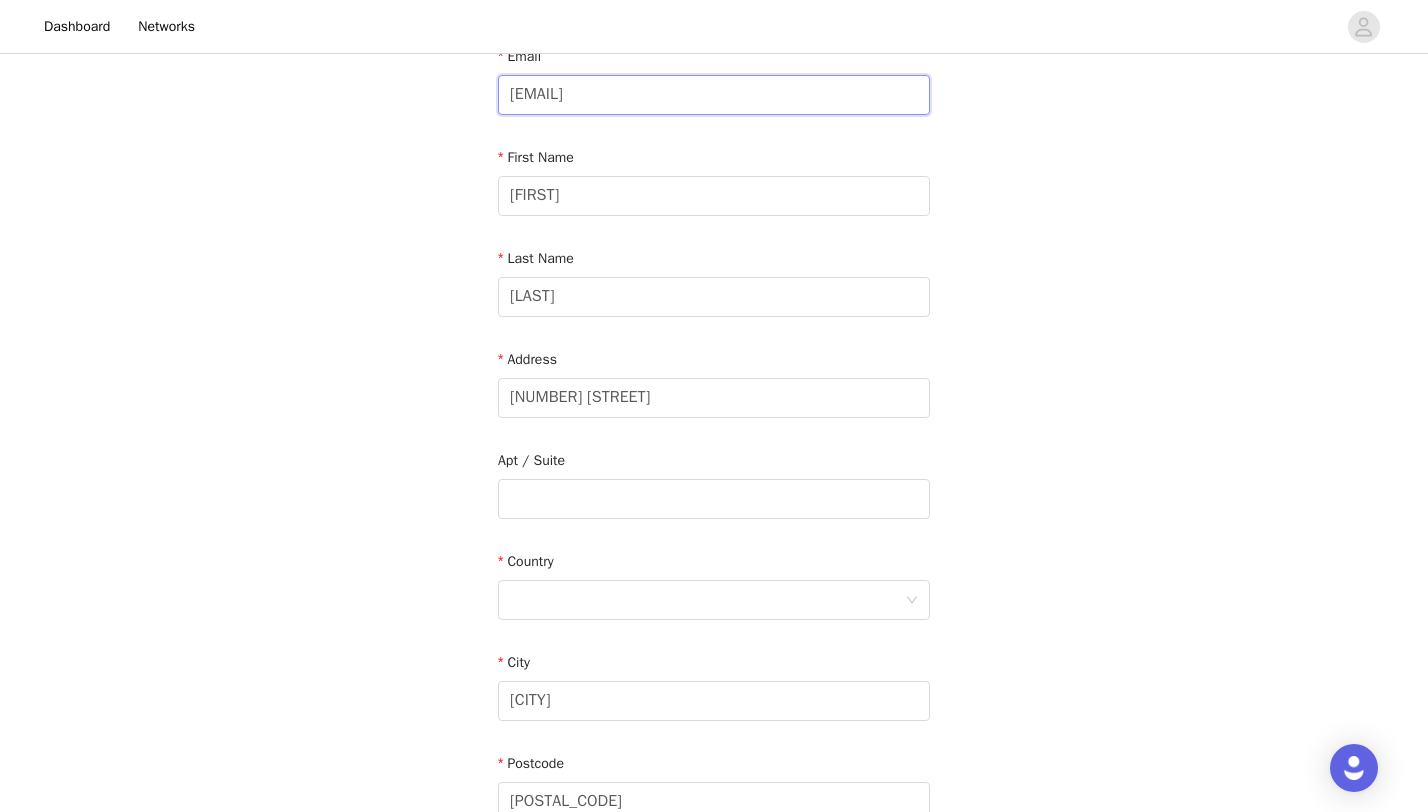 scroll, scrollTop: 324, scrollLeft: 0, axis: vertical 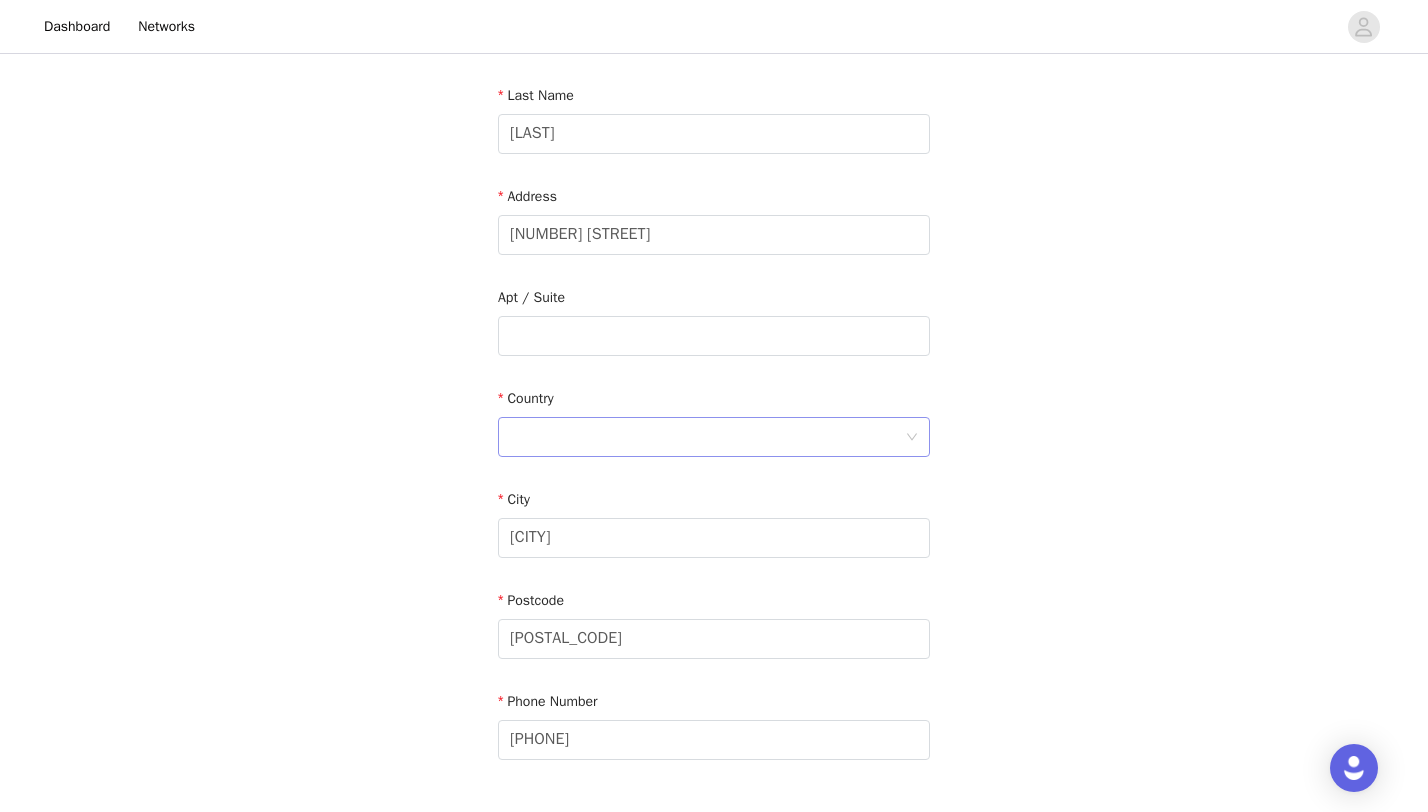 click at bounding box center [707, 437] 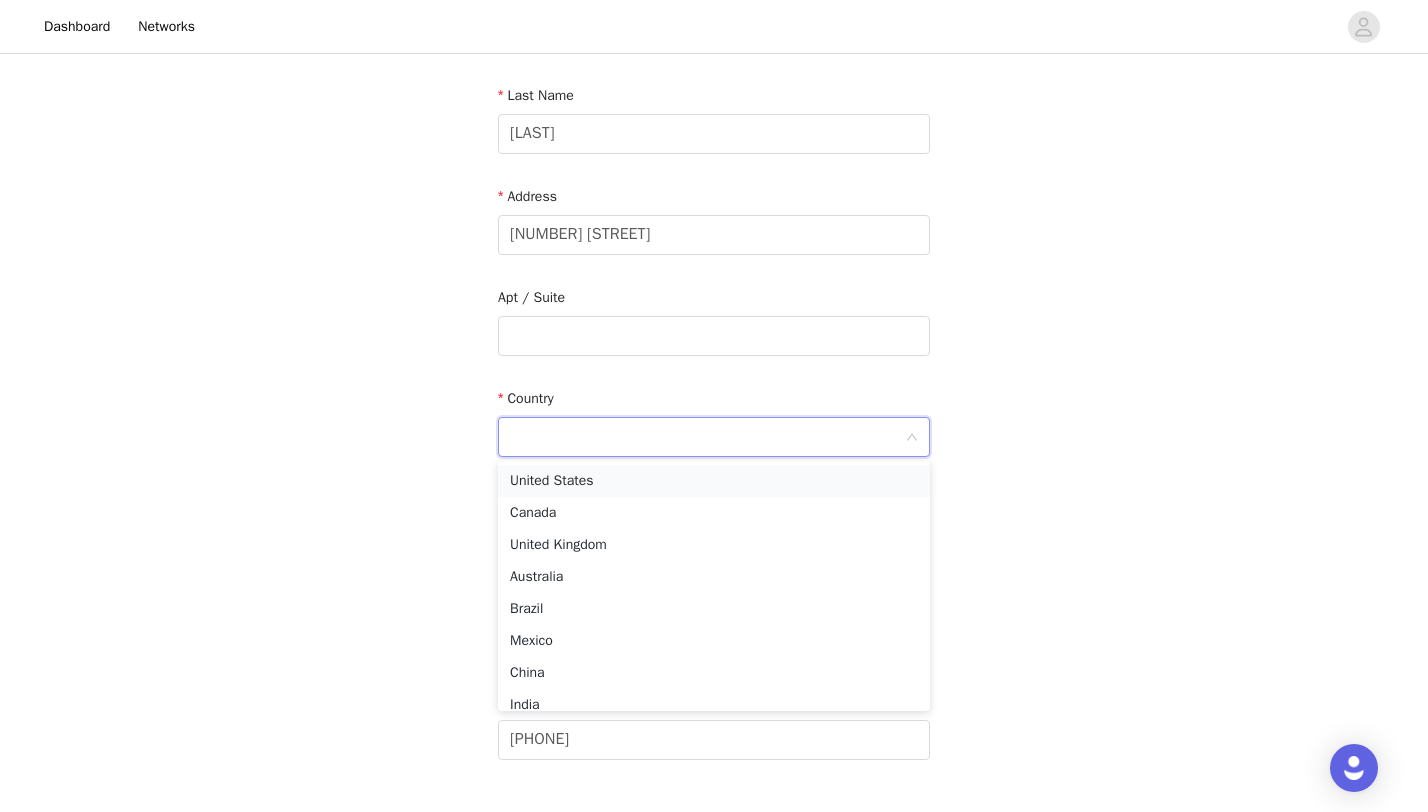 click on "United States" at bounding box center (714, 481) 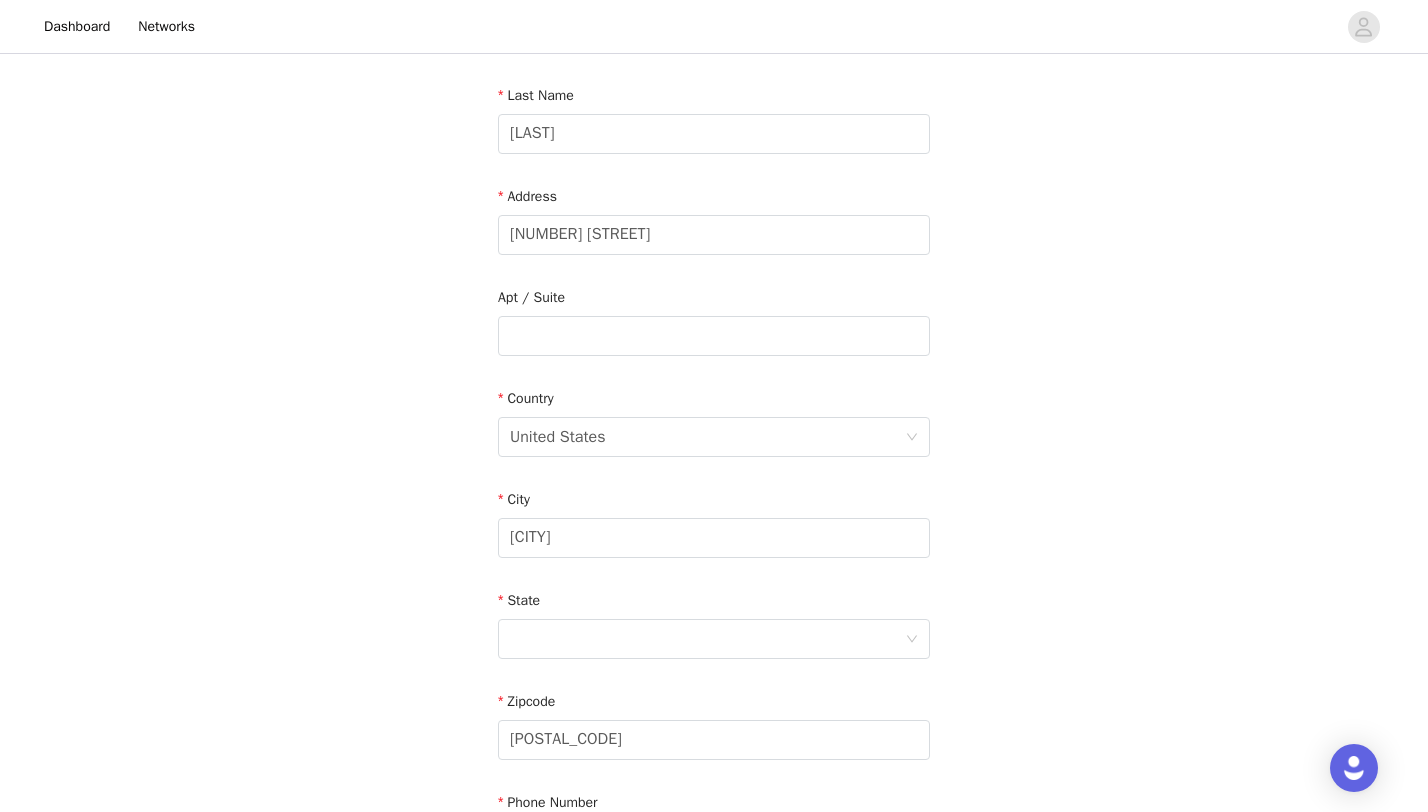 scroll, scrollTop: 572, scrollLeft: 0, axis: vertical 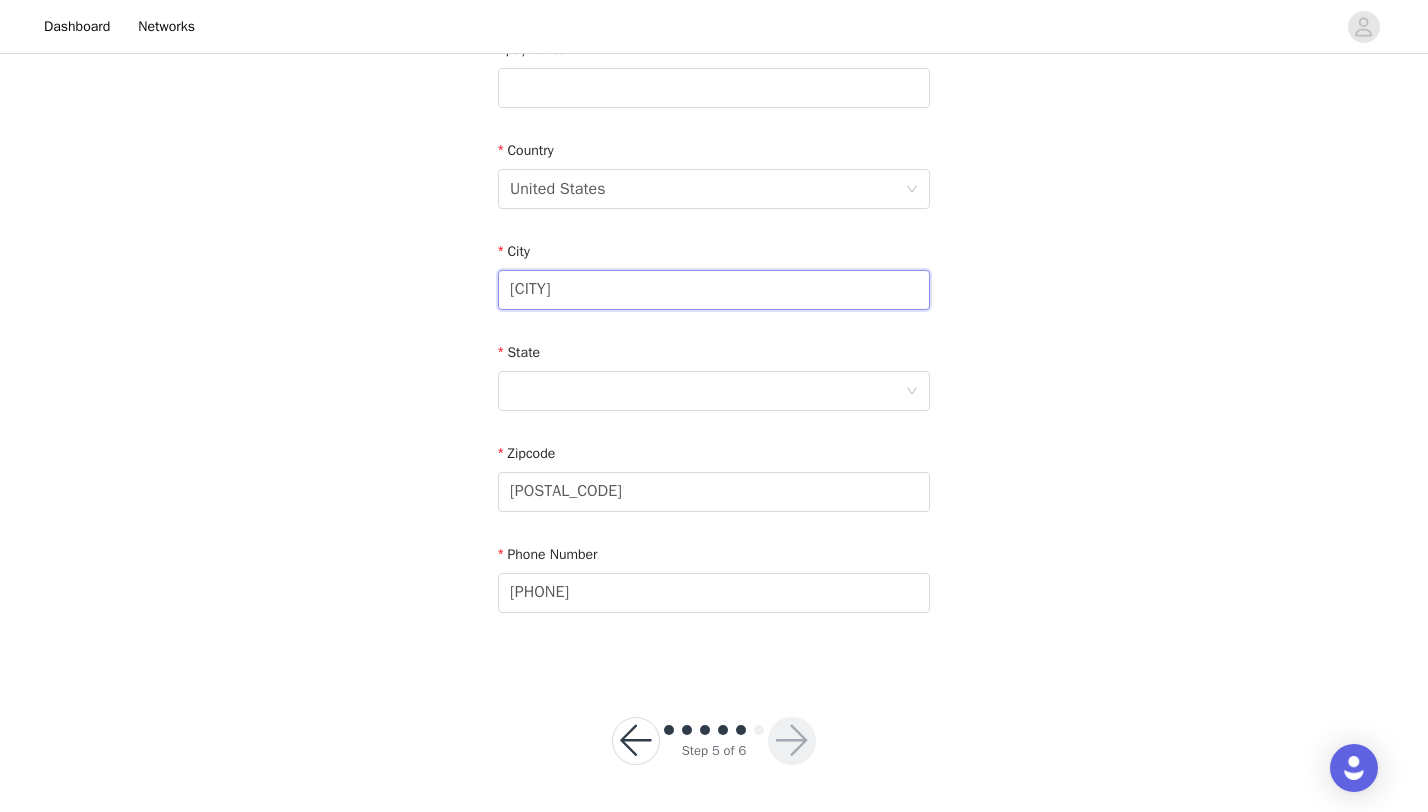 click on "[CITY]" at bounding box center [714, 290] 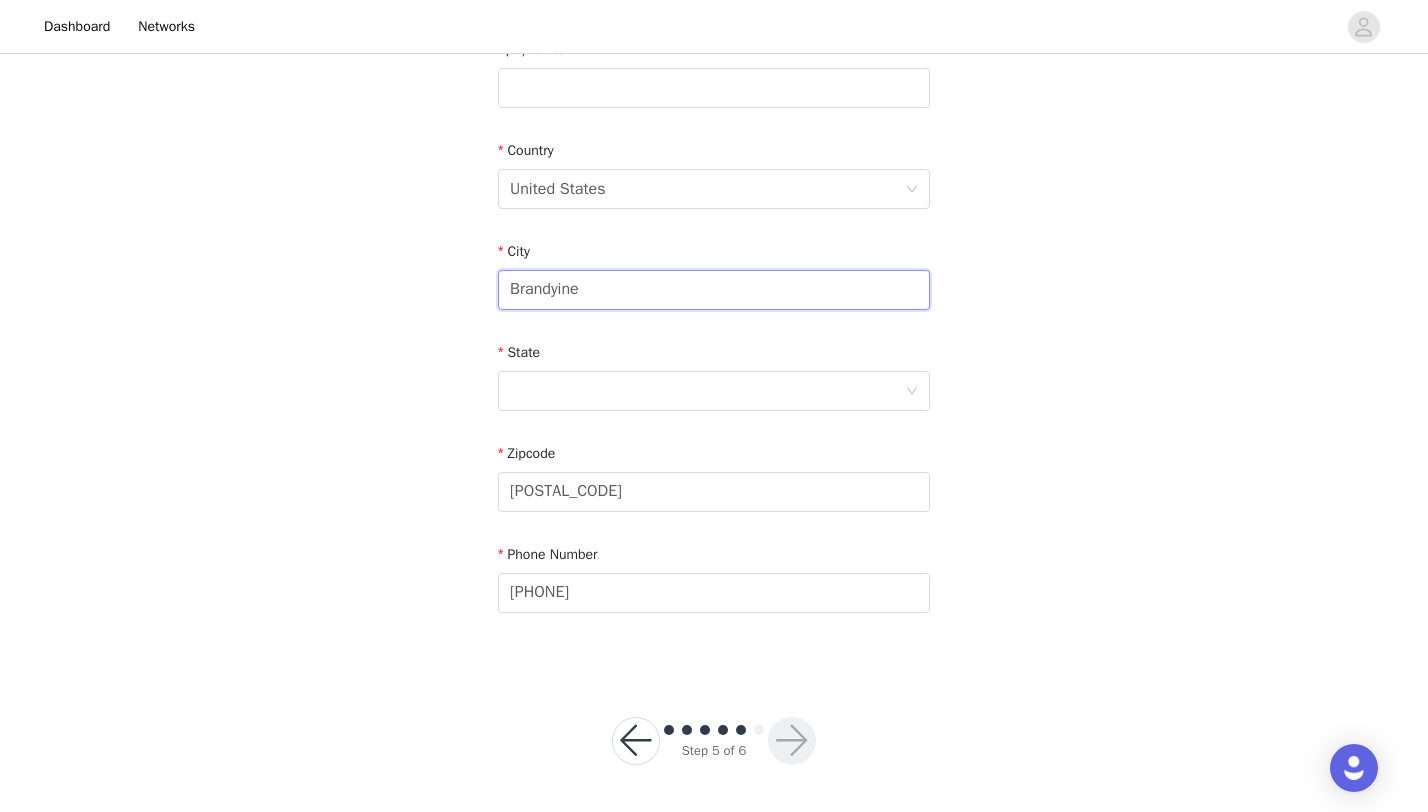 type on "[CITY]" 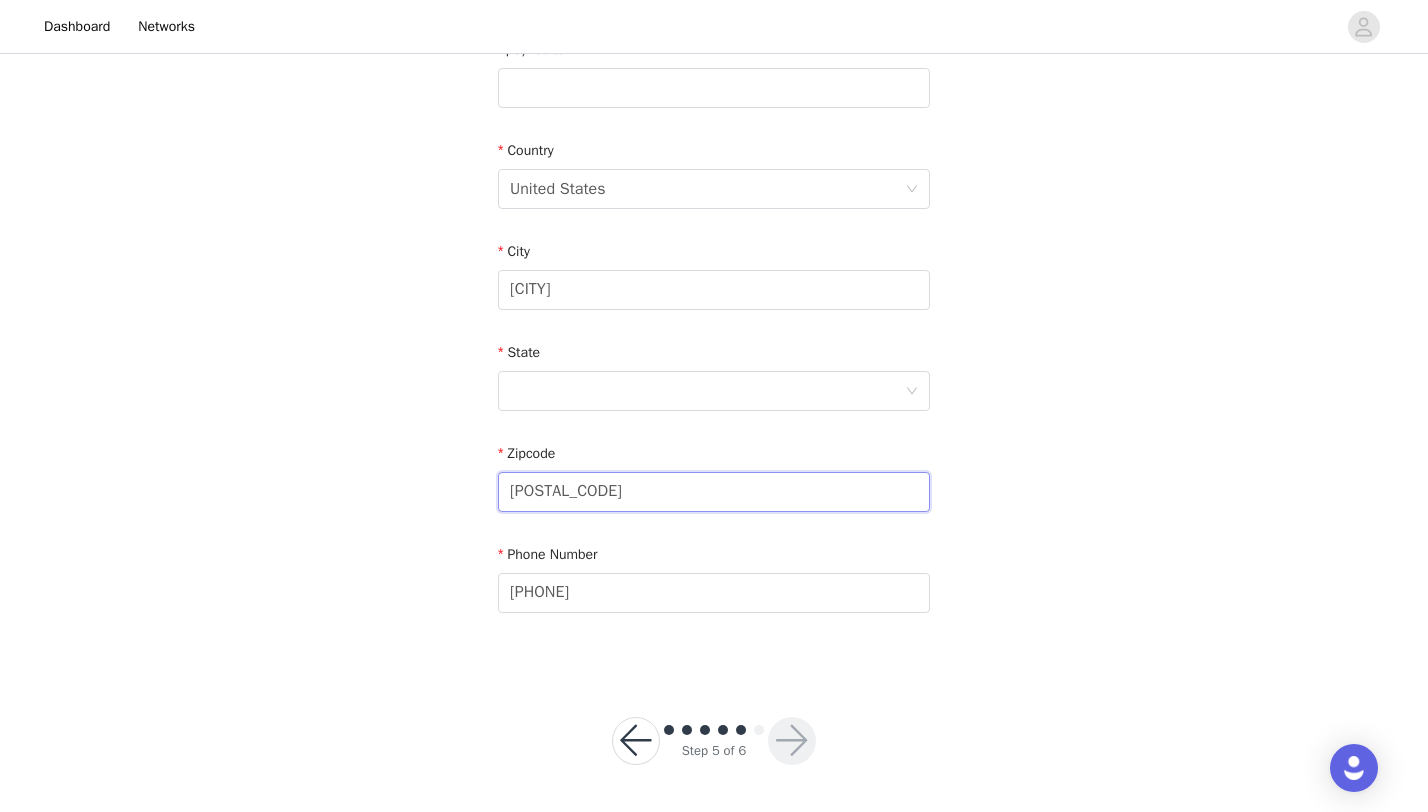 click on "[POSTAL_CODE]" at bounding box center [714, 492] 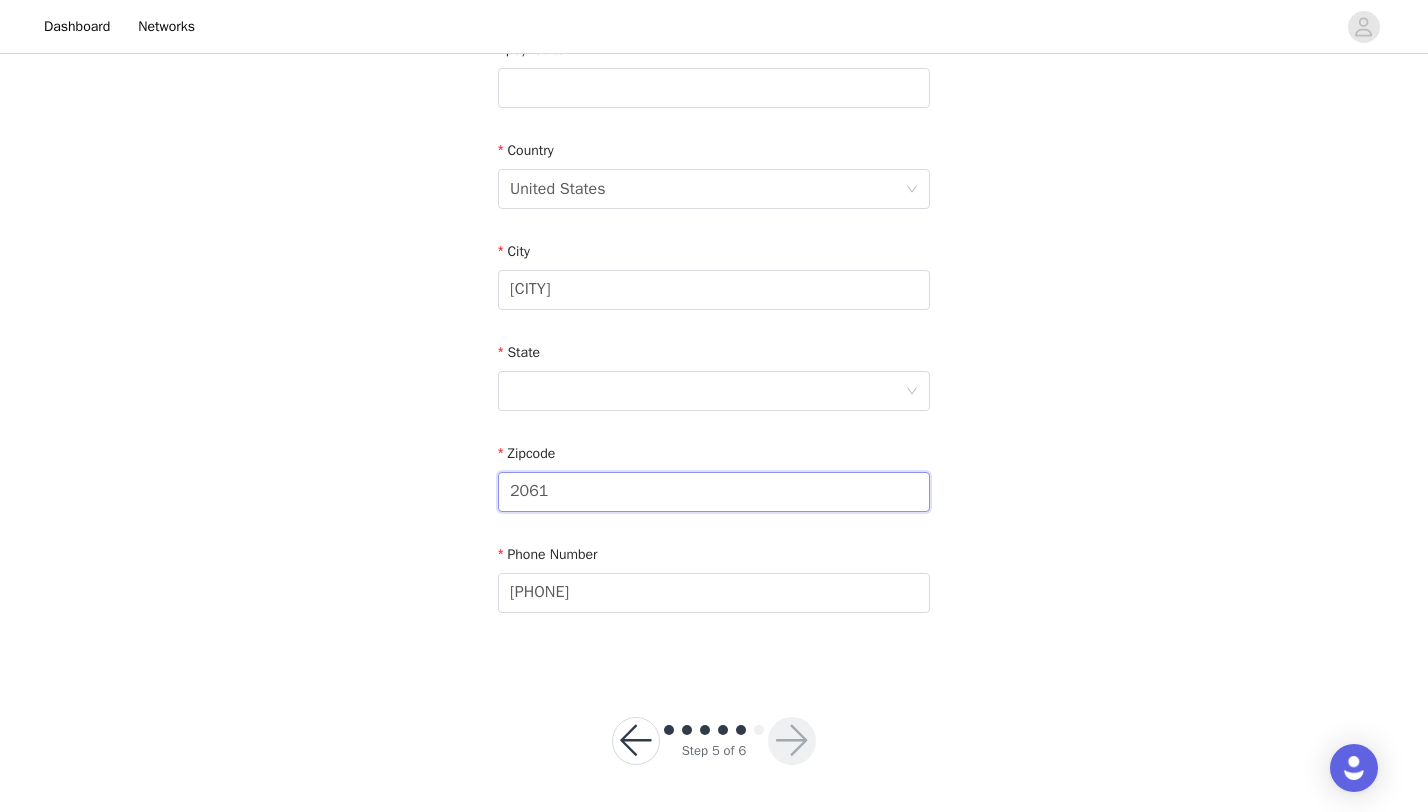 type on "[POSTAL_CODE]" 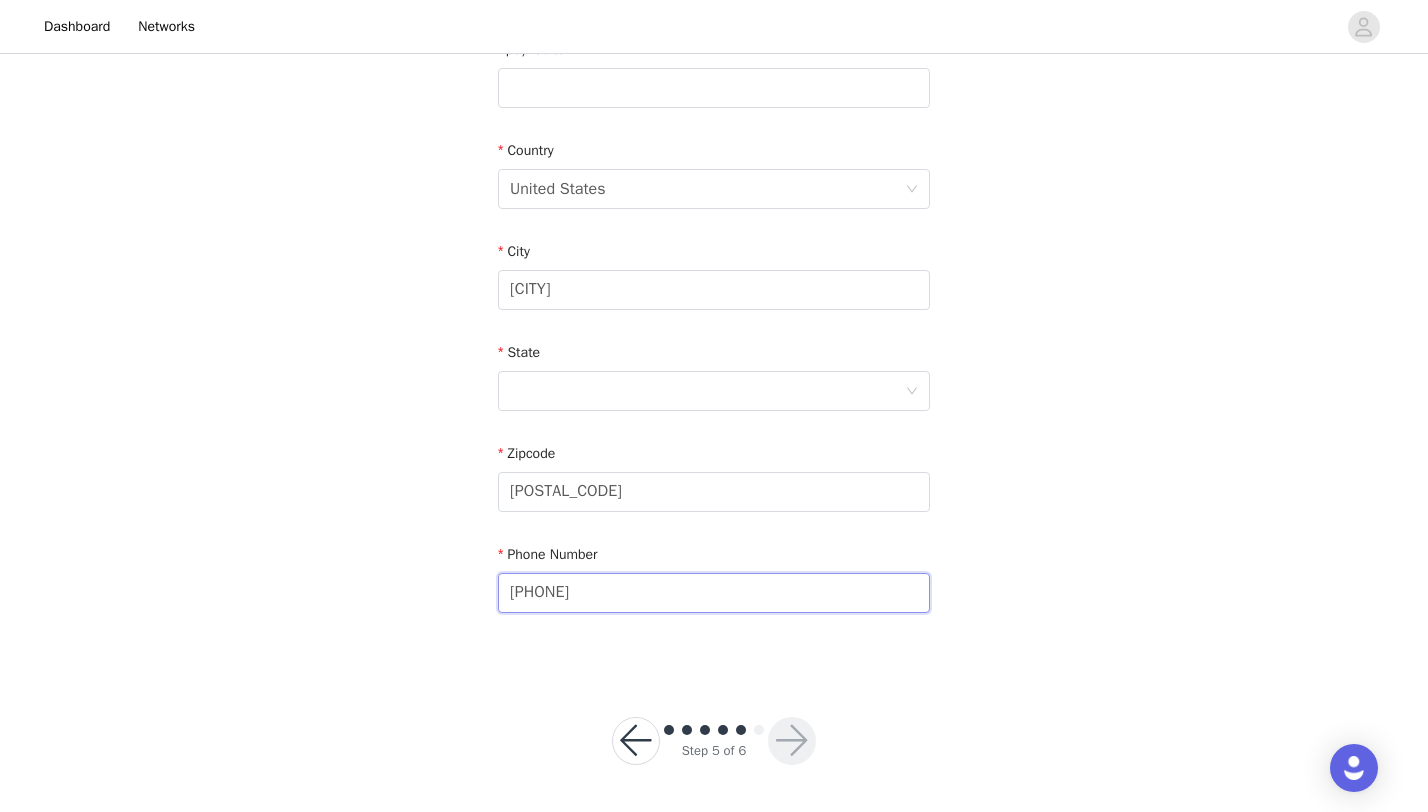 click on "[PHONE]" at bounding box center [714, 593] 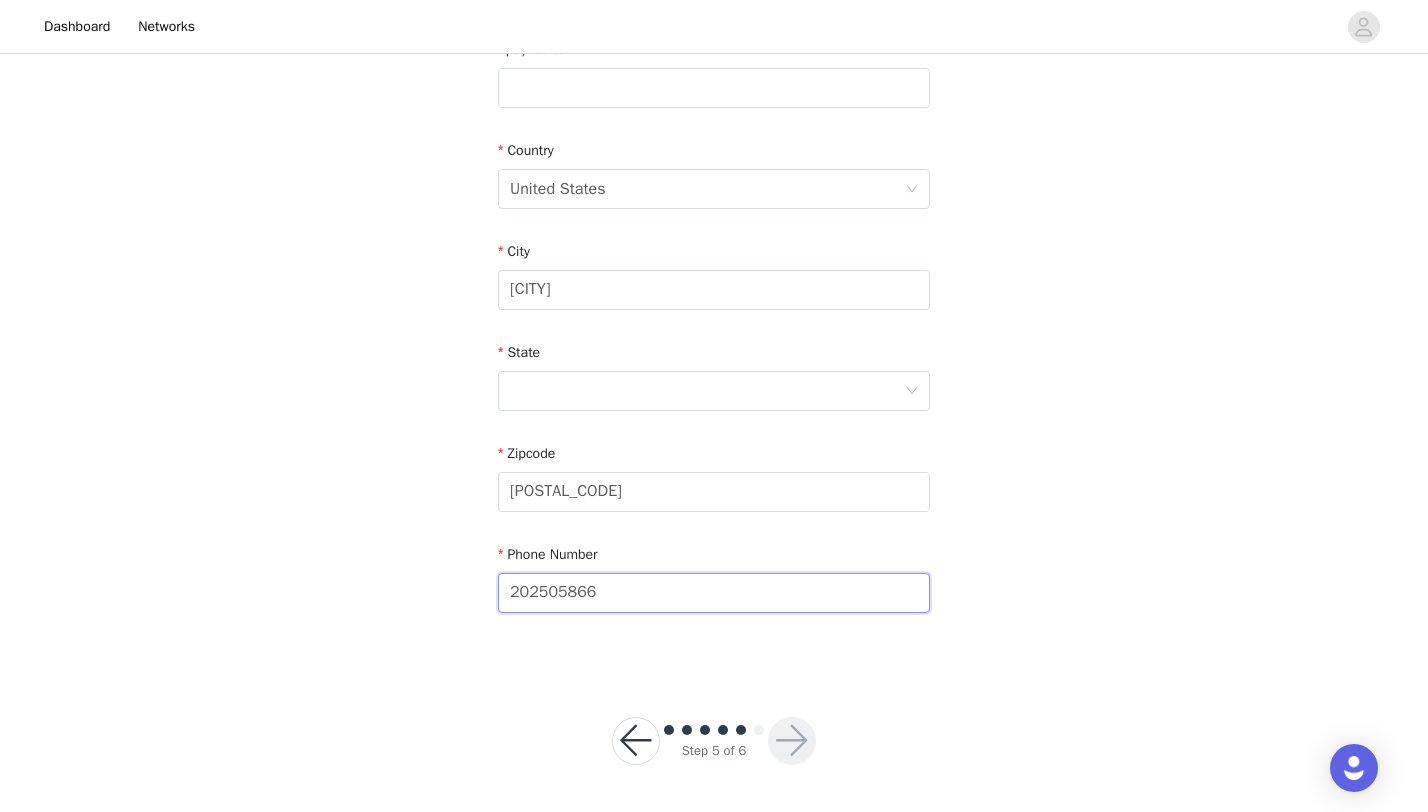 type on "[PHONE]" 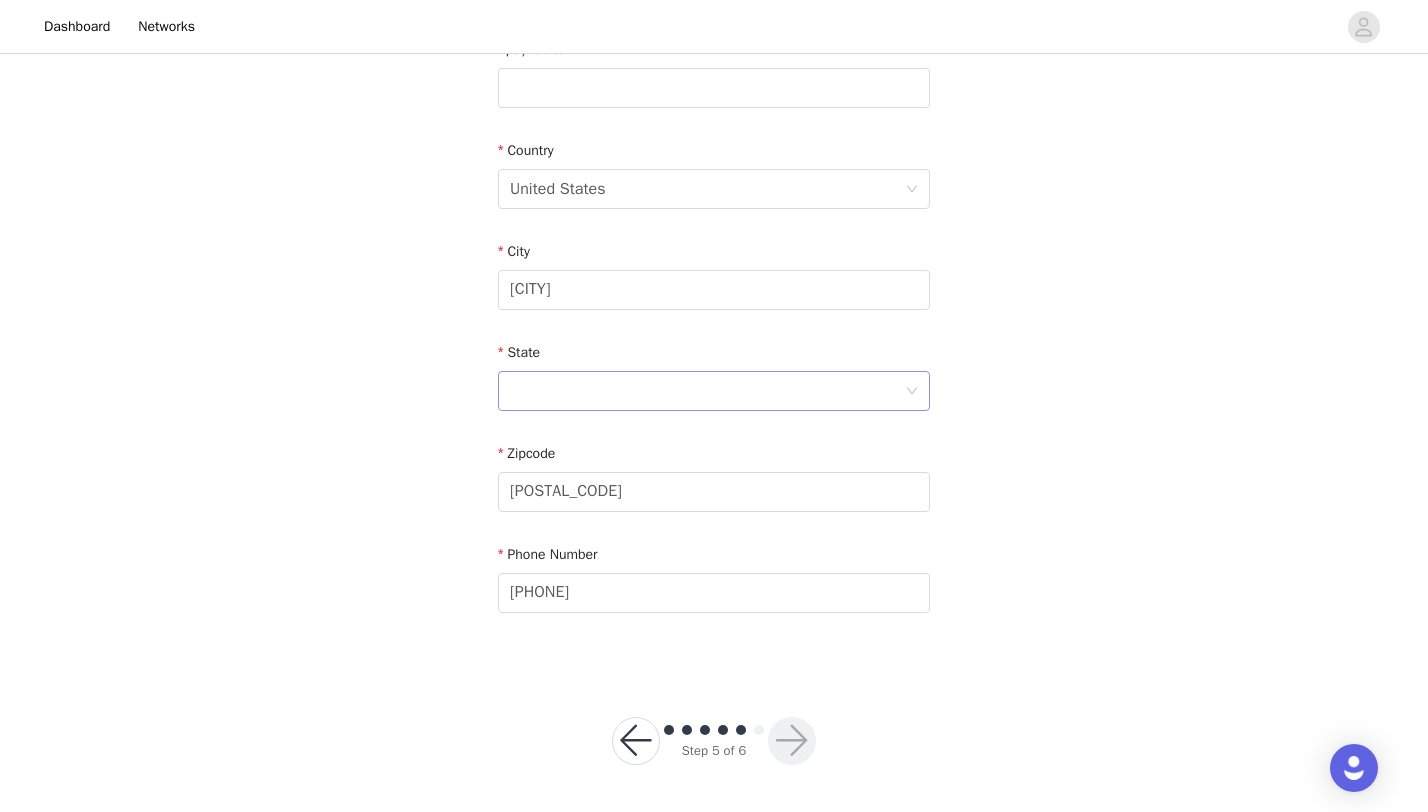click at bounding box center [707, 391] 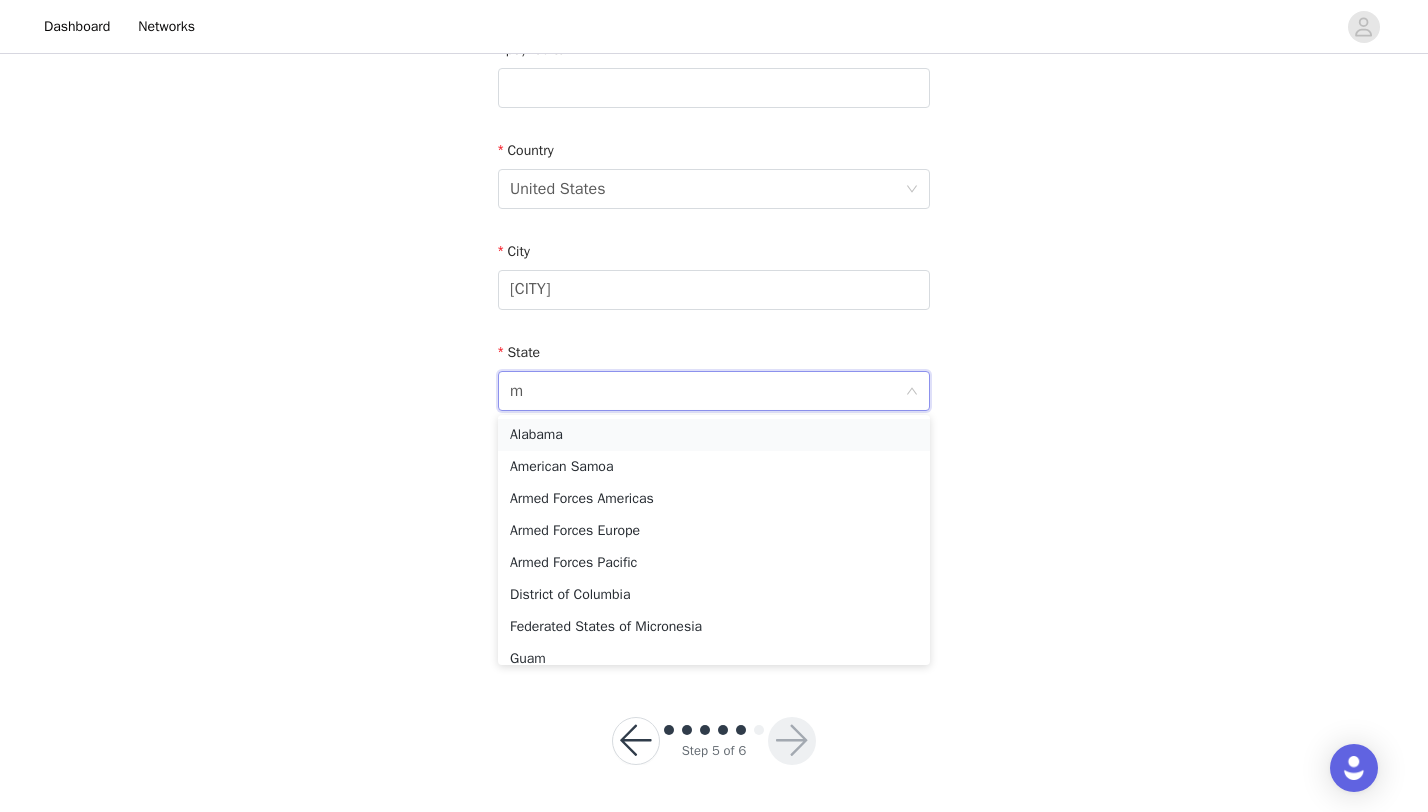 type on "ma" 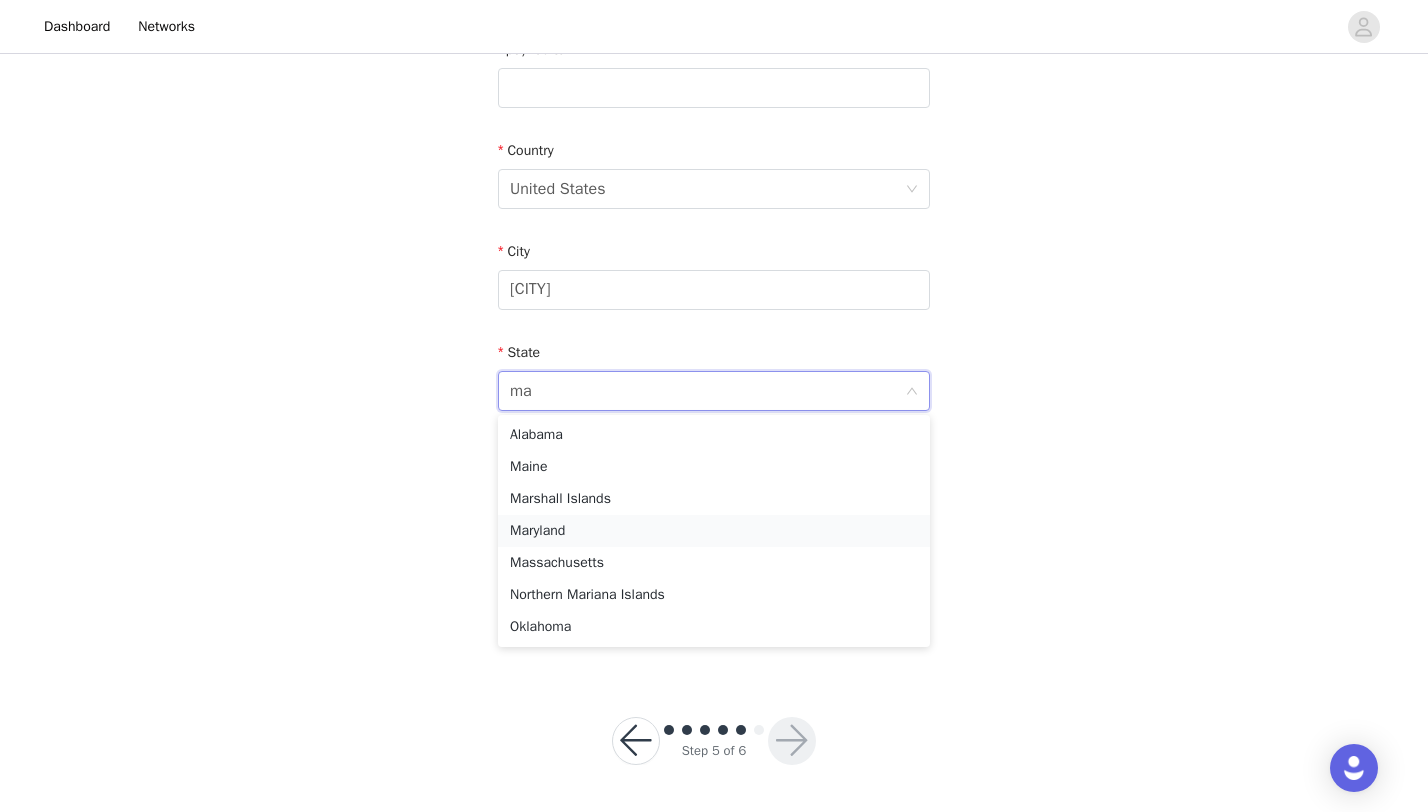 click on "Maryland" at bounding box center [714, 531] 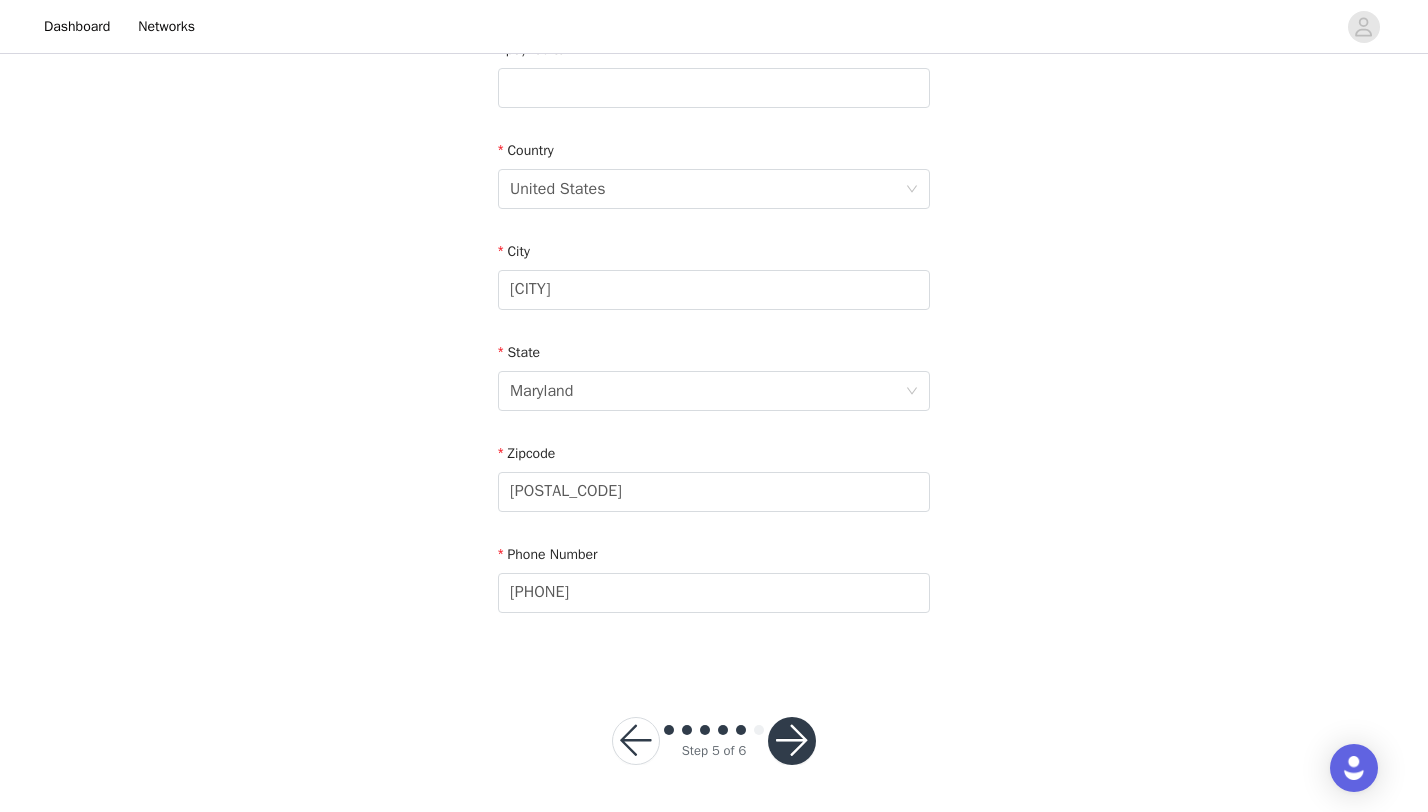 click at bounding box center [792, 741] 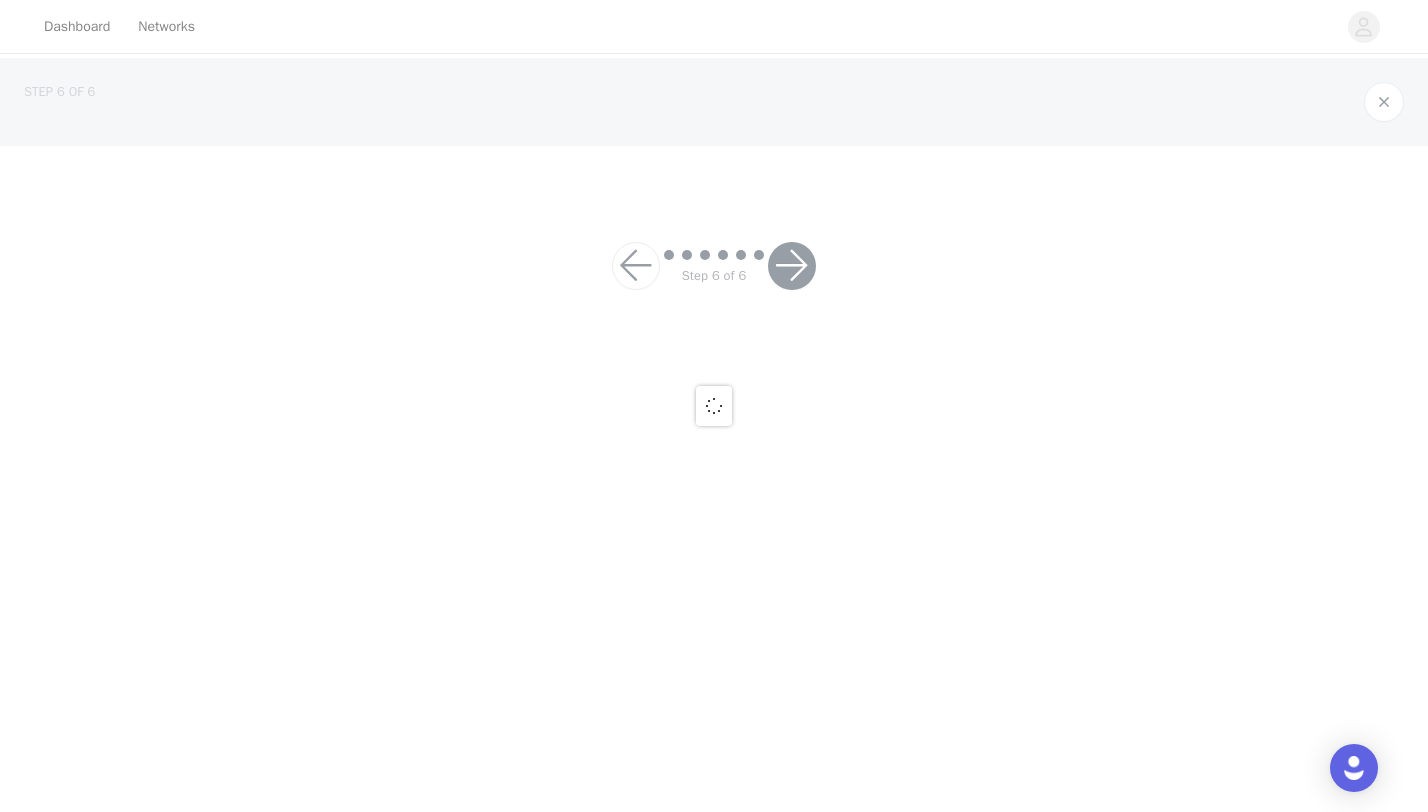 scroll, scrollTop: 0, scrollLeft: 0, axis: both 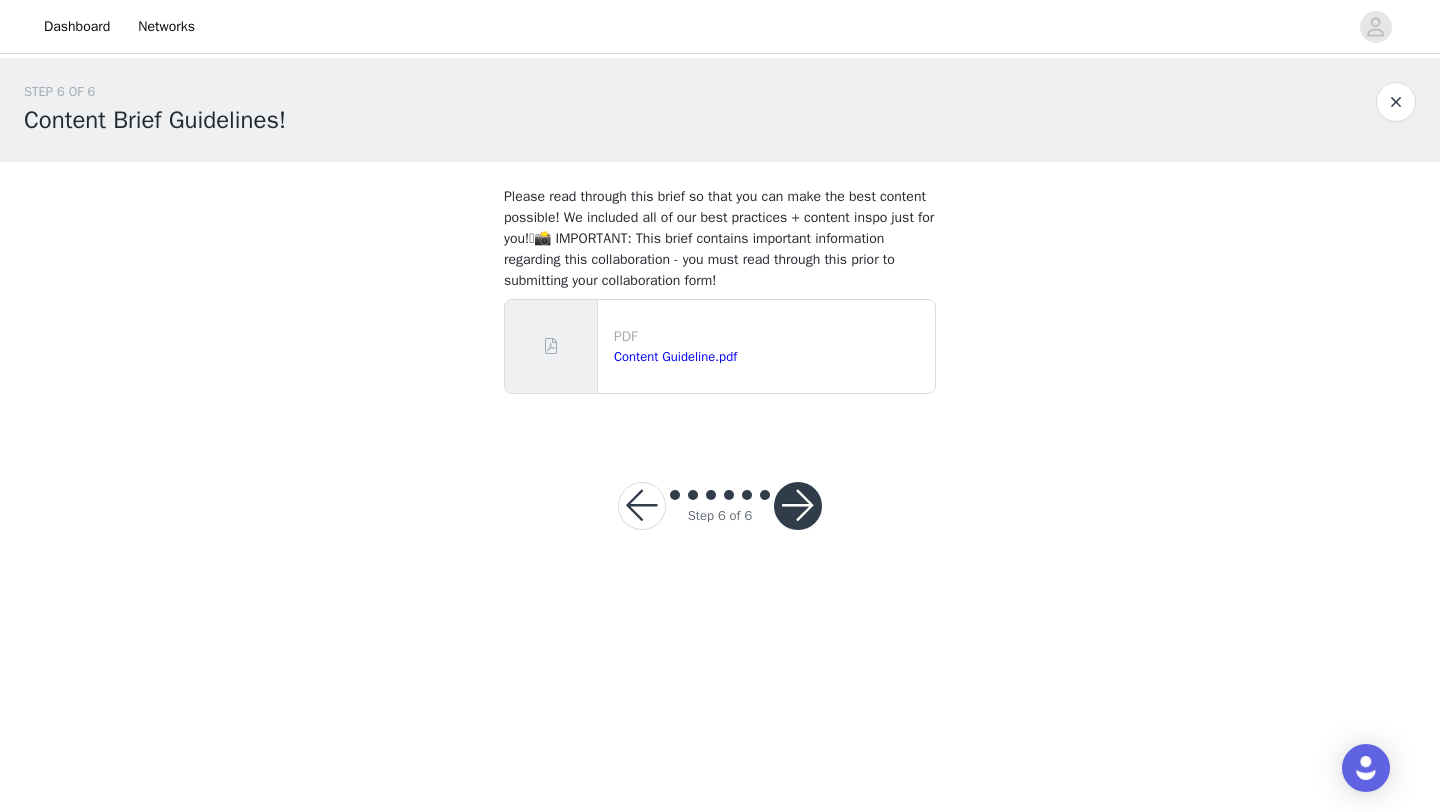 click at bounding box center (798, 506) 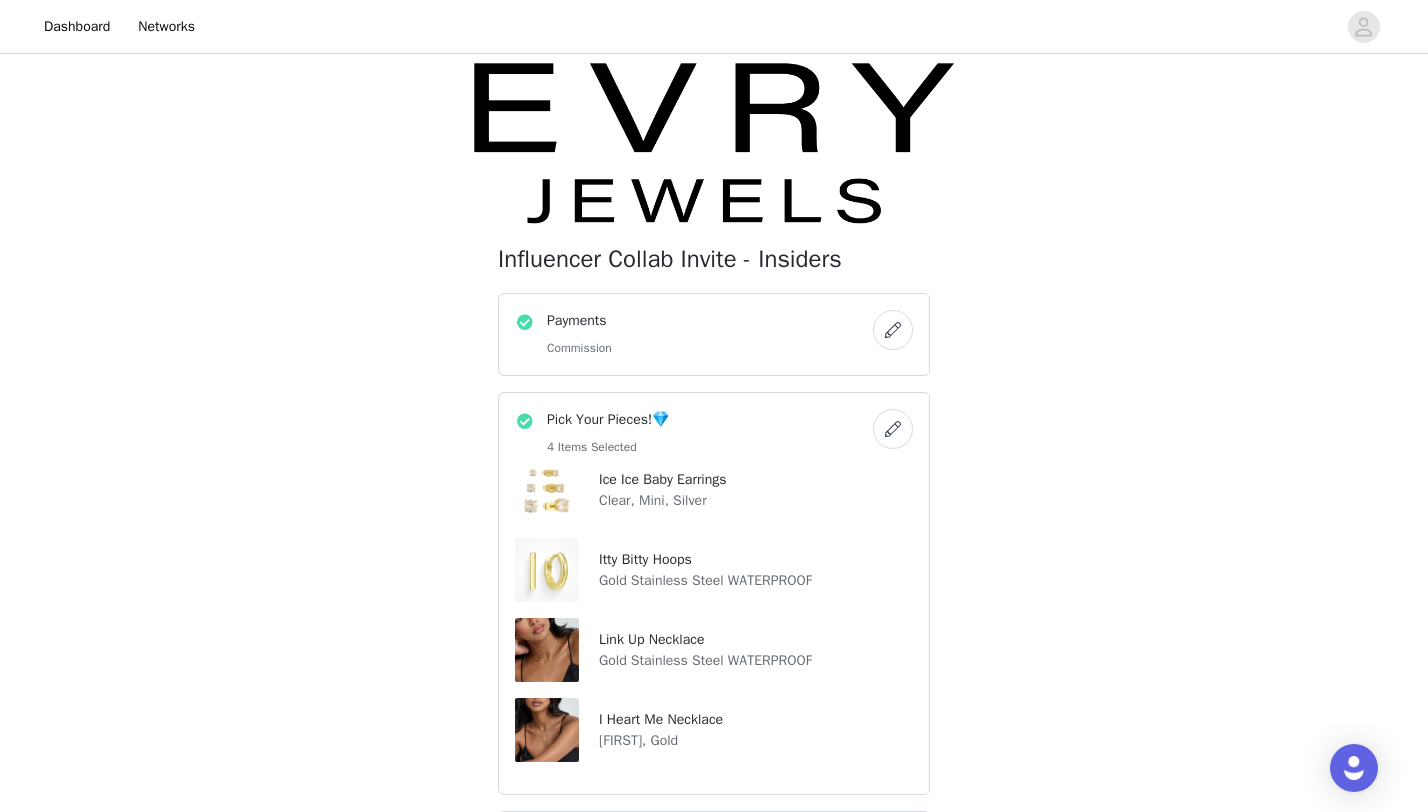 click on "Payments   Commission" at bounding box center [694, 334] 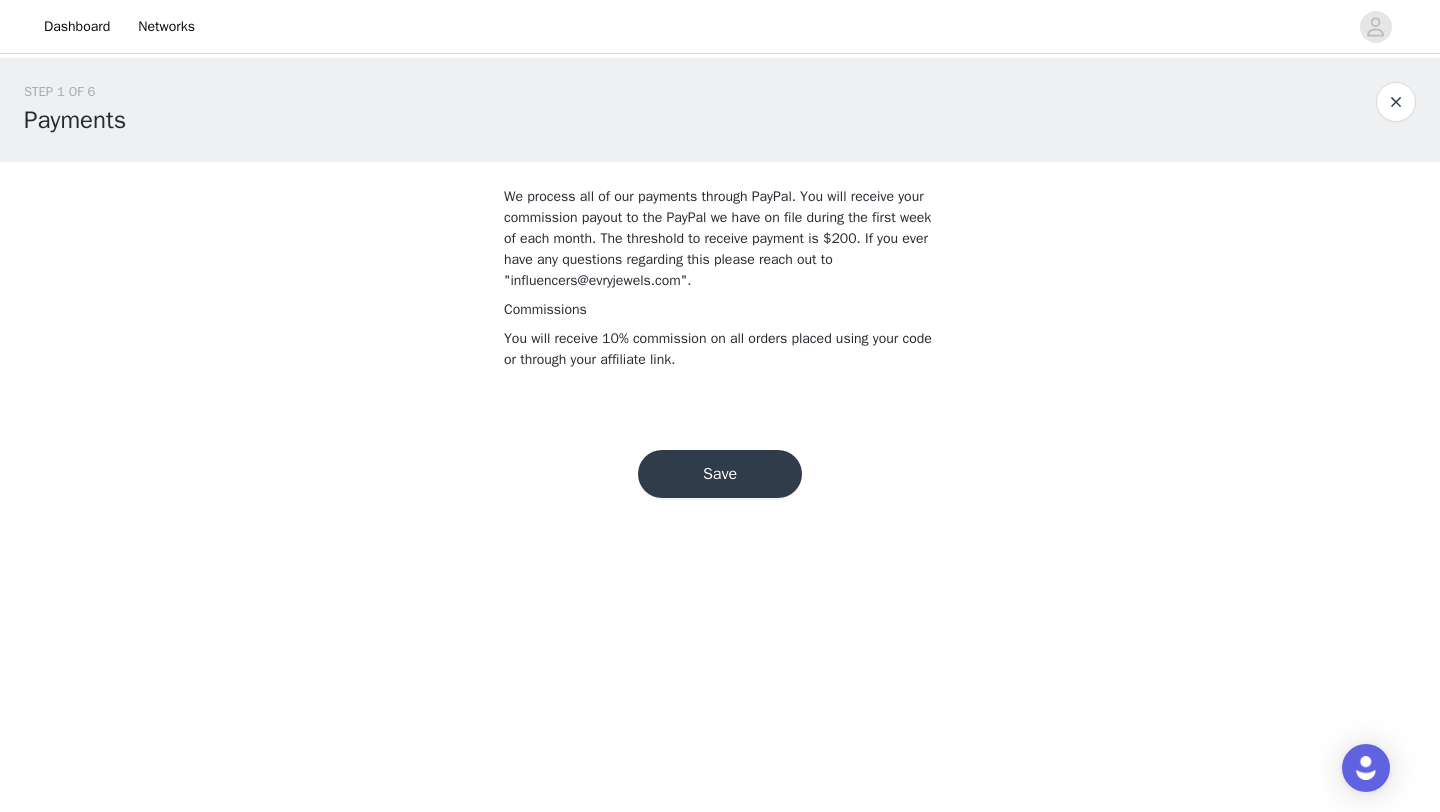 click on "Save" at bounding box center (720, 474) 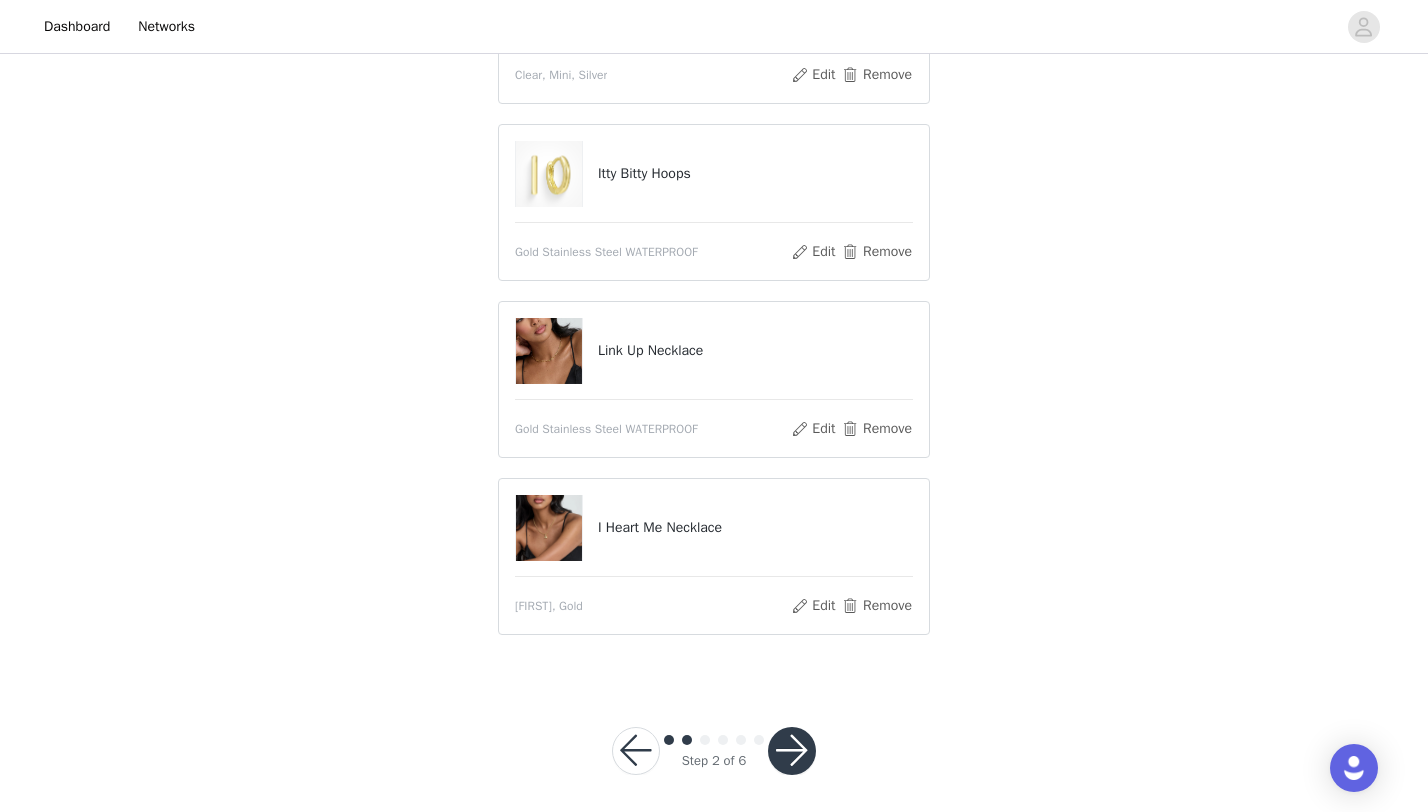 scroll, scrollTop: 459, scrollLeft: 0, axis: vertical 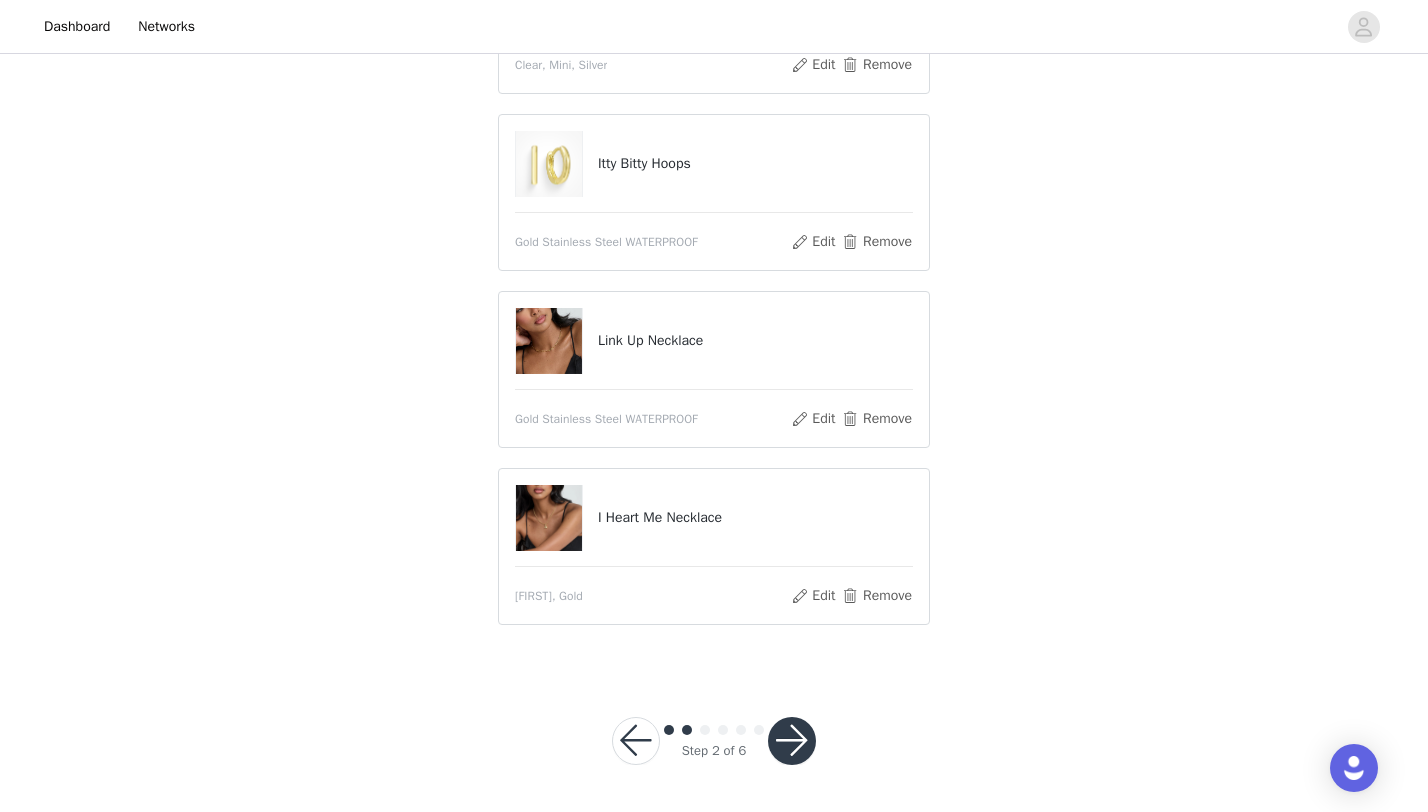 click at bounding box center [792, 741] 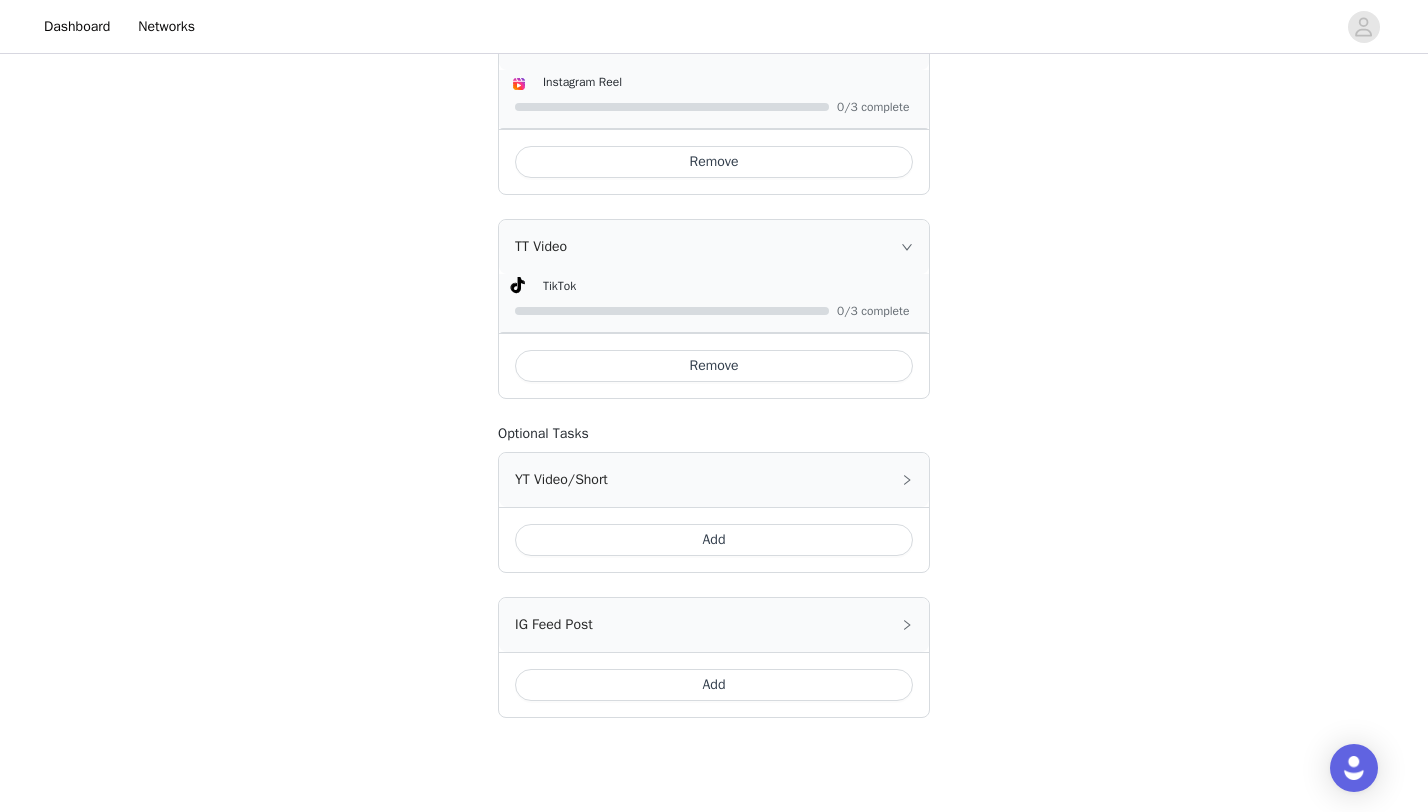 scroll, scrollTop: 1104, scrollLeft: 0, axis: vertical 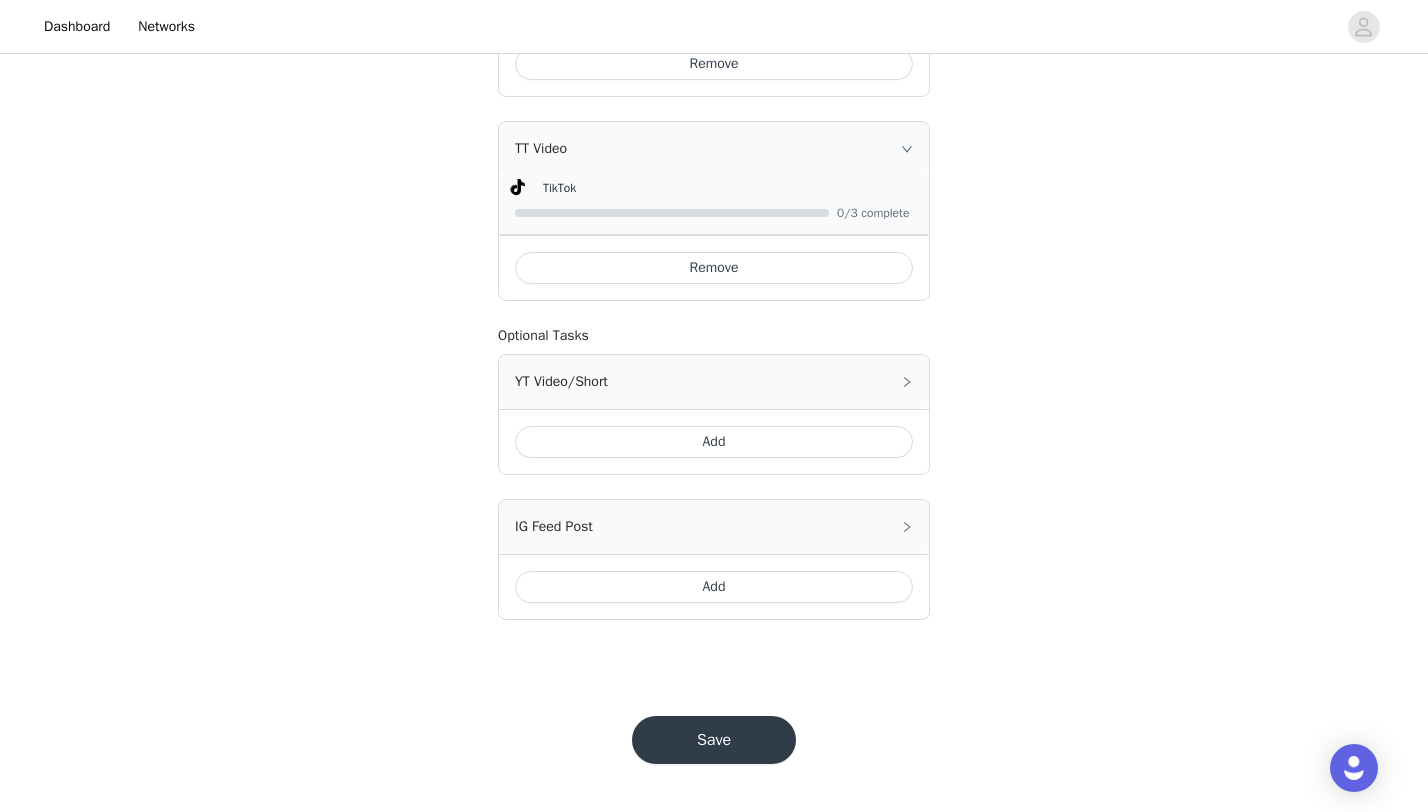 click on "Save" at bounding box center (714, 740) 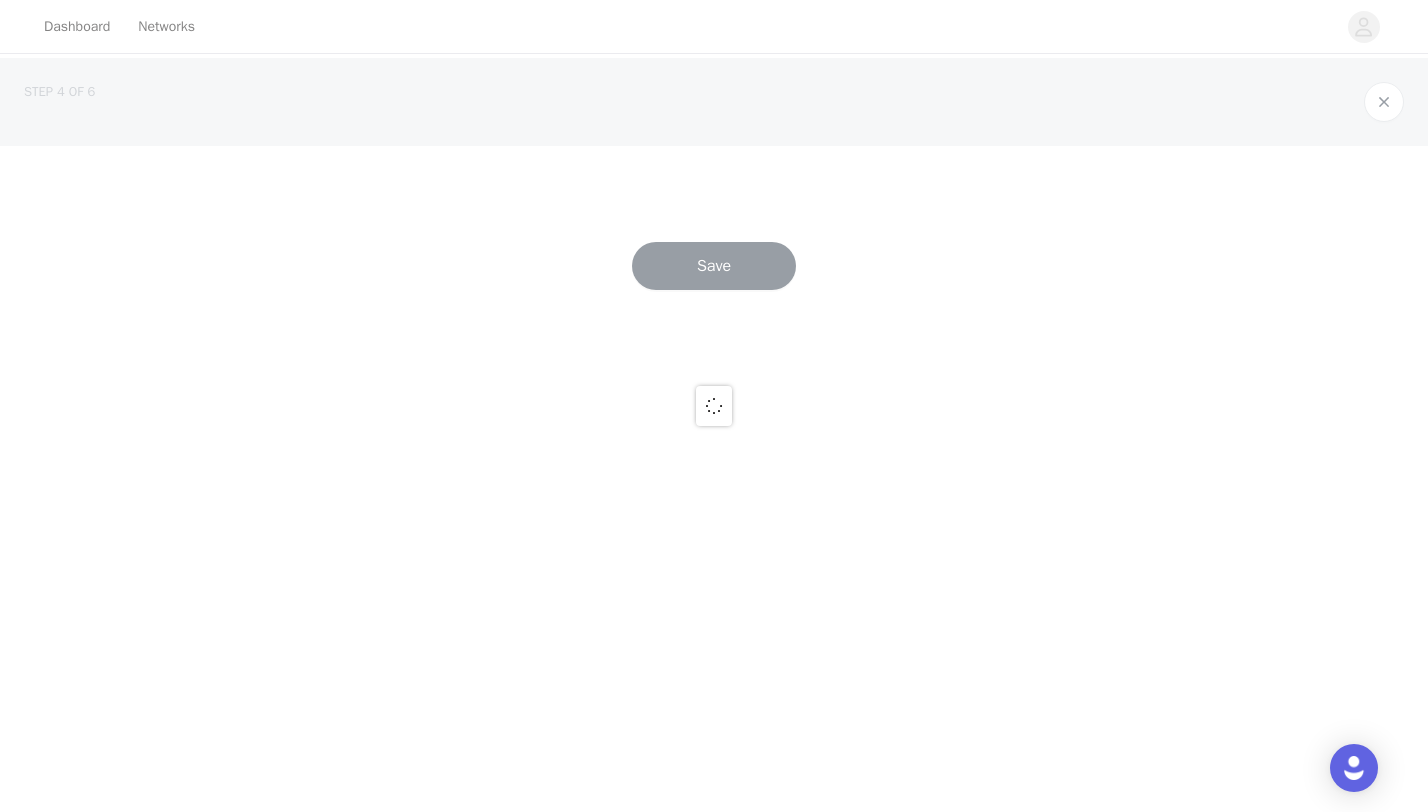 scroll, scrollTop: 0, scrollLeft: 0, axis: both 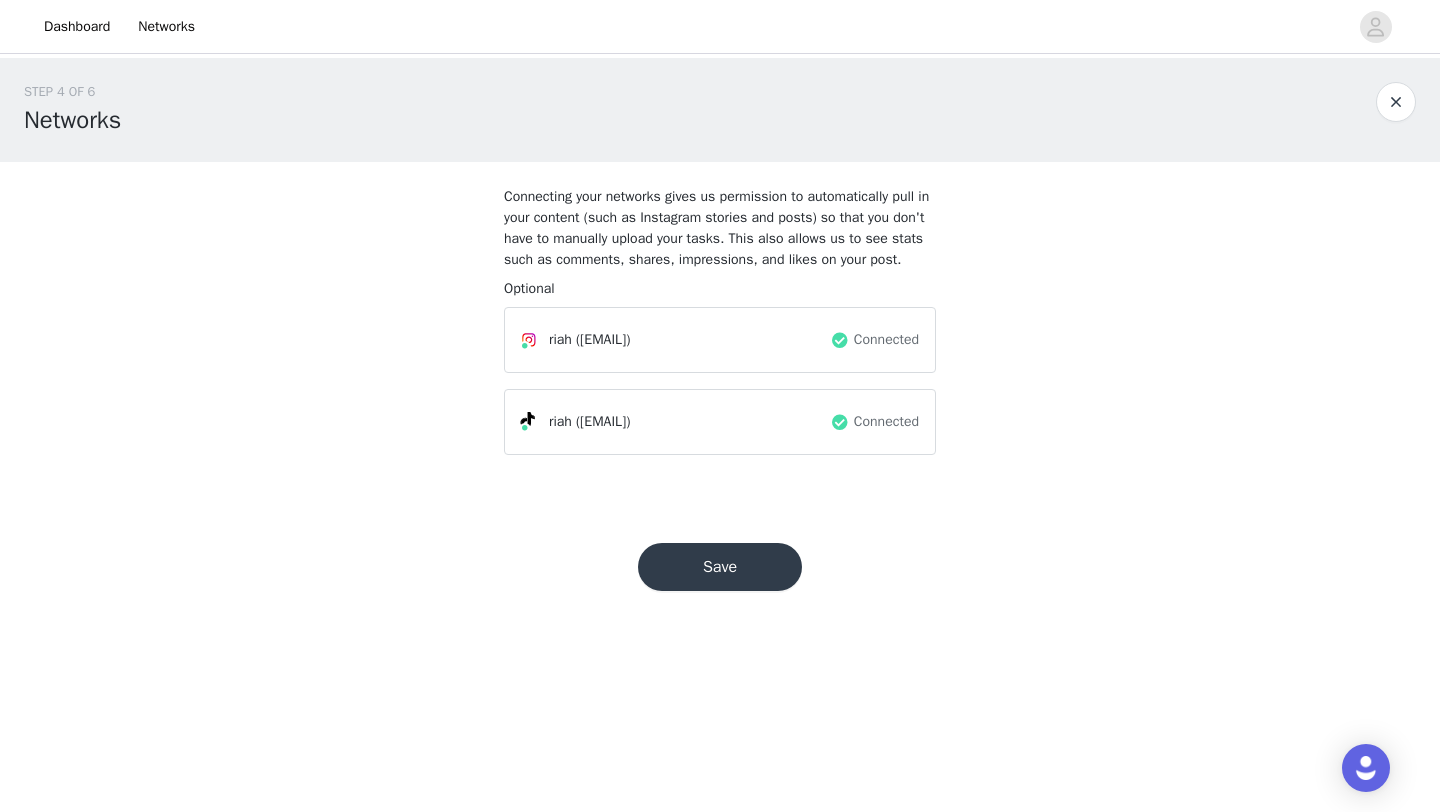 click on "Save" at bounding box center [720, 567] 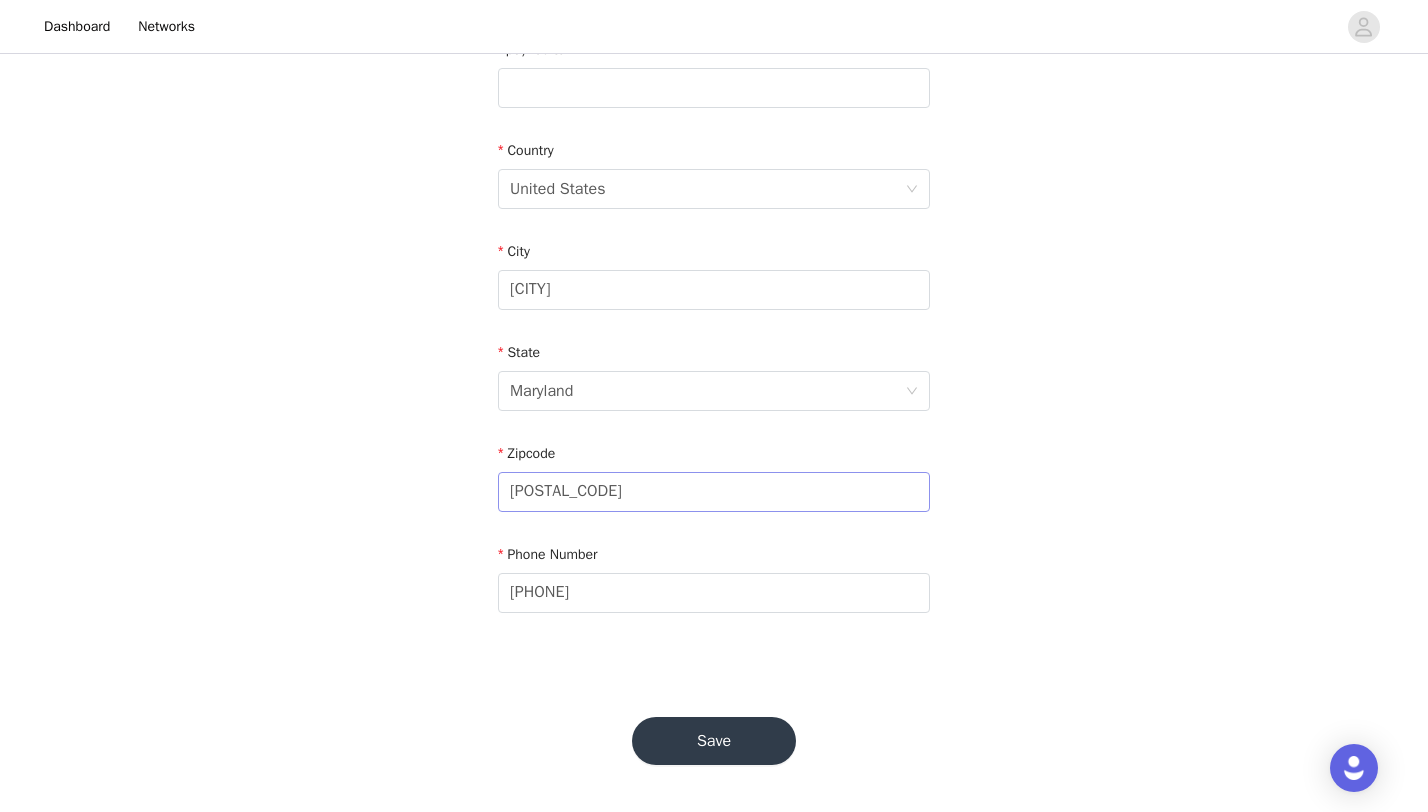 scroll, scrollTop: 0, scrollLeft: 0, axis: both 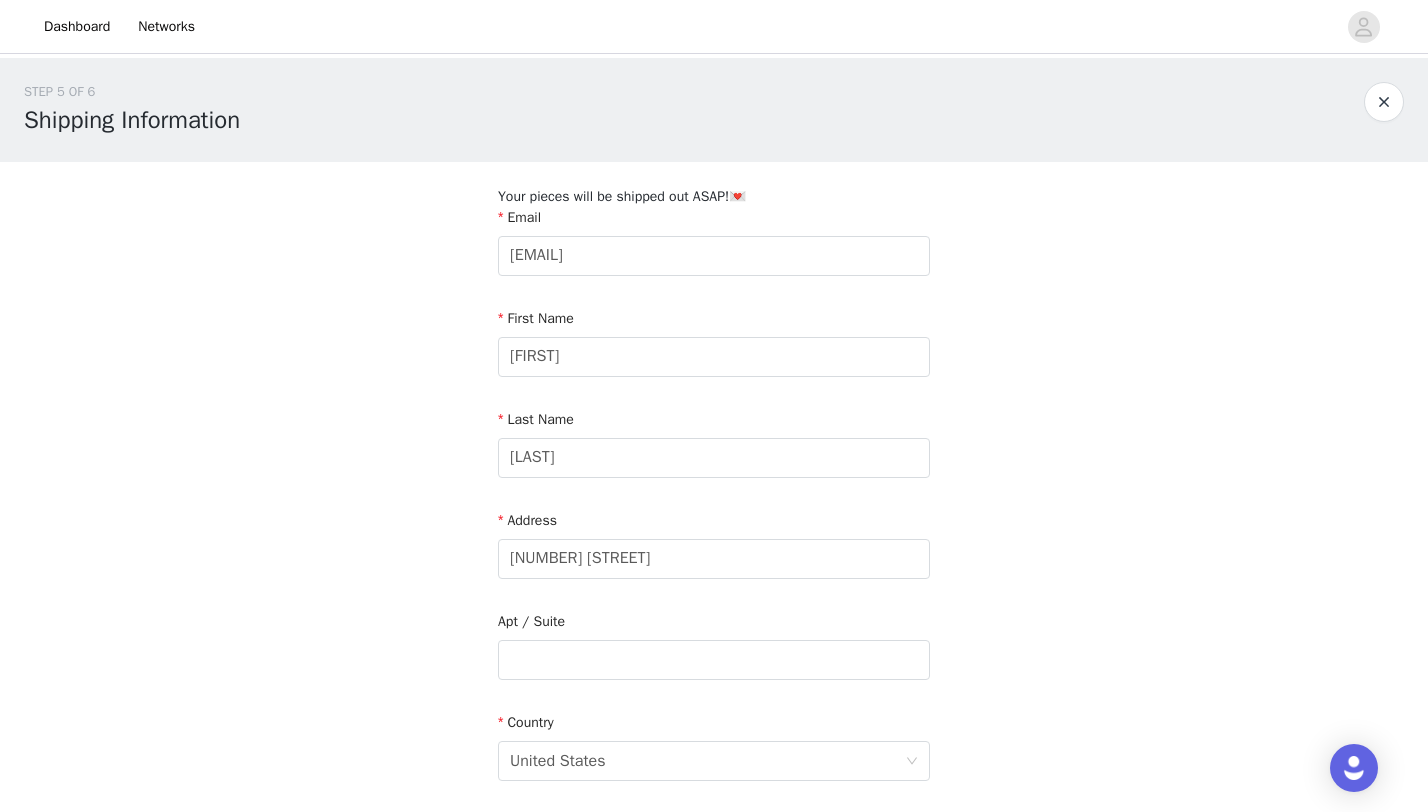 click on "Shipping Information" at bounding box center [132, 120] 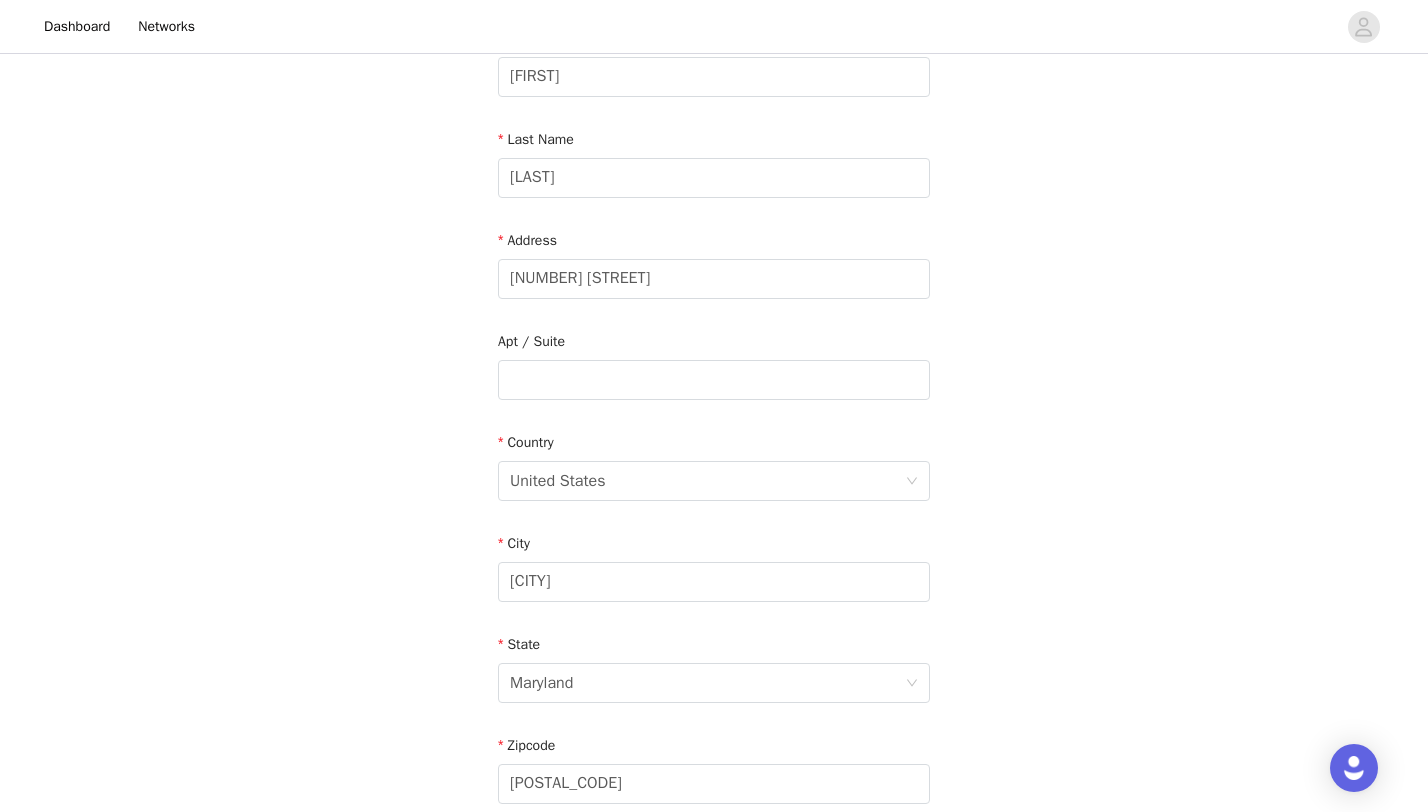 scroll, scrollTop: 572, scrollLeft: 0, axis: vertical 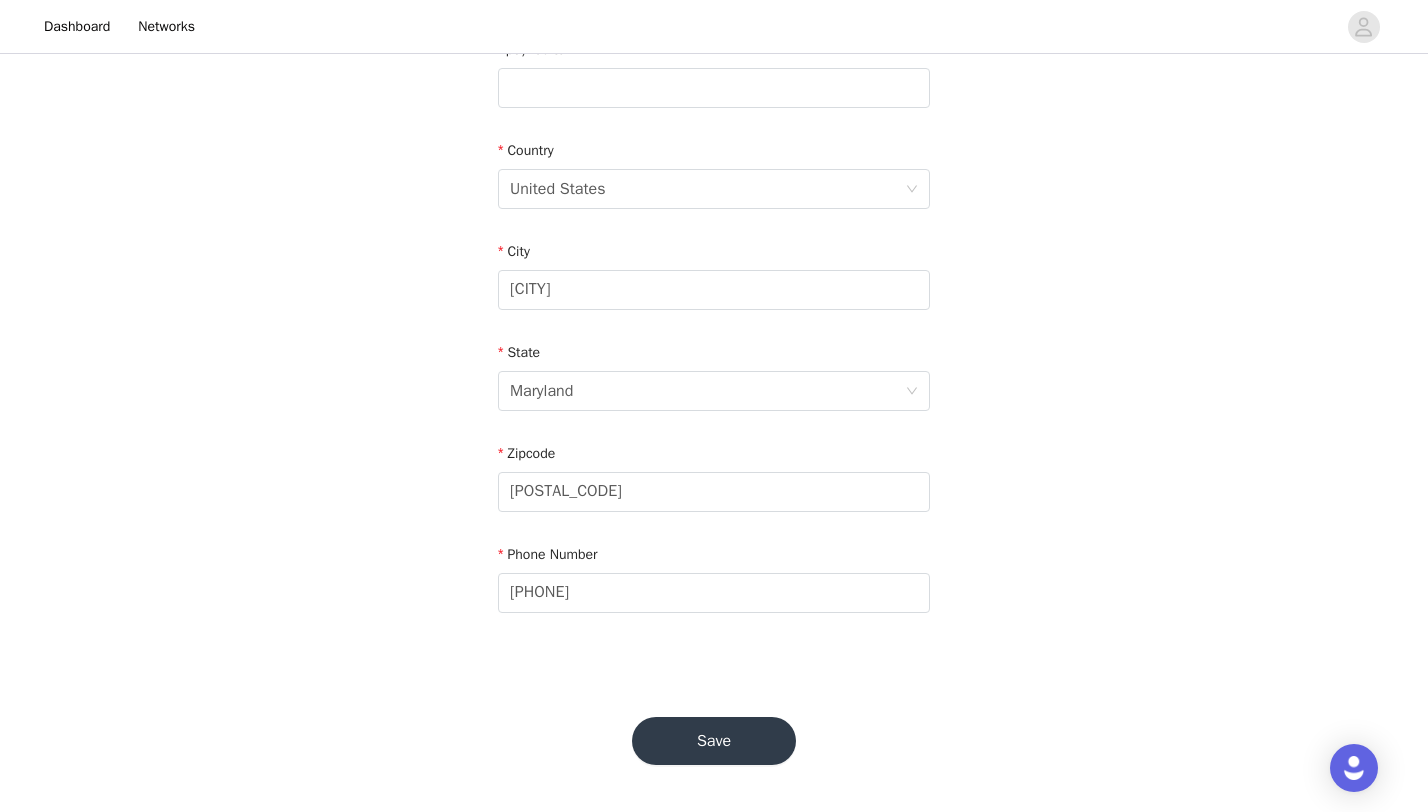 click on "Save" at bounding box center [714, 741] 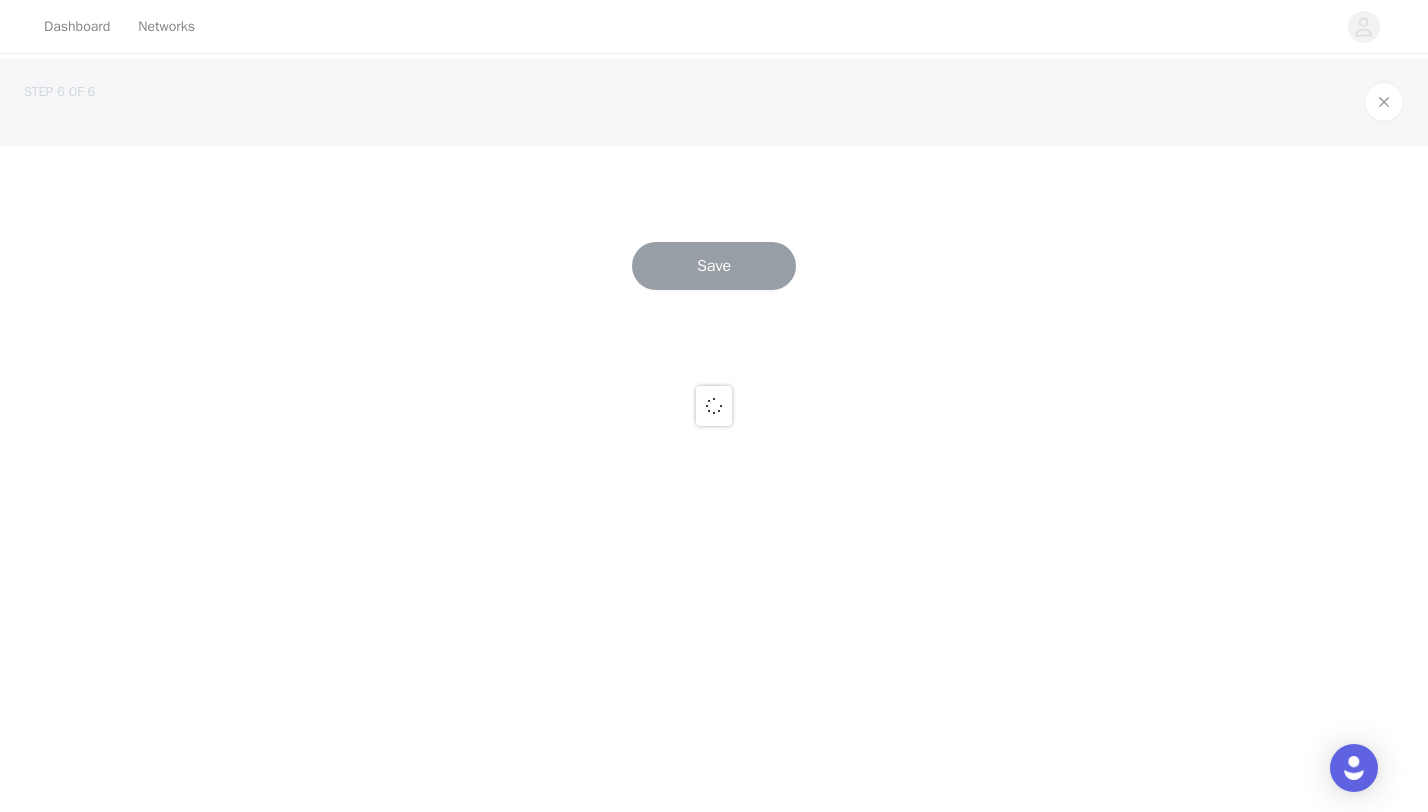 scroll, scrollTop: 0, scrollLeft: 0, axis: both 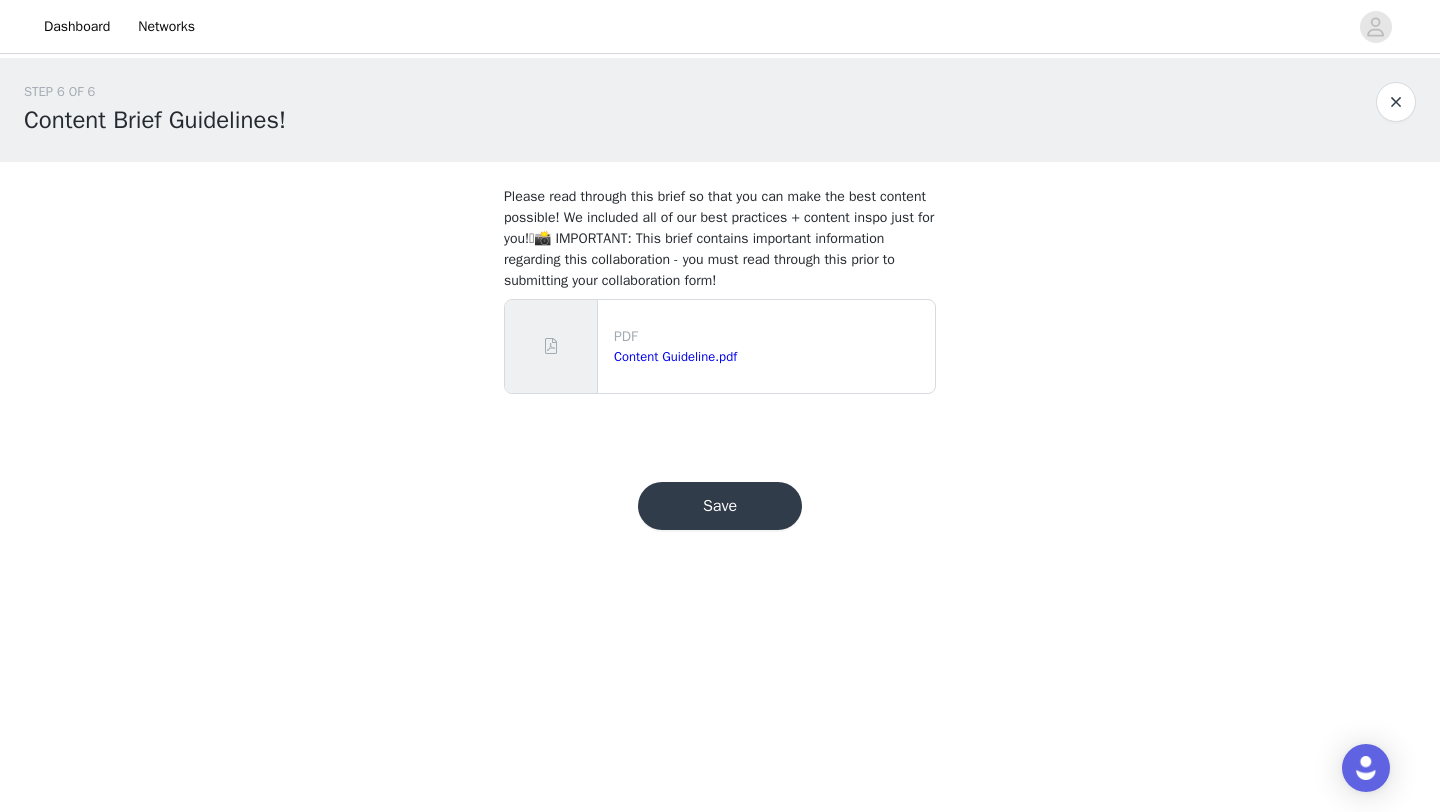 click on "Save" at bounding box center (720, 506) 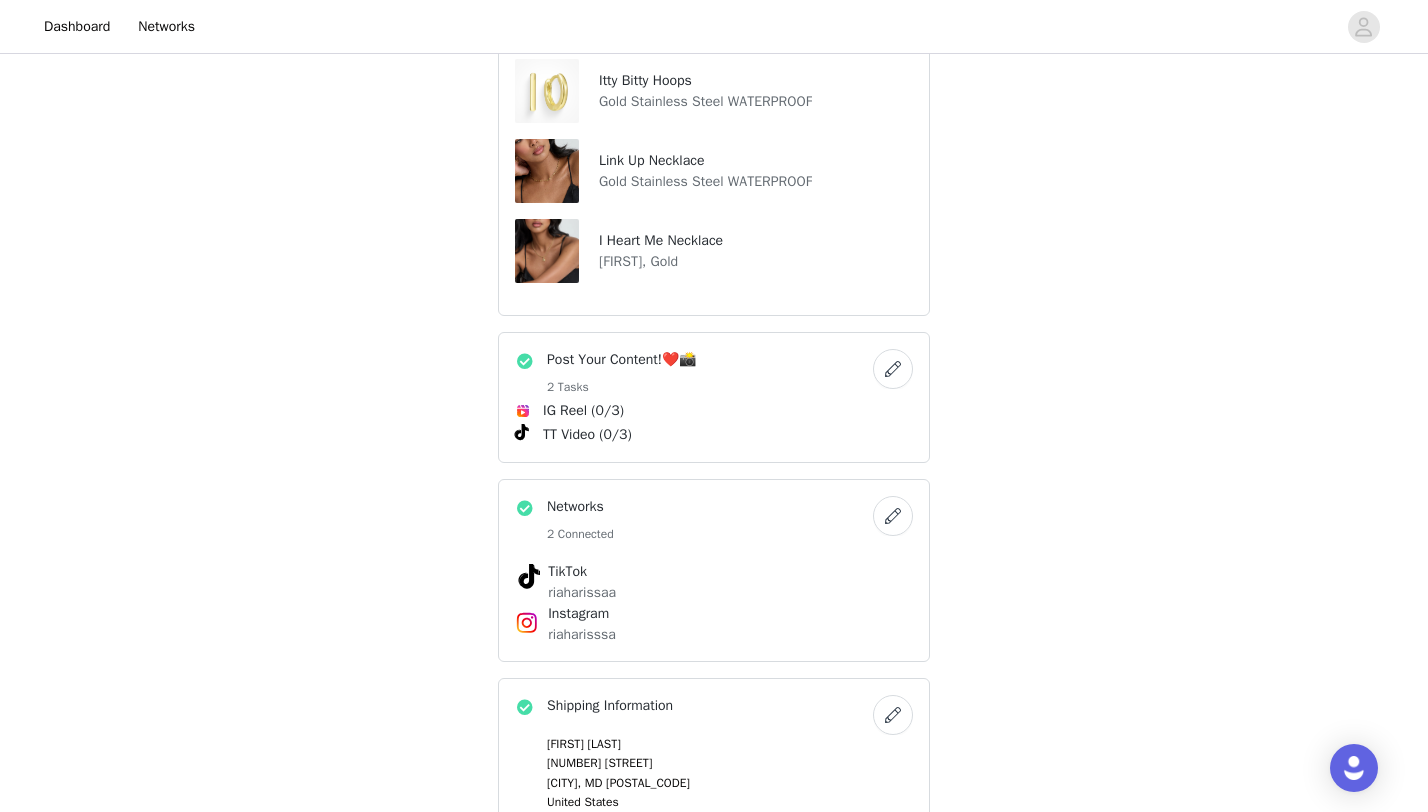 scroll, scrollTop: 638, scrollLeft: 0, axis: vertical 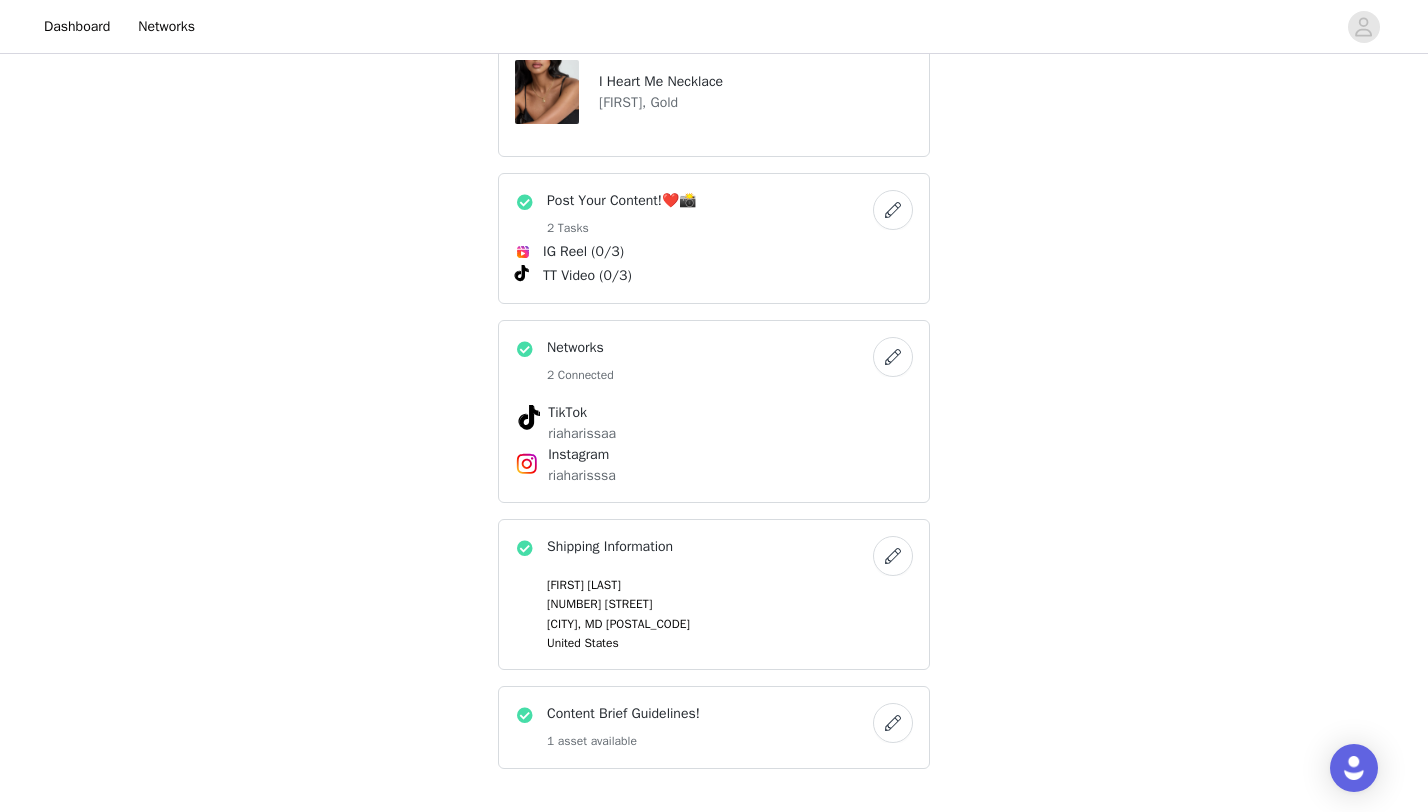 click on "Instagram" at bounding box center [714, 454] 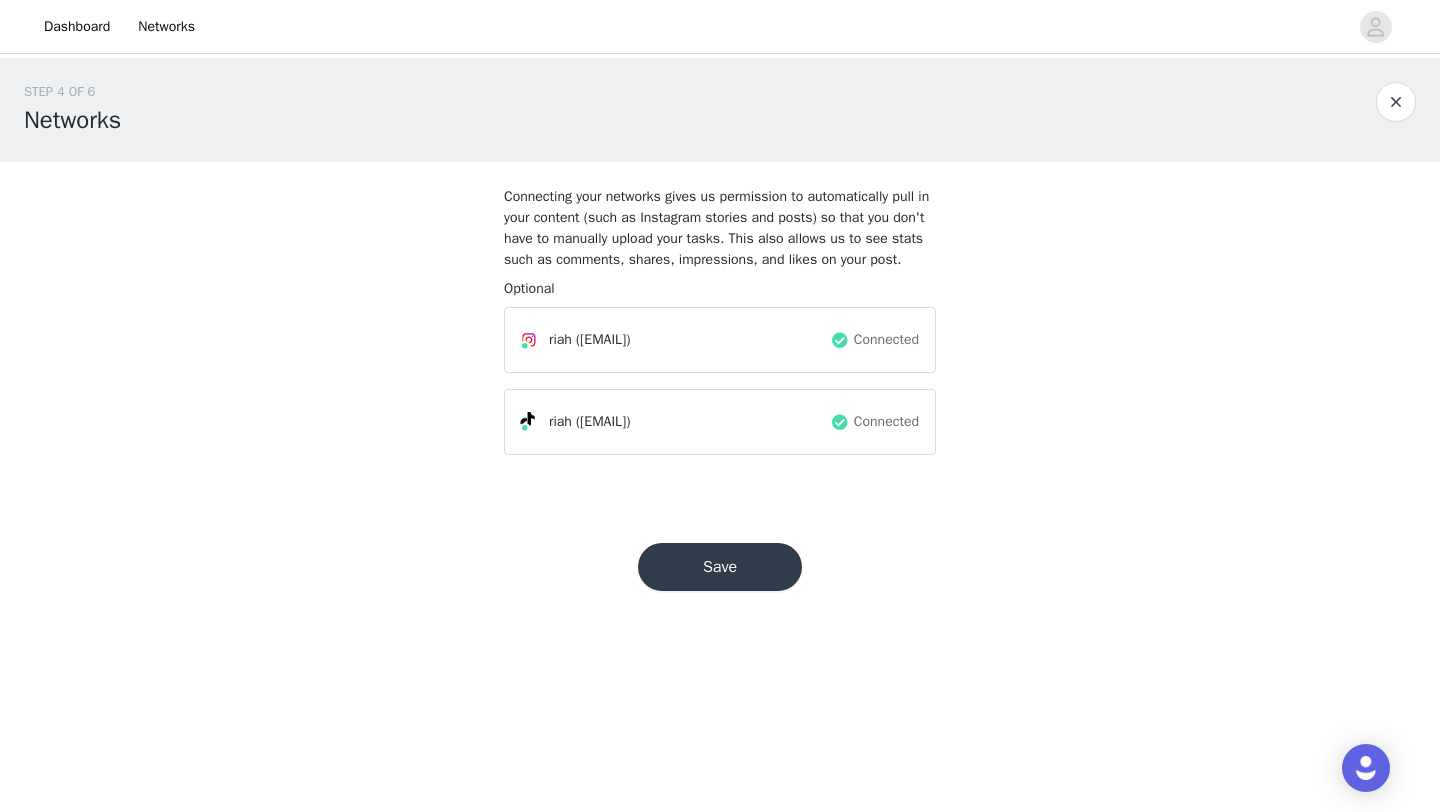 click at bounding box center (840, 340) 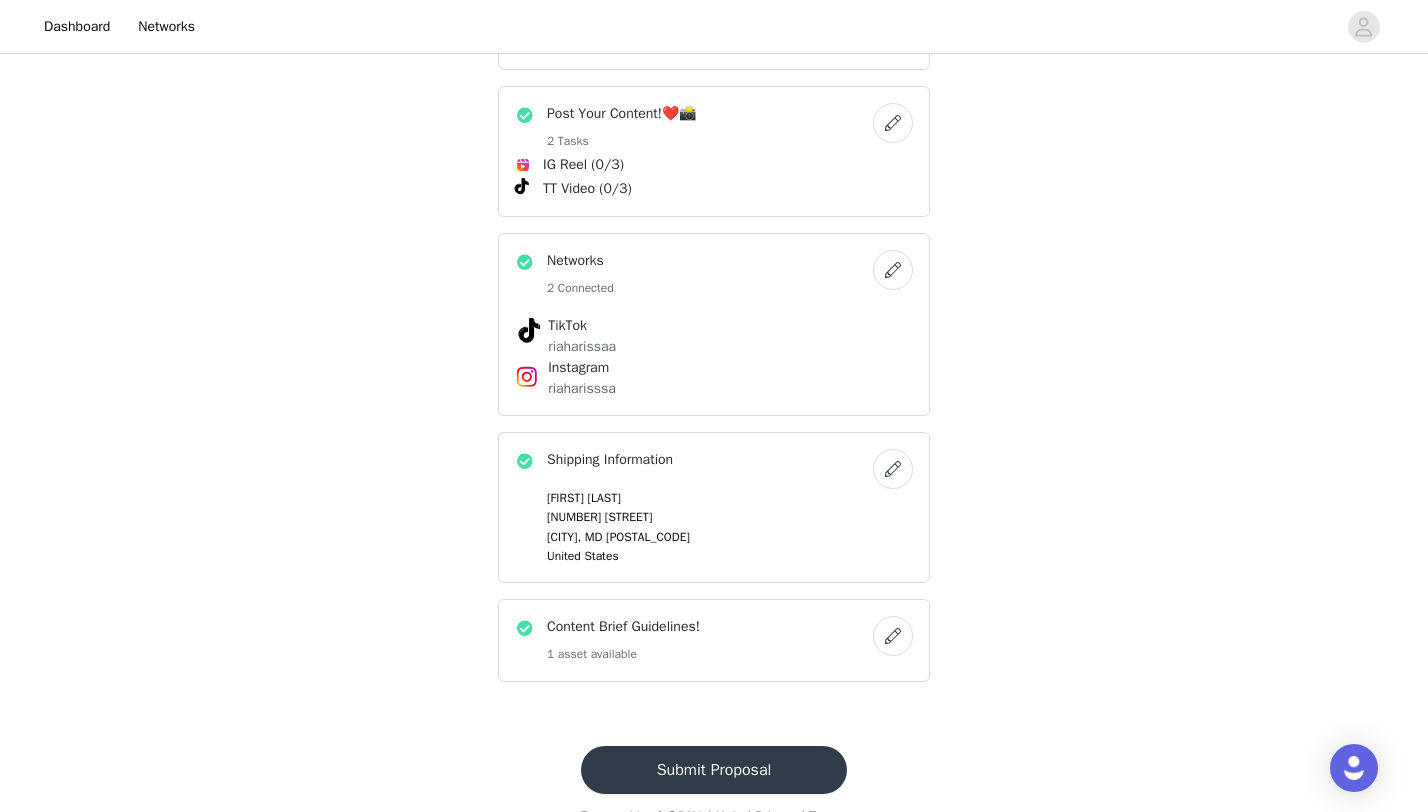 scroll, scrollTop: 722, scrollLeft: 0, axis: vertical 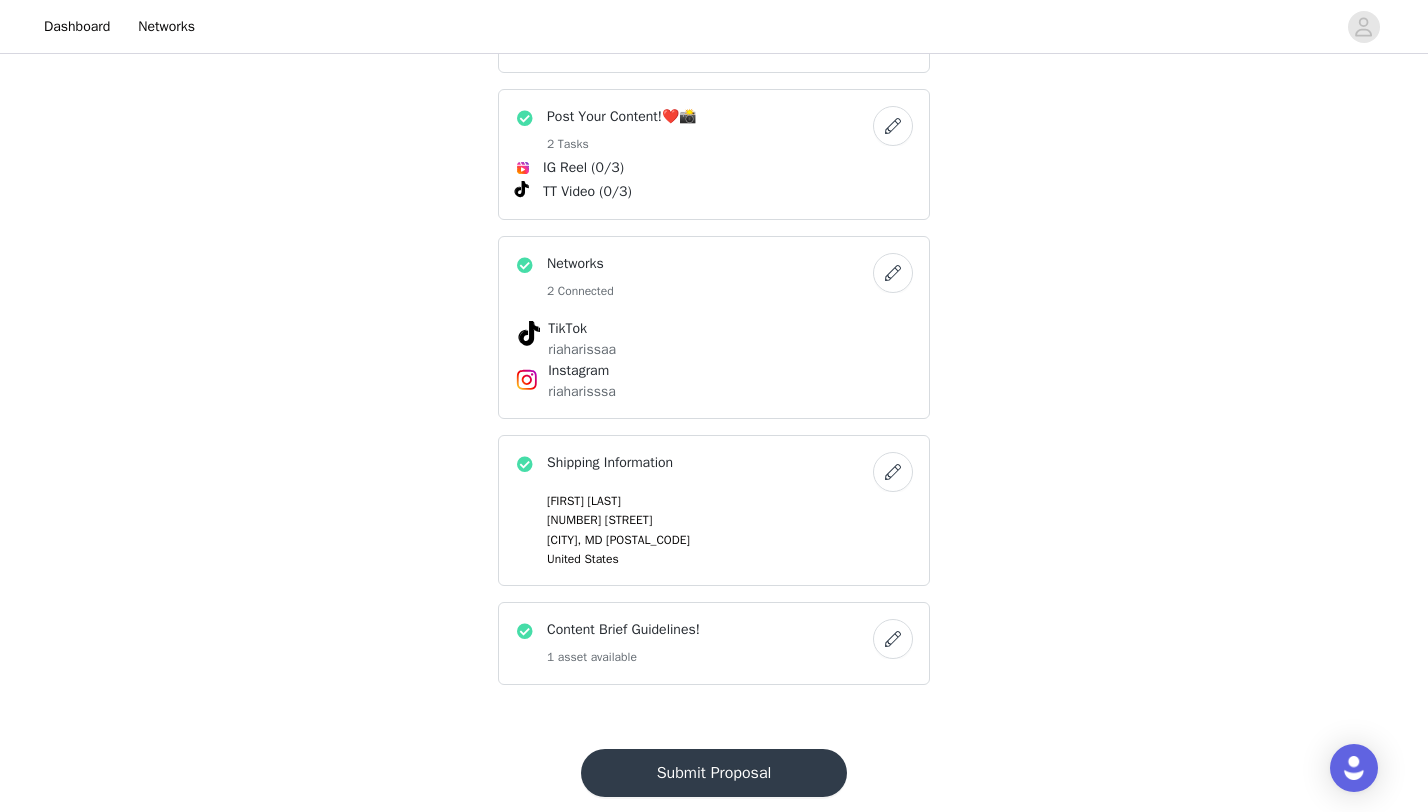 click at bounding box center (893, 126) 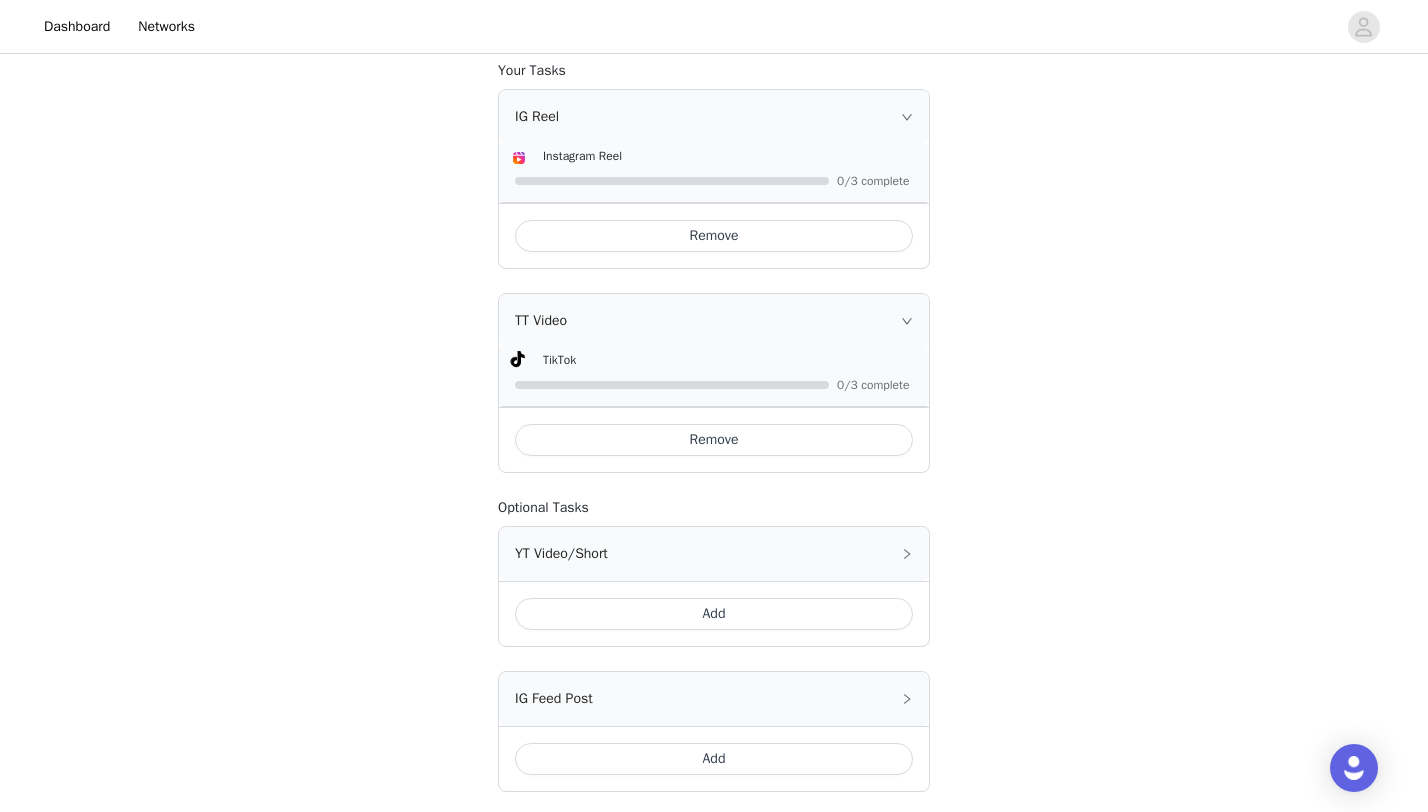 scroll, scrollTop: 904, scrollLeft: 0, axis: vertical 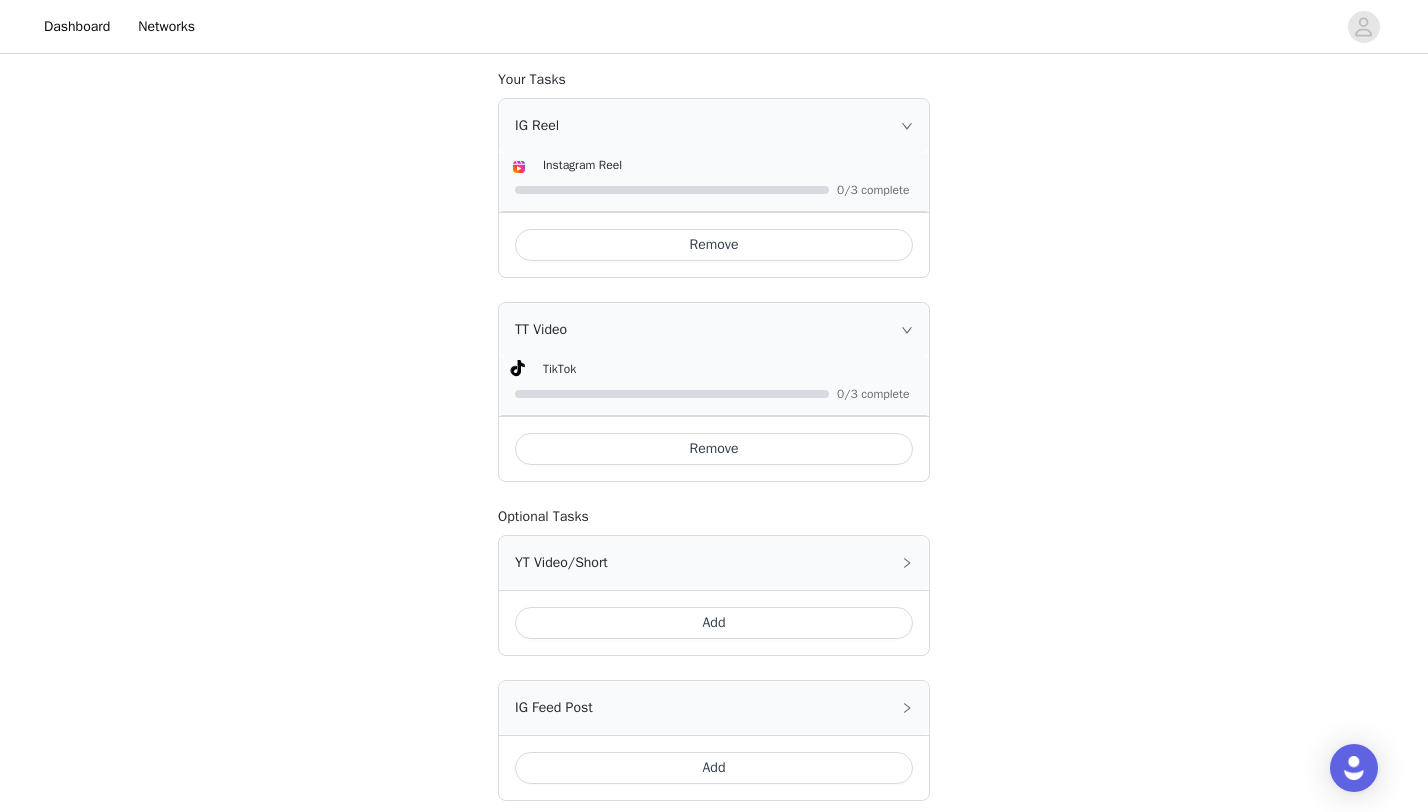 click on "Remove" at bounding box center (714, 245) 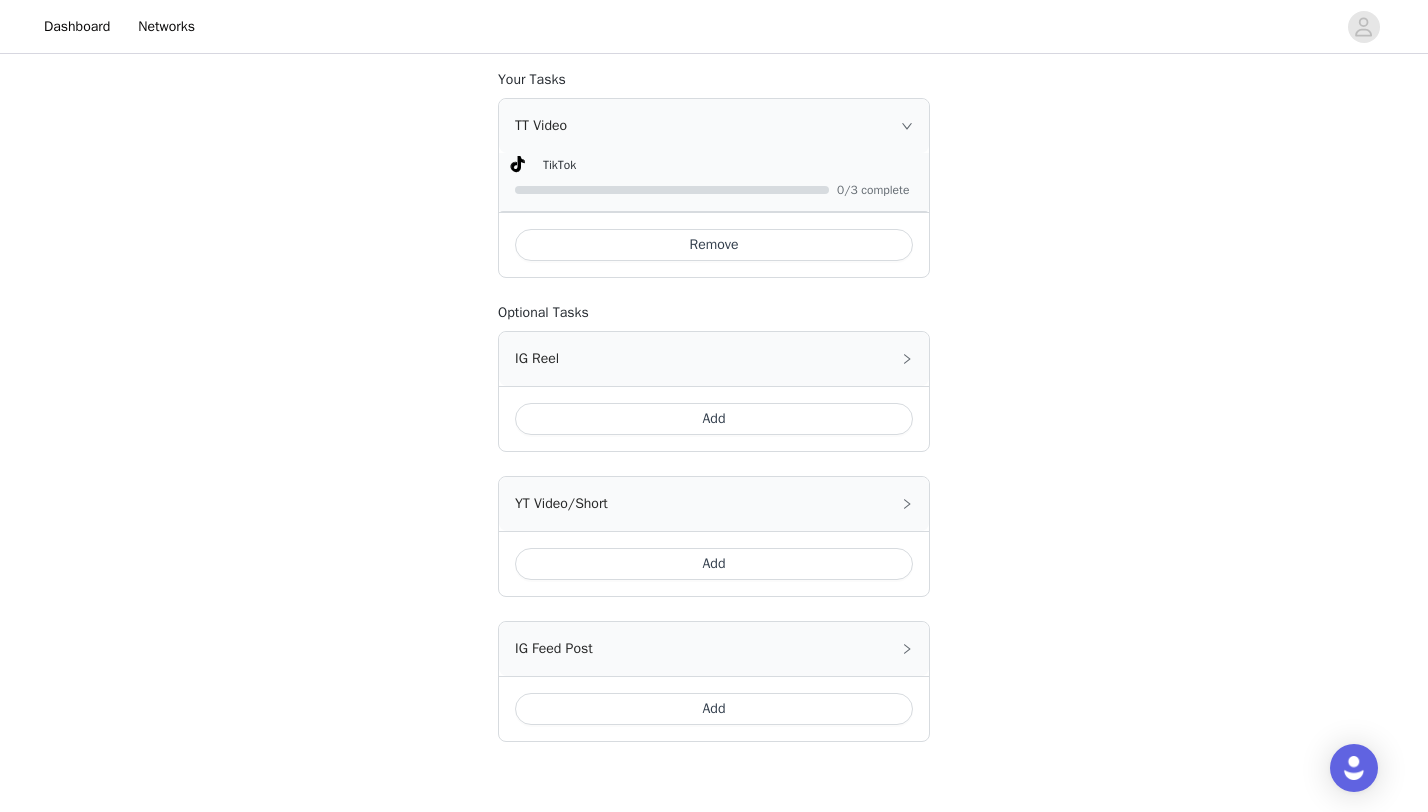 click on "Add" at bounding box center (714, 419) 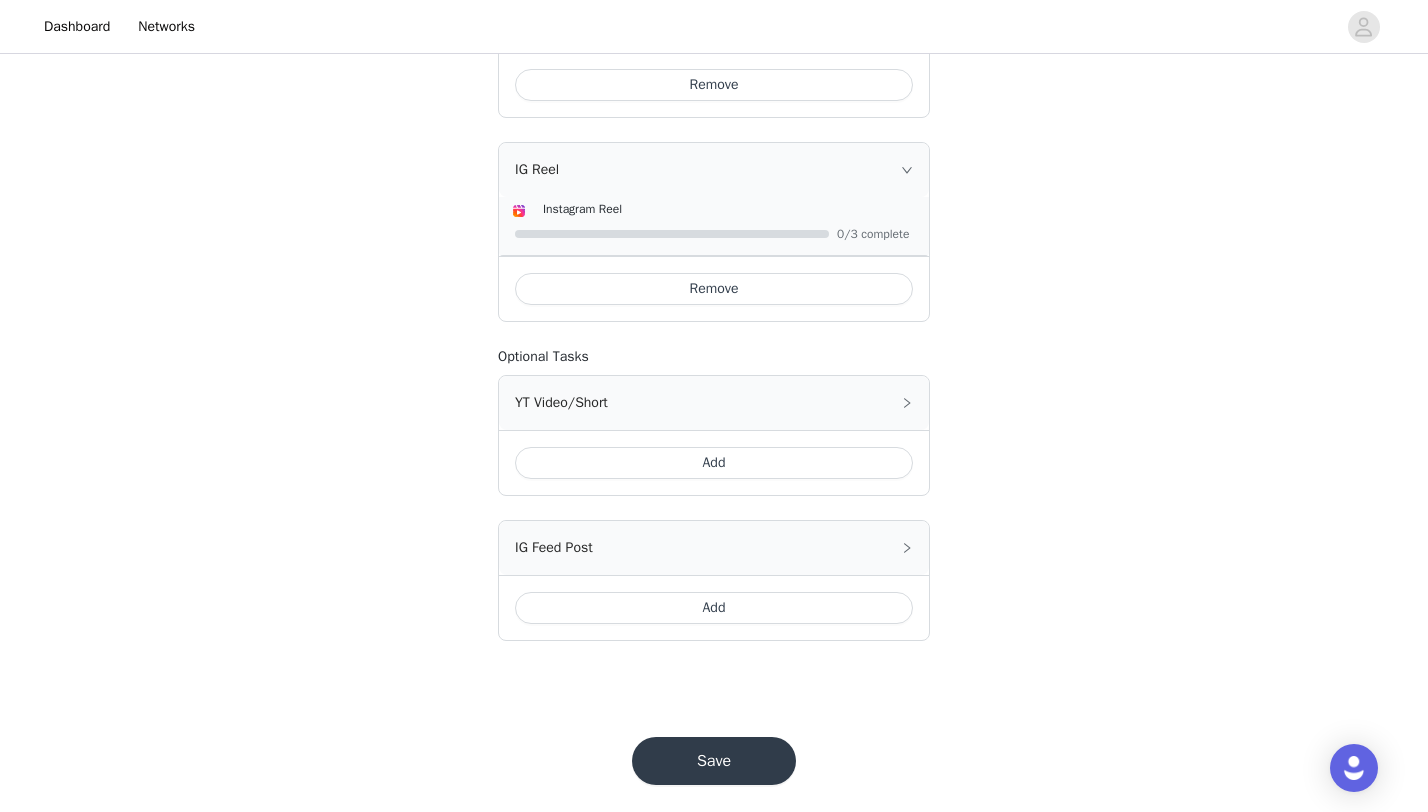 scroll, scrollTop: 1103, scrollLeft: 0, axis: vertical 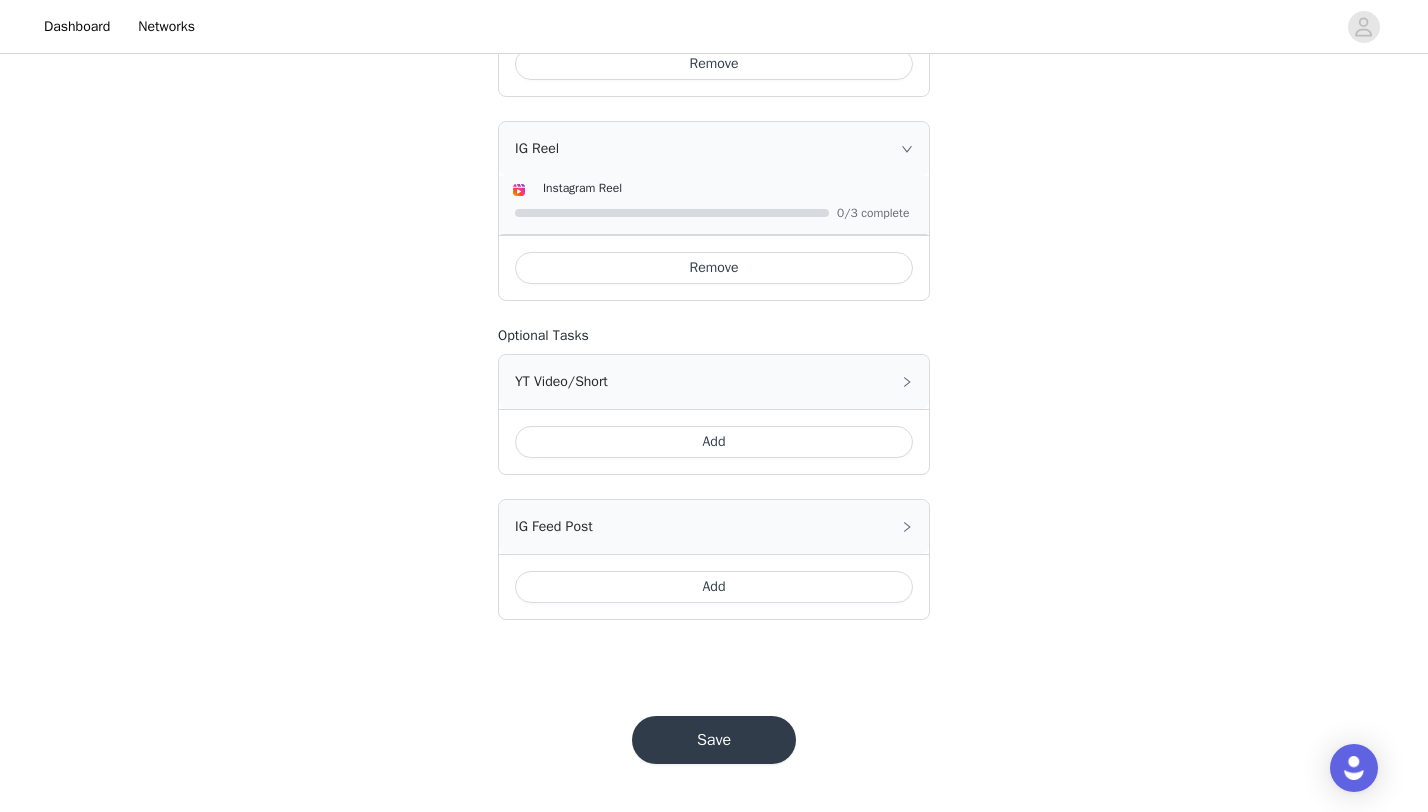 click on "Save" at bounding box center [714, 740] 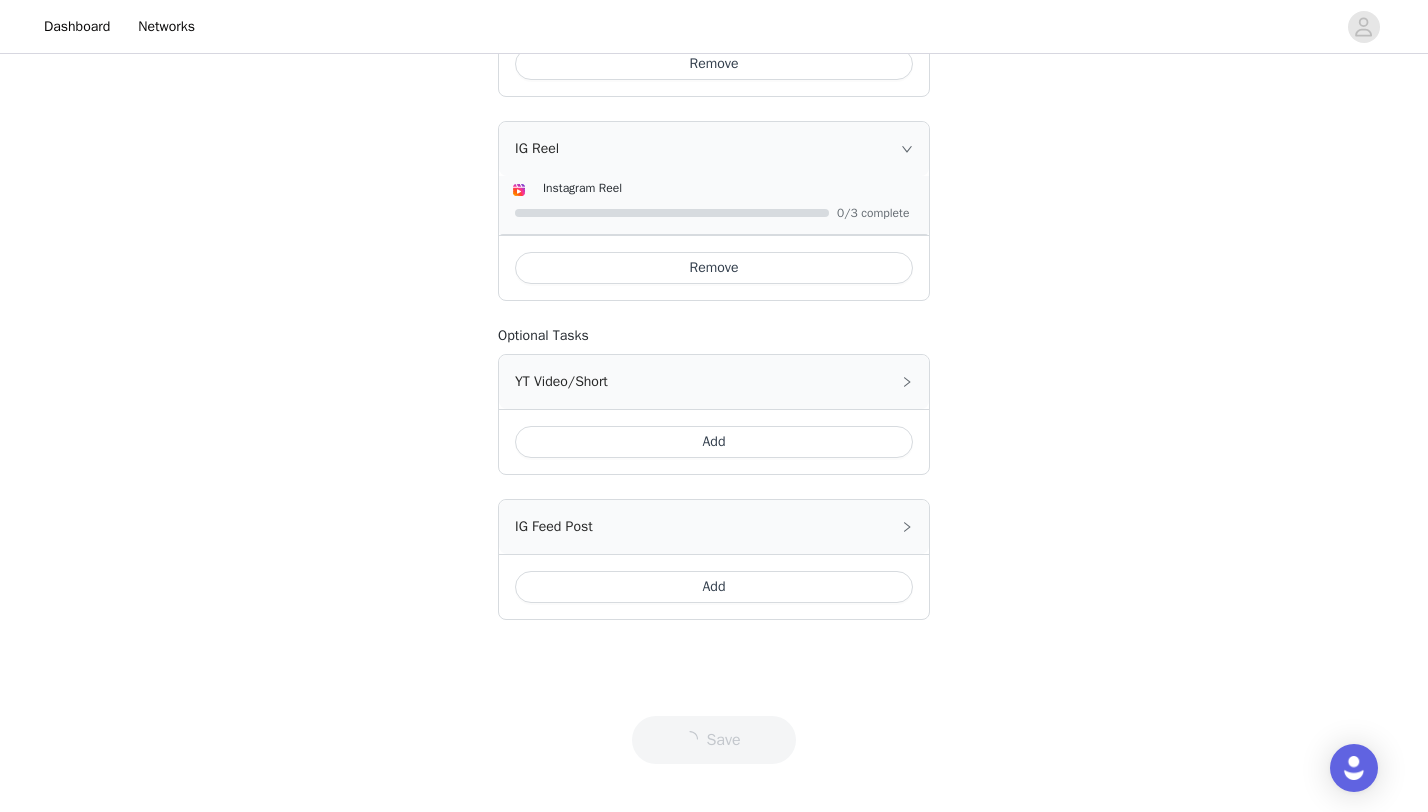 scroll, scrollTop: 0, scrollLeft: 0, axis: both 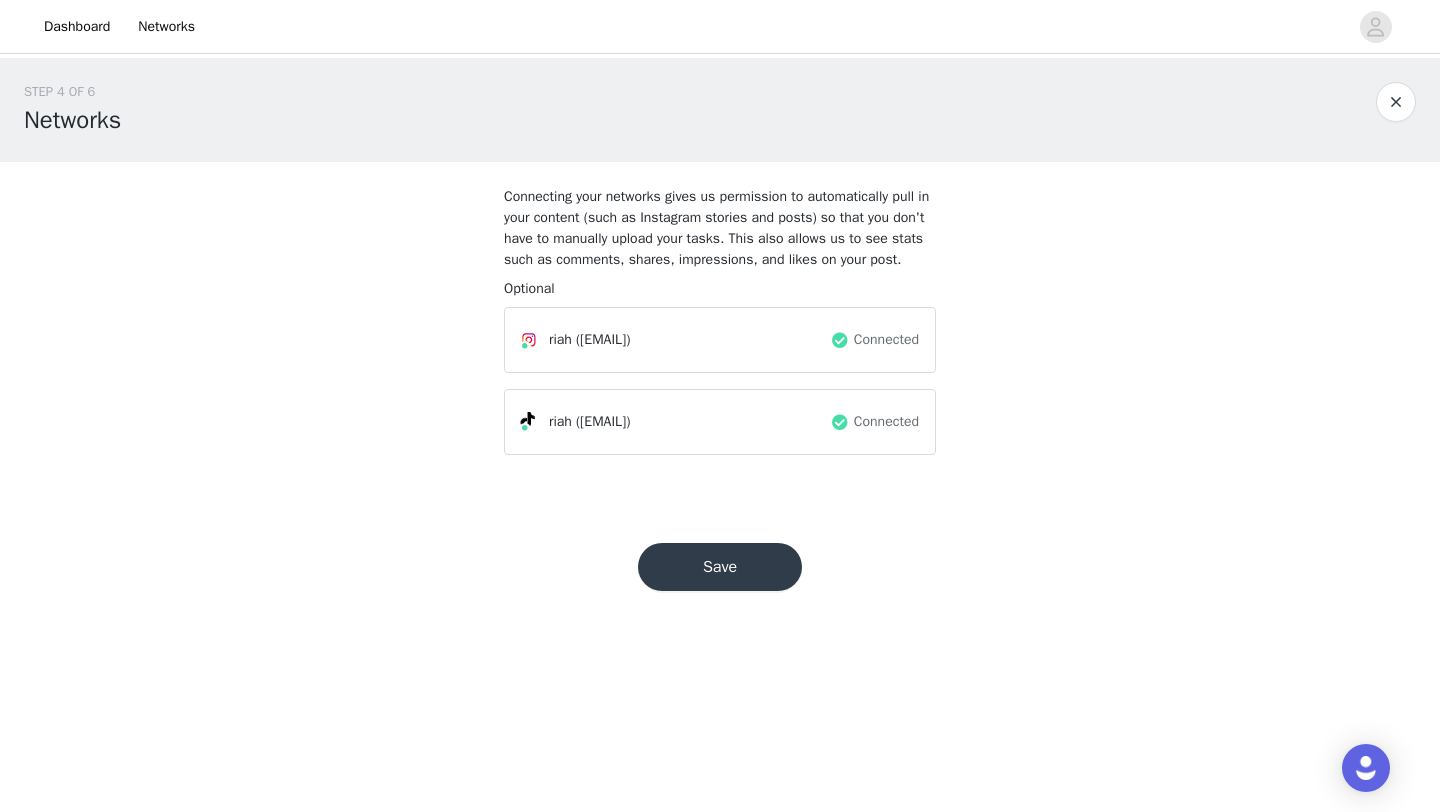 click at bounding box center (840, 340) 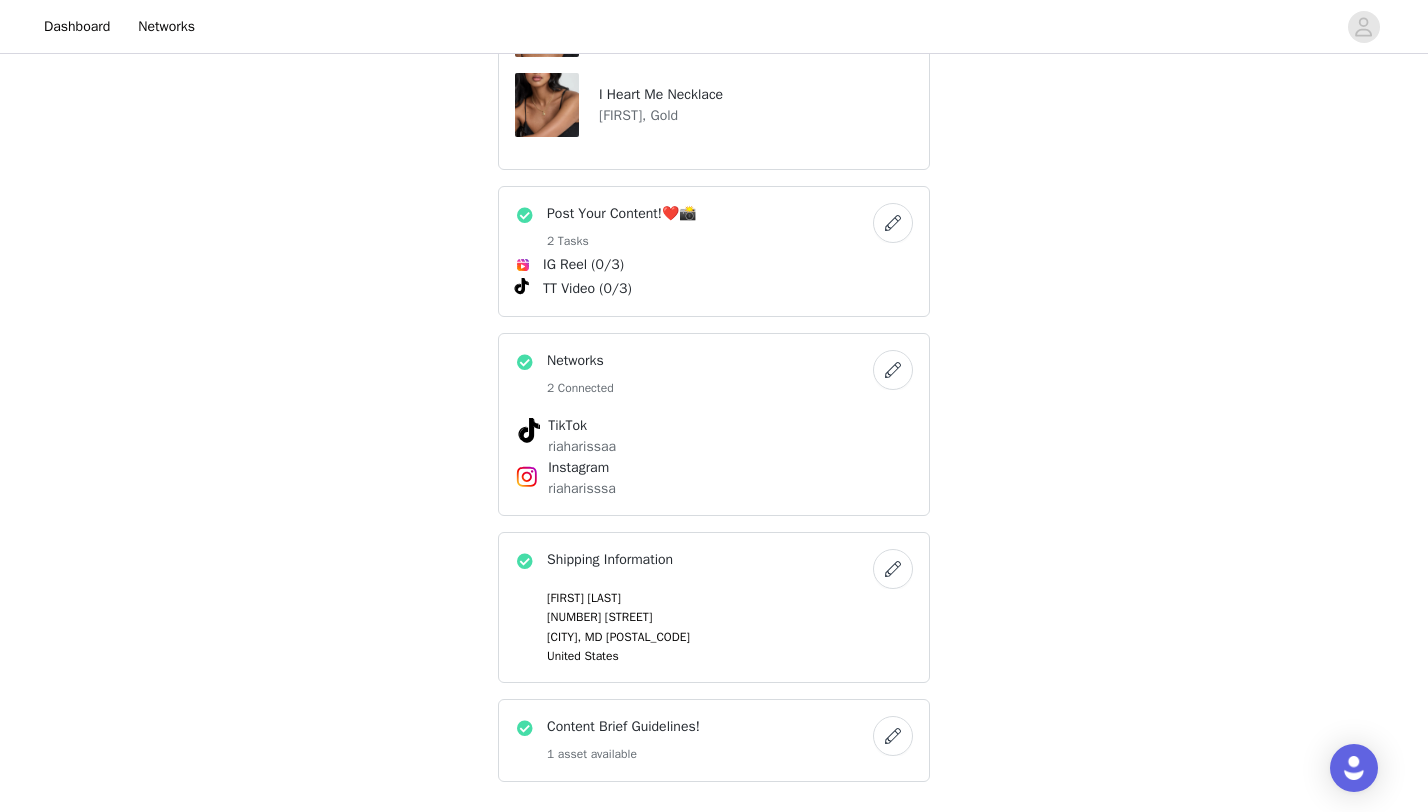scroll, scrollTop: 624, scrollLeft: 0, axis: vertical 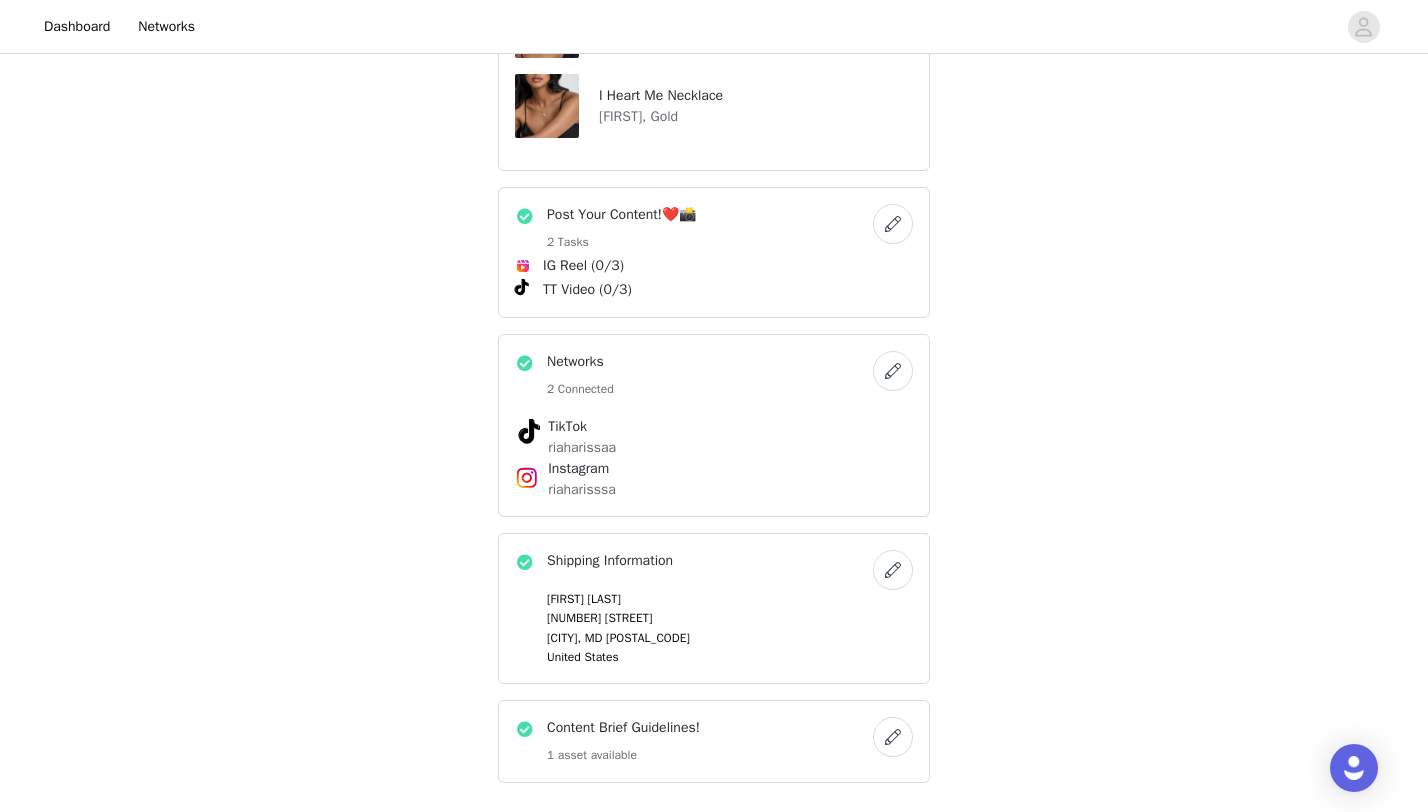 click at bounding box center (893, 224) 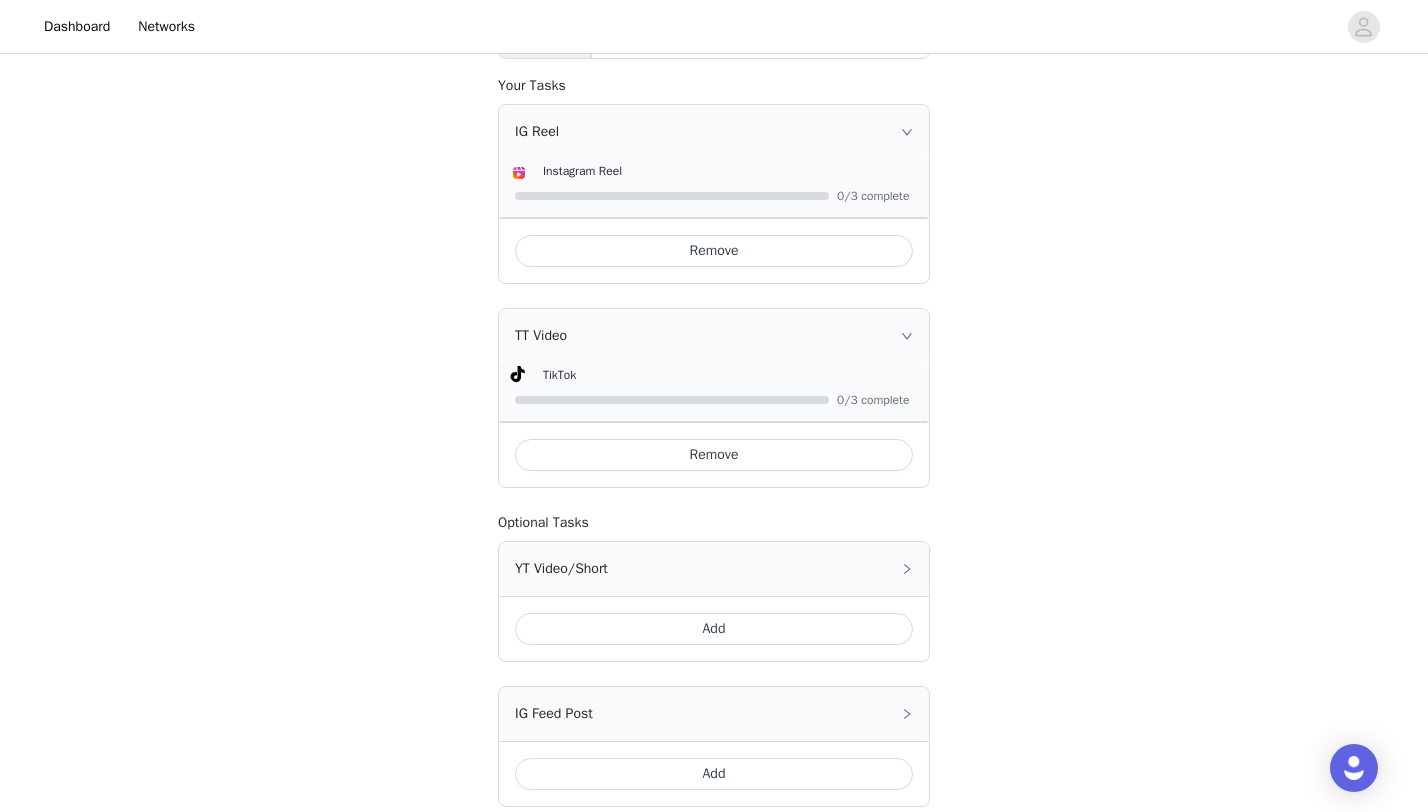 scroll, scrollTop: 900, scrollLeft: 0, axis: vertical 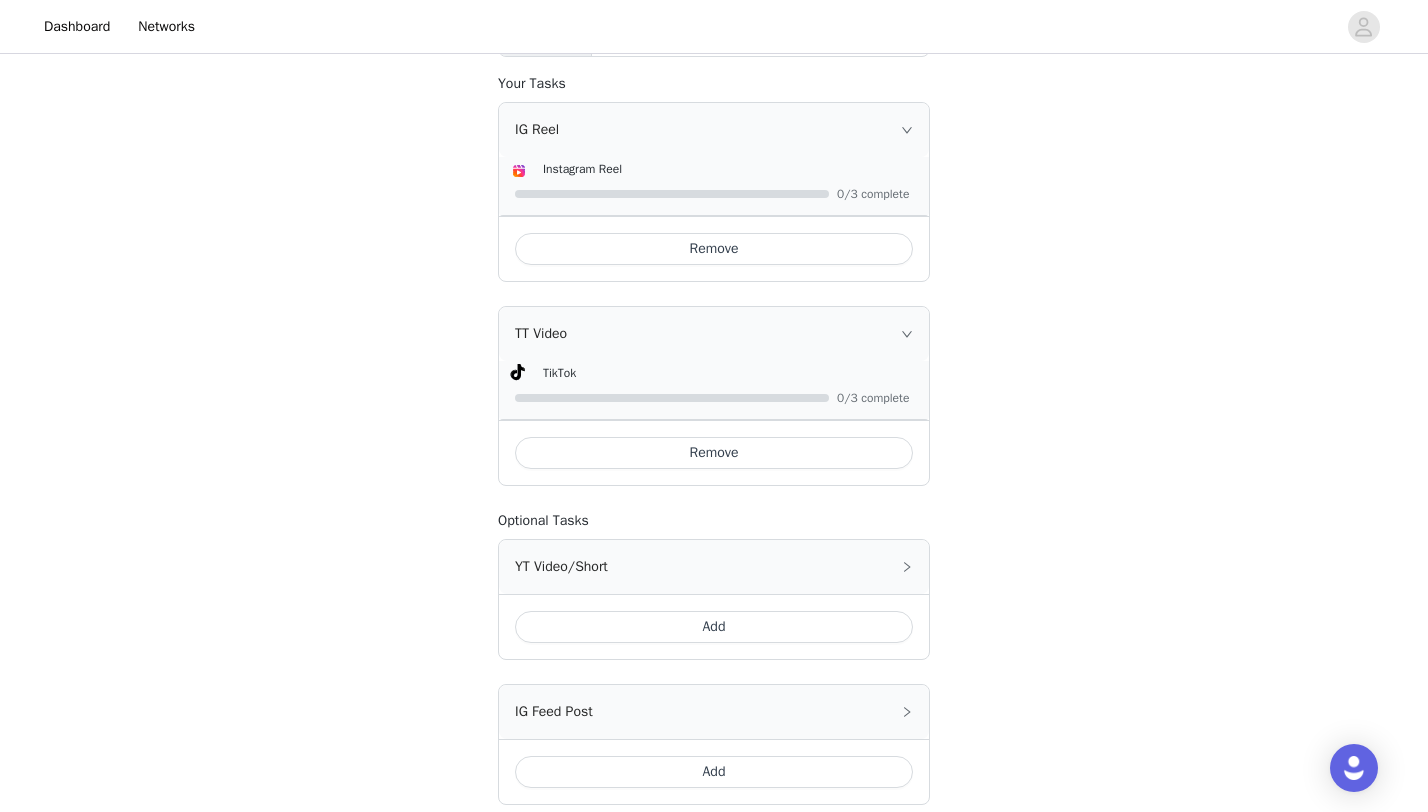 click on "Remove" at bounding box center [714, 249] 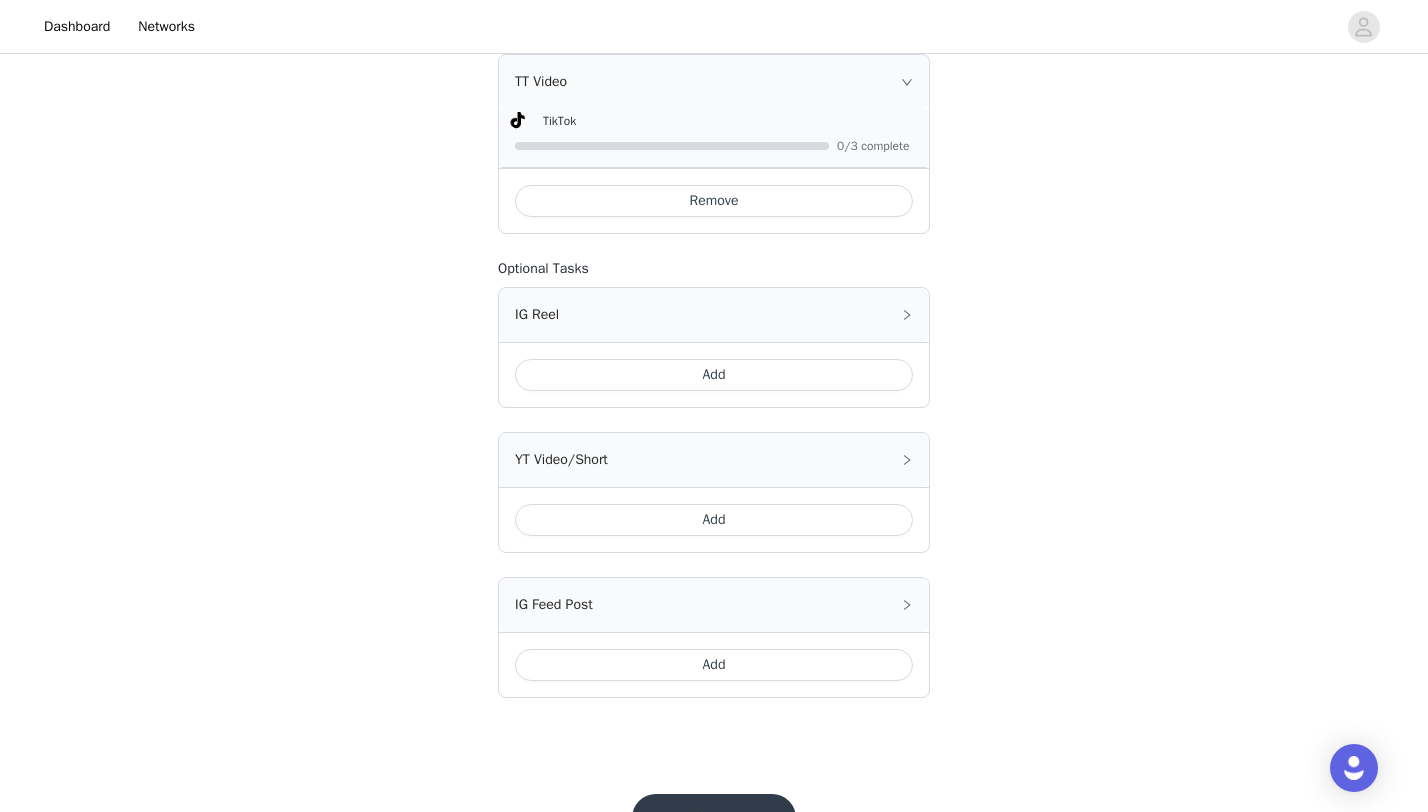 scroll, scrollTop: 1045, scrollLeft: 0, axis: vertical 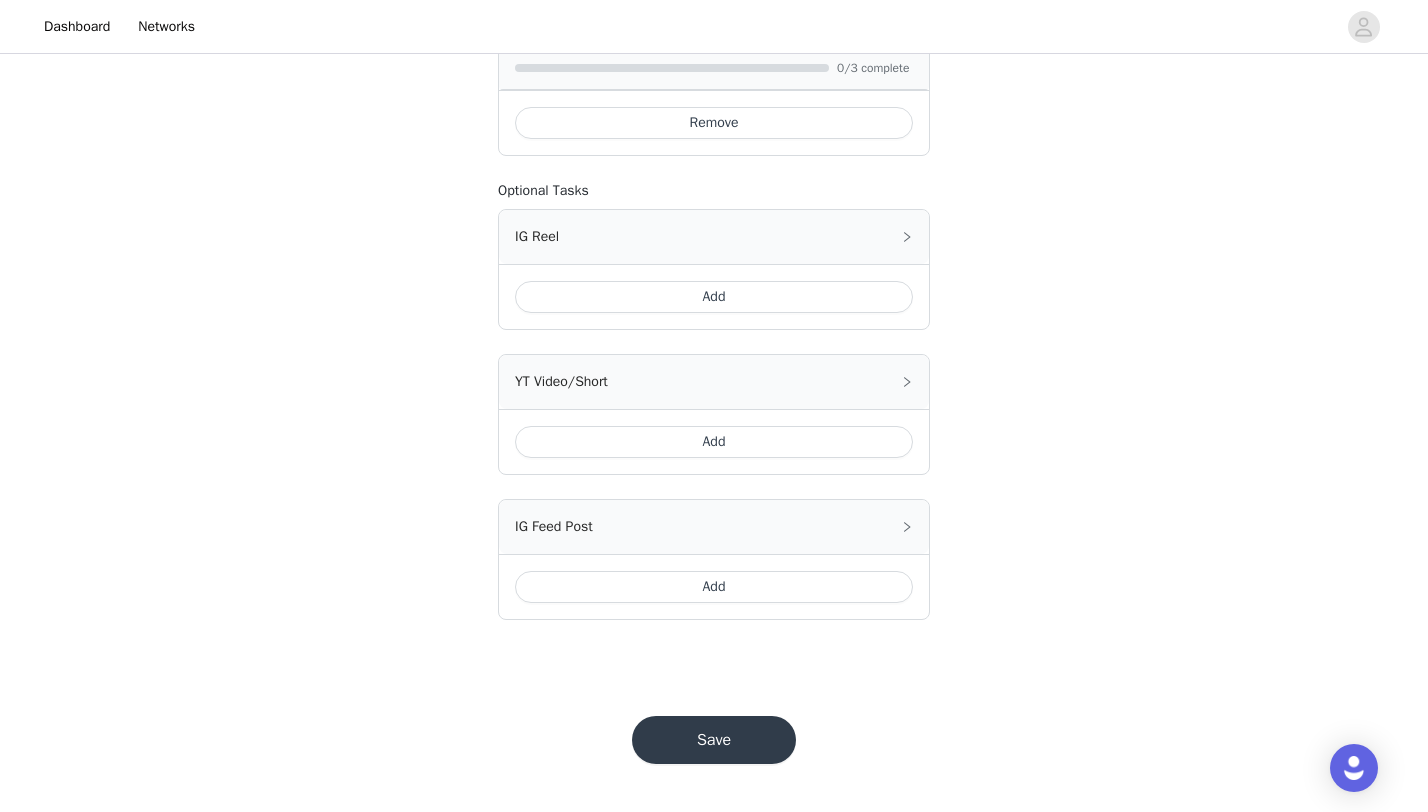 click on "Add" at bounding box center (714, 442) 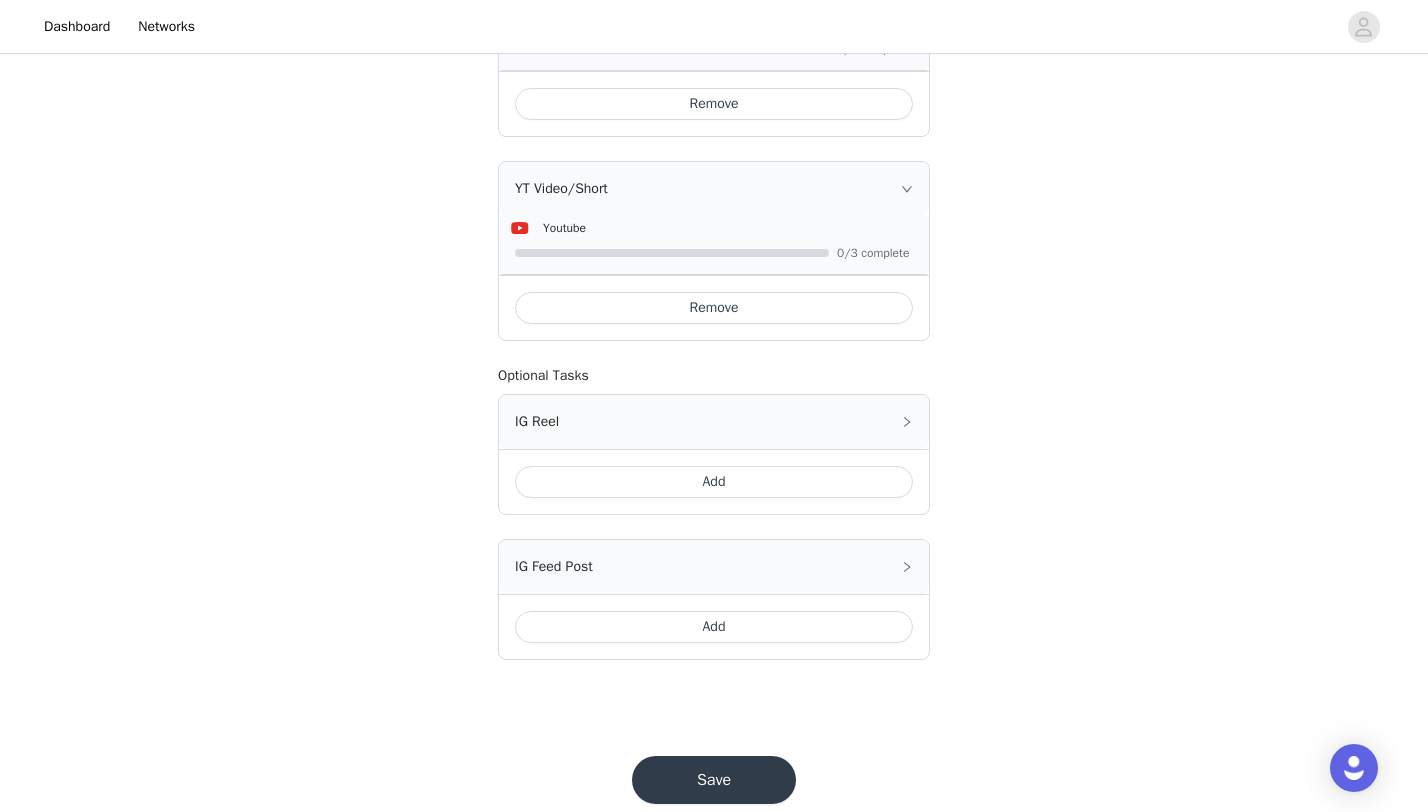 scroll, scrollTop: 1104, scrollLeft: 0, axis: vertical 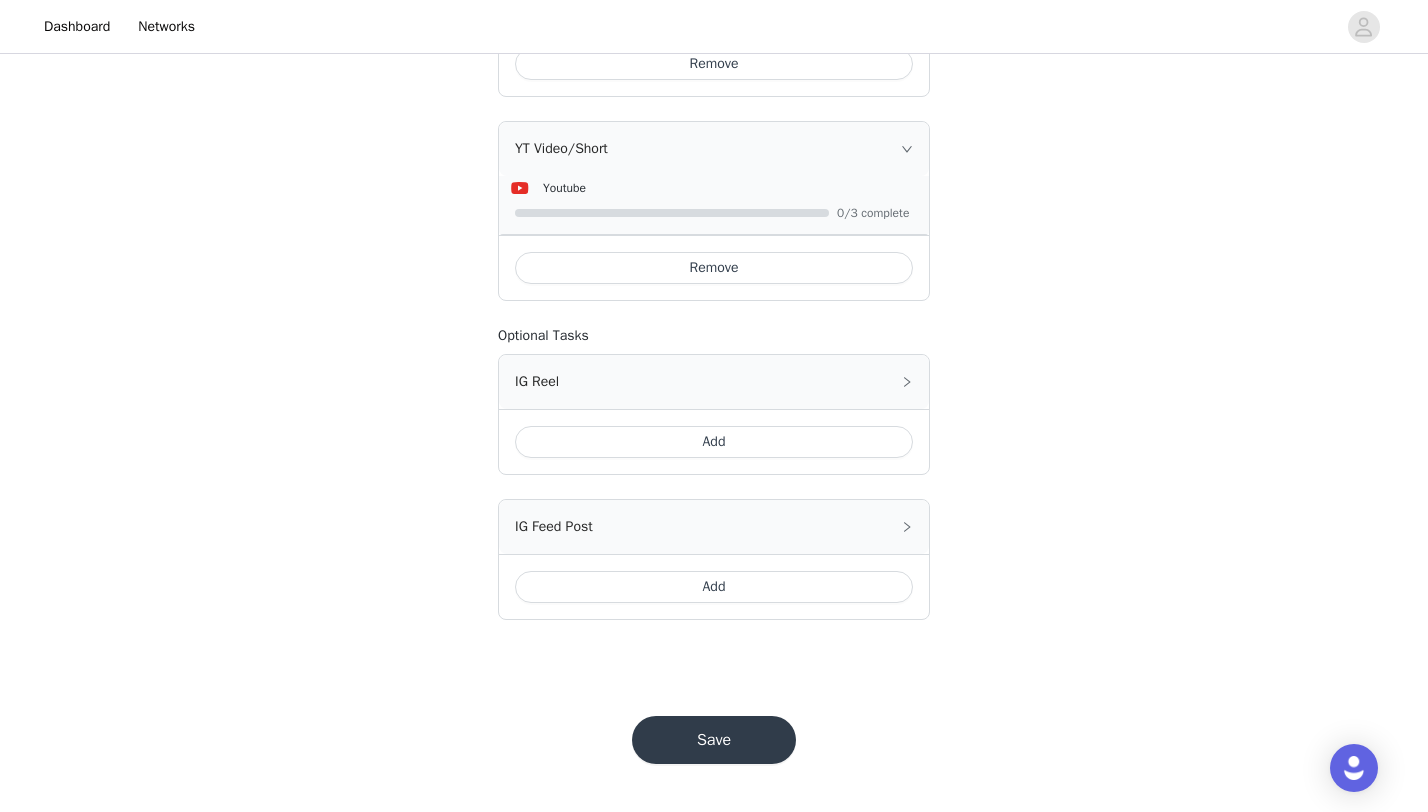 click on "Save" at bounding box center (714, 740) 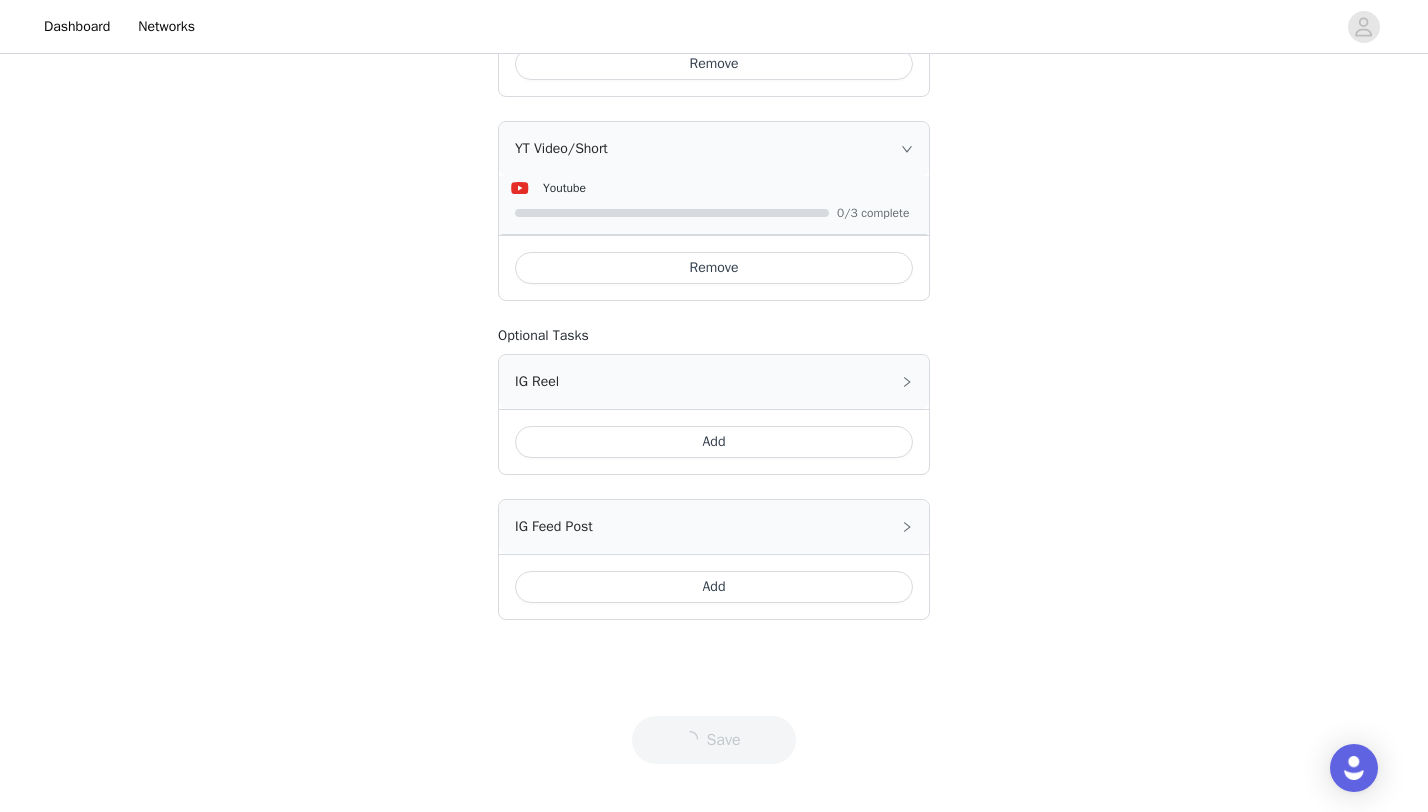 scroll, scrollTop: 0, scrollLeft: 0, axis: both 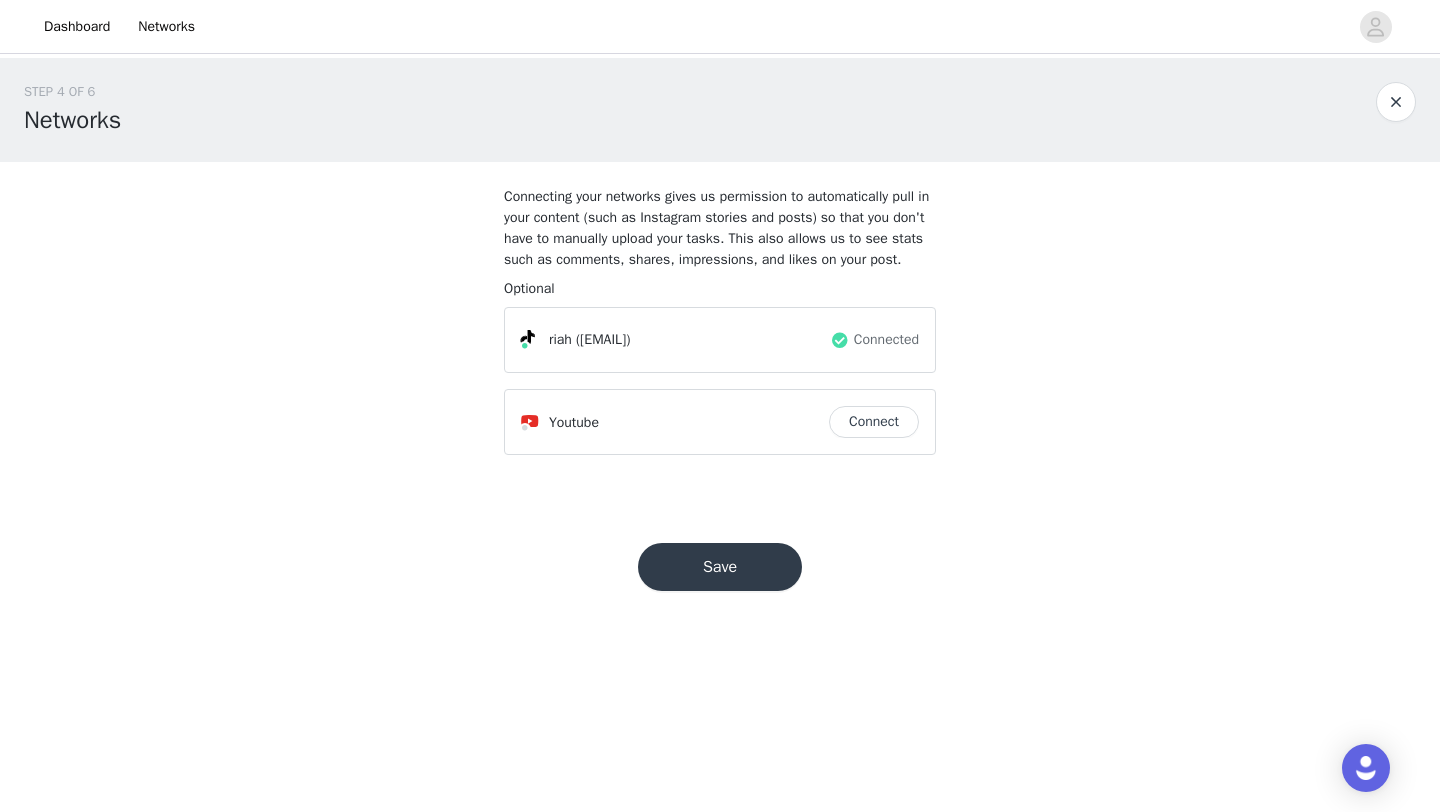 click on "Save" at bounding box center (720, 567) 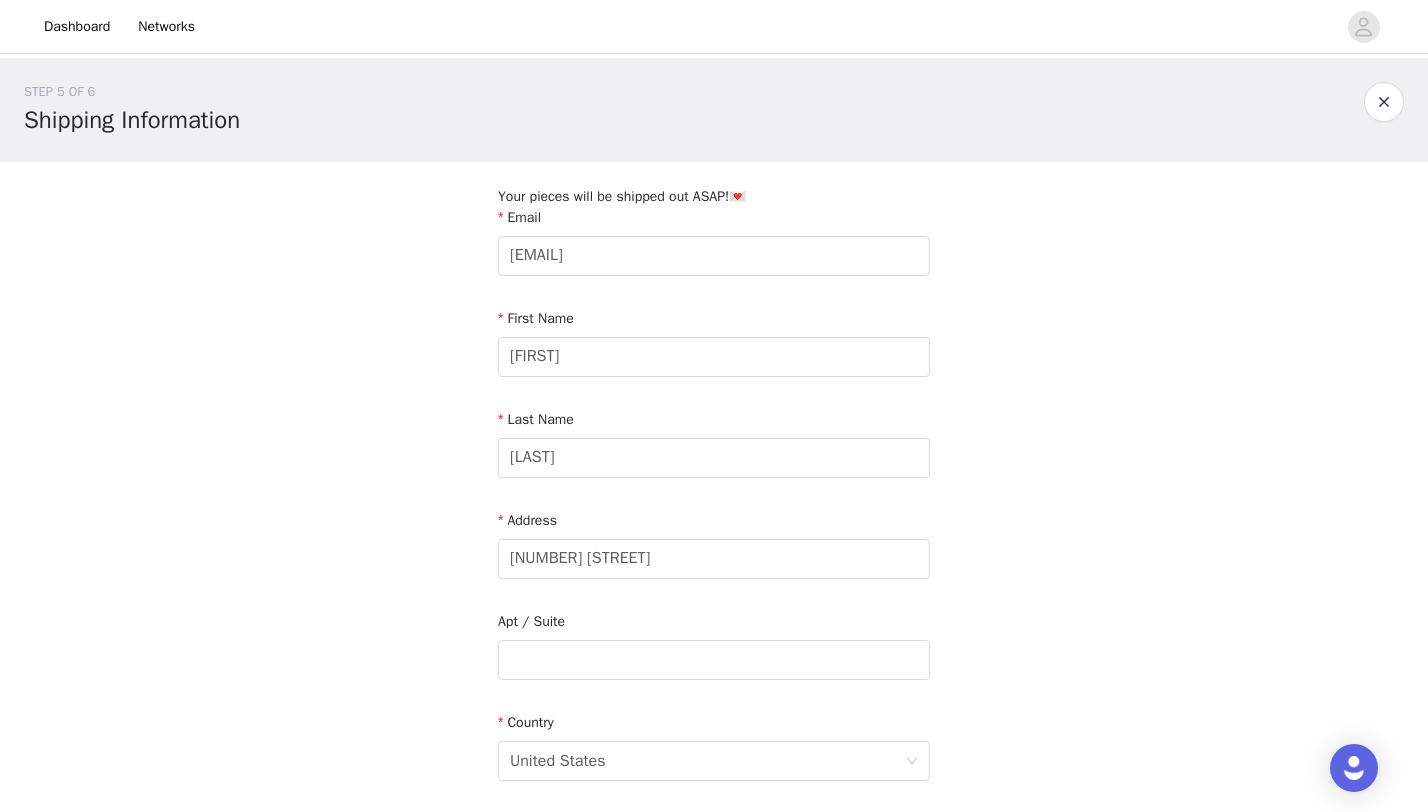scroll, scrollTop: 572, scrollLeft: 0, axis: vertical 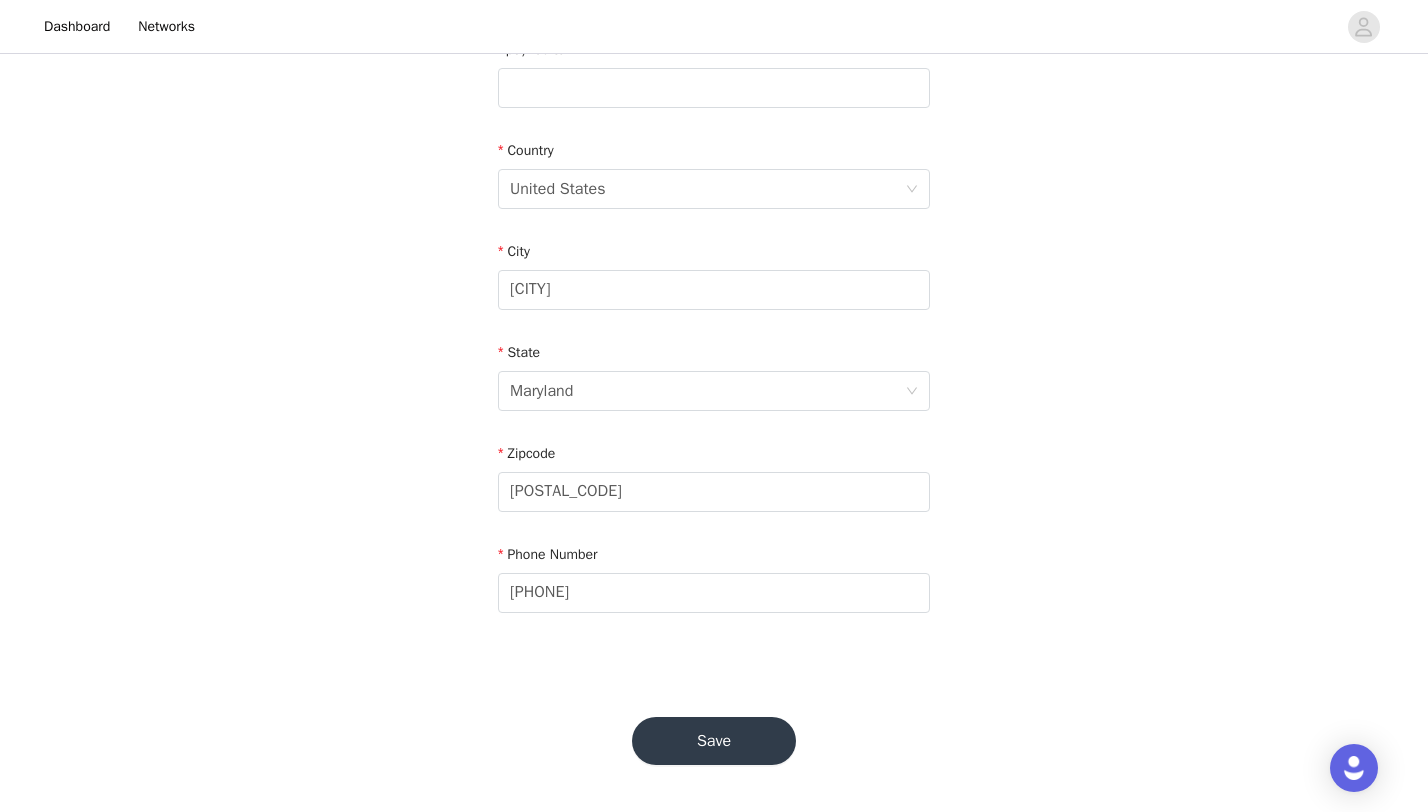click on "Save" at bounding box center (714, 741) 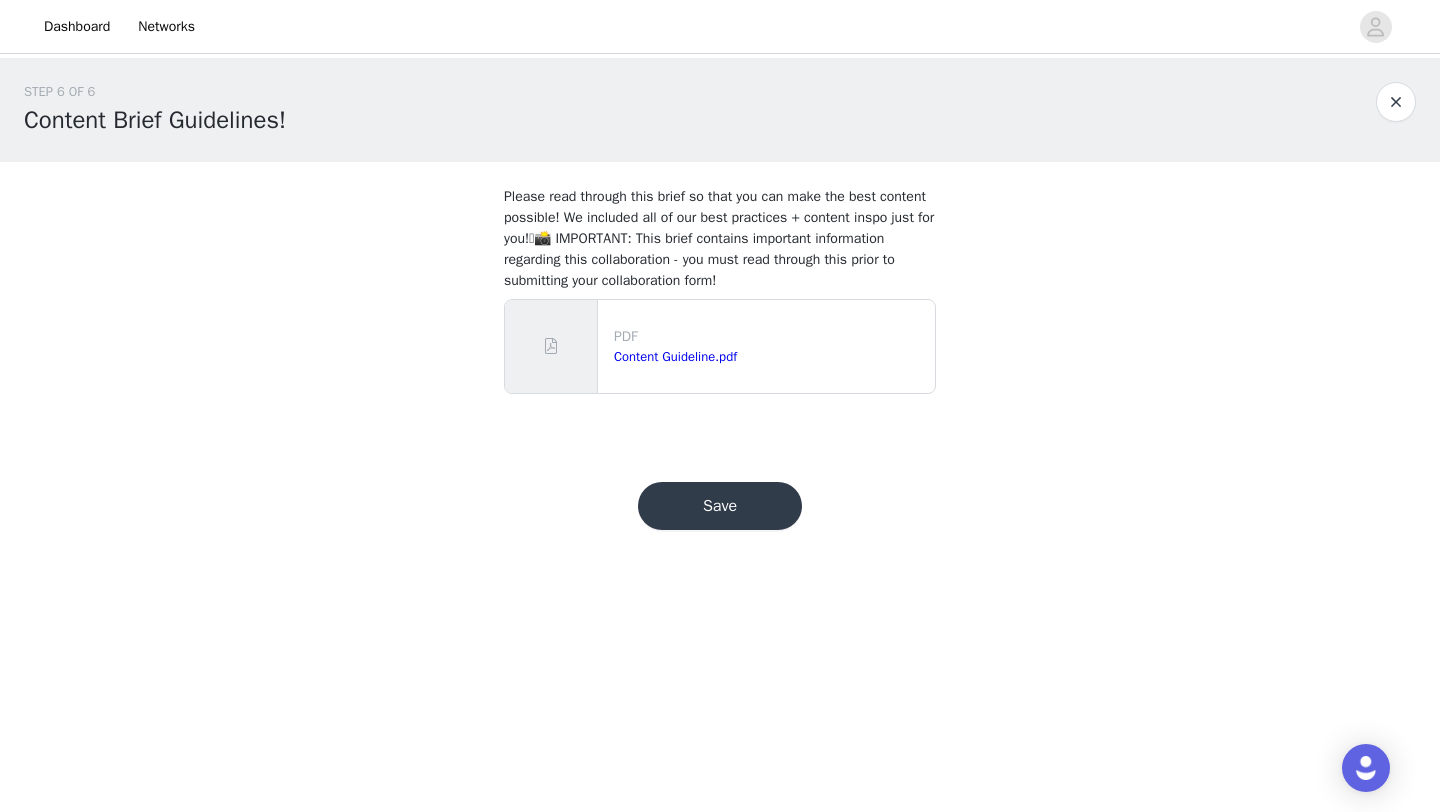 click on "Save" at bounding box center [720, 506] 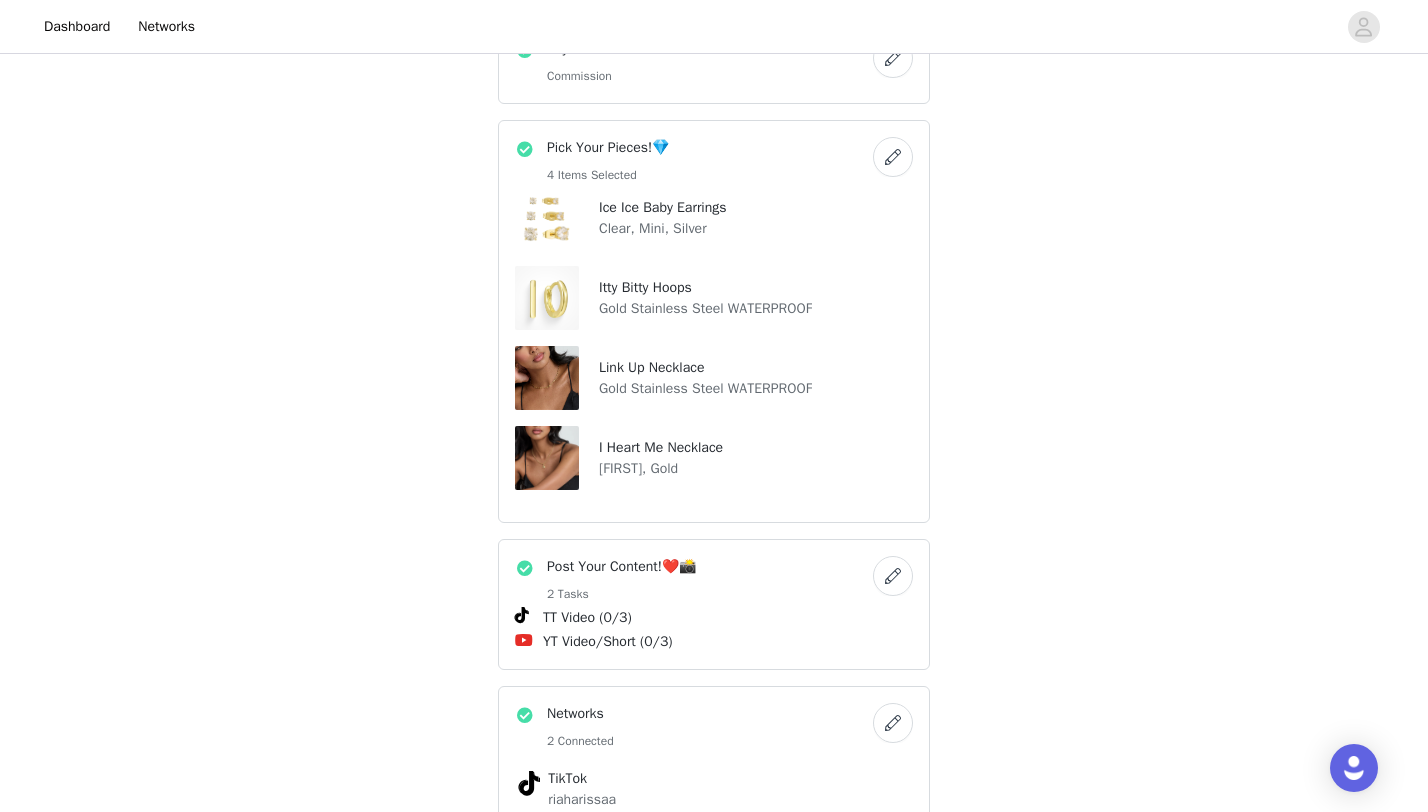 scroll, scrollTop: 764, scrollLeft: 0, axis: vertical 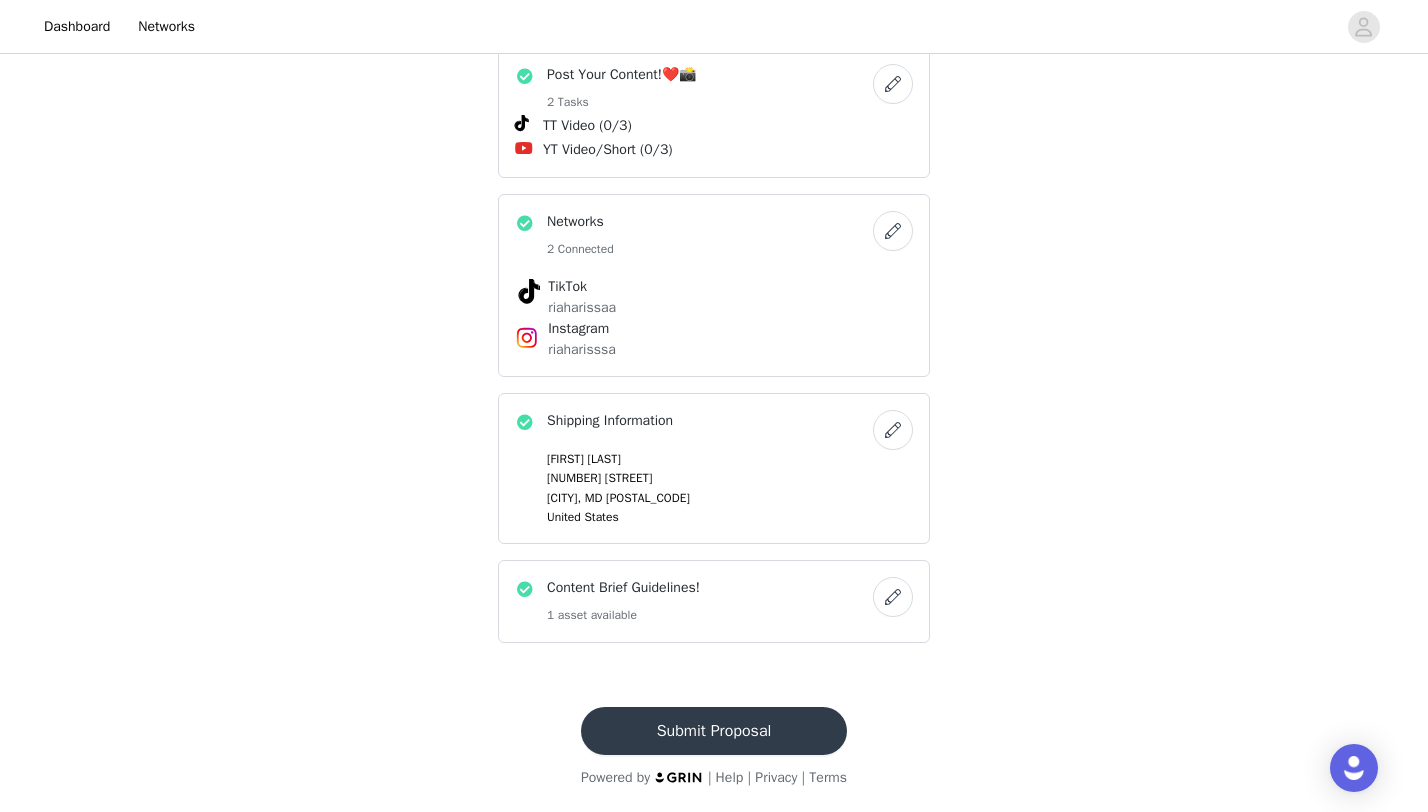 click on "Submit Proposal" at bounding box center (714, 731) 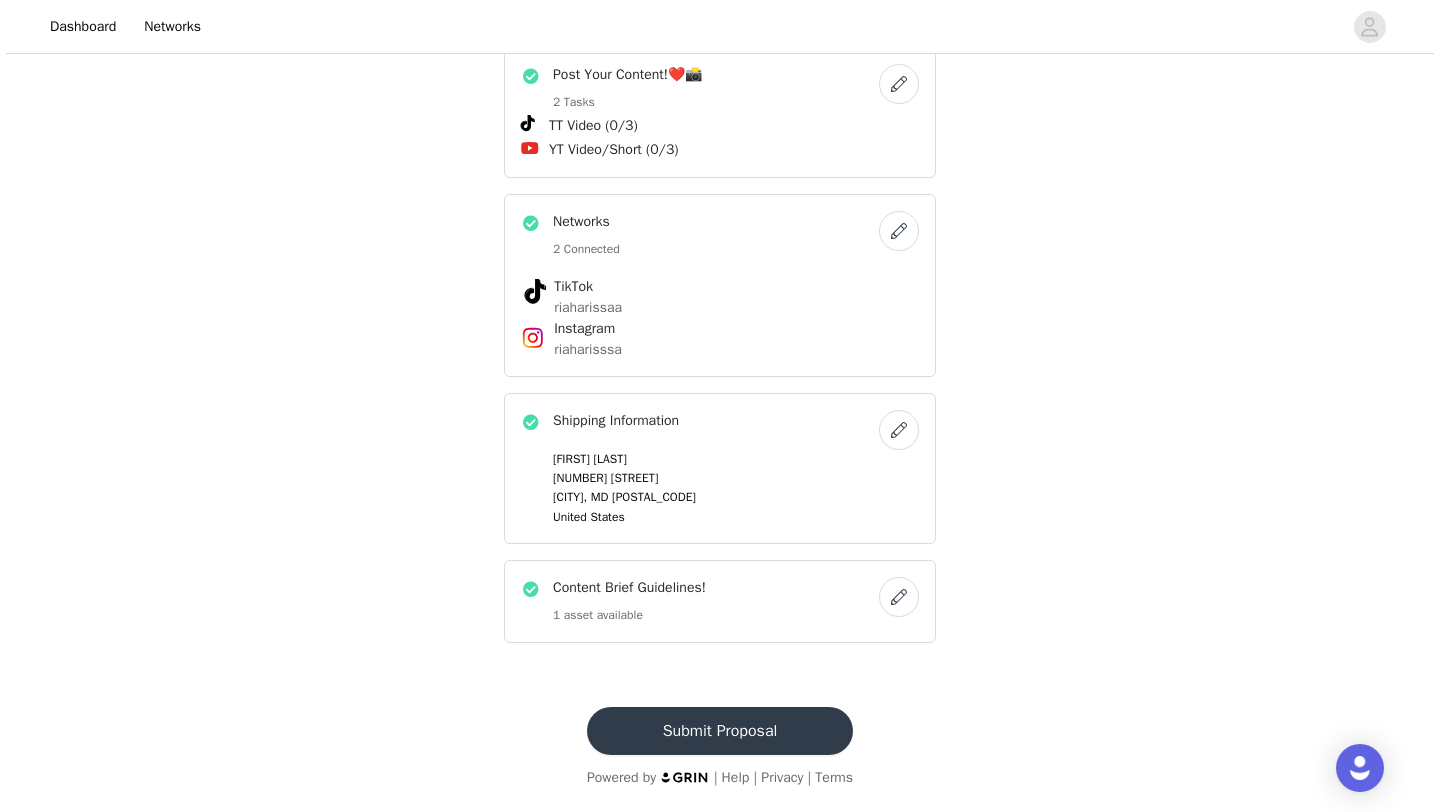 scroll, scrollTop: 0, scrollLeft: 0, axis: both 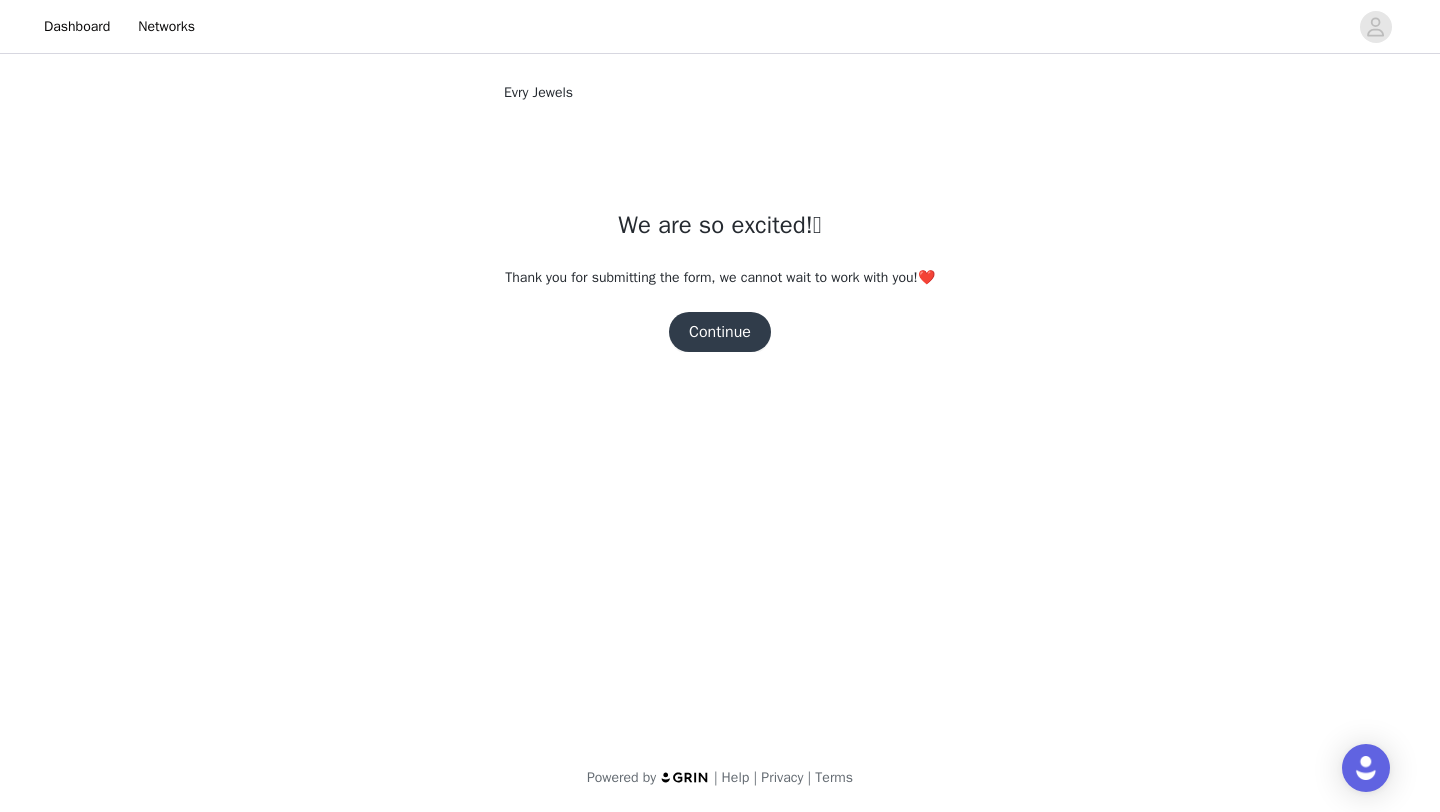 click on "Continue" at bounding box center [720, 332] 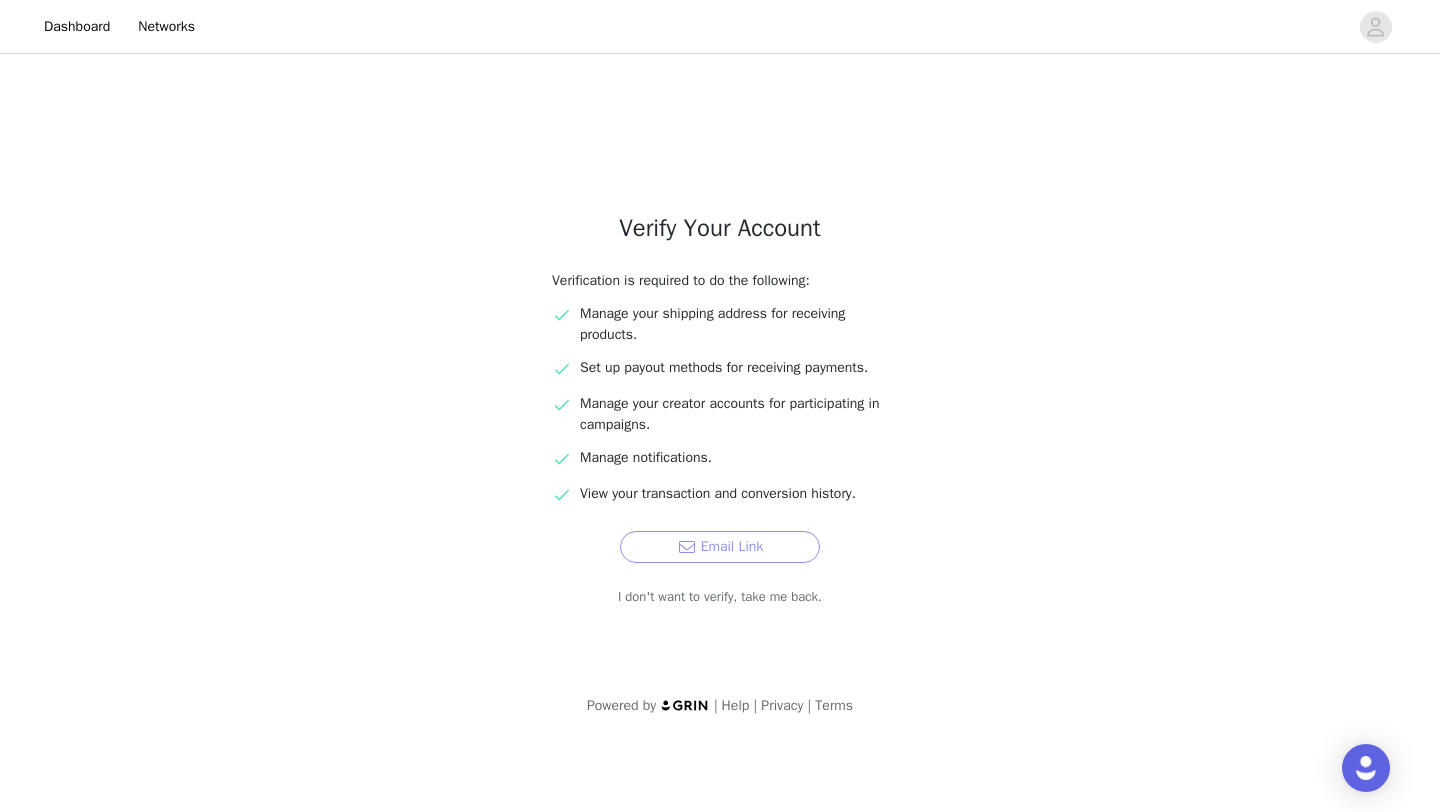 click on "Email Link" at bounding box center [720, 547] 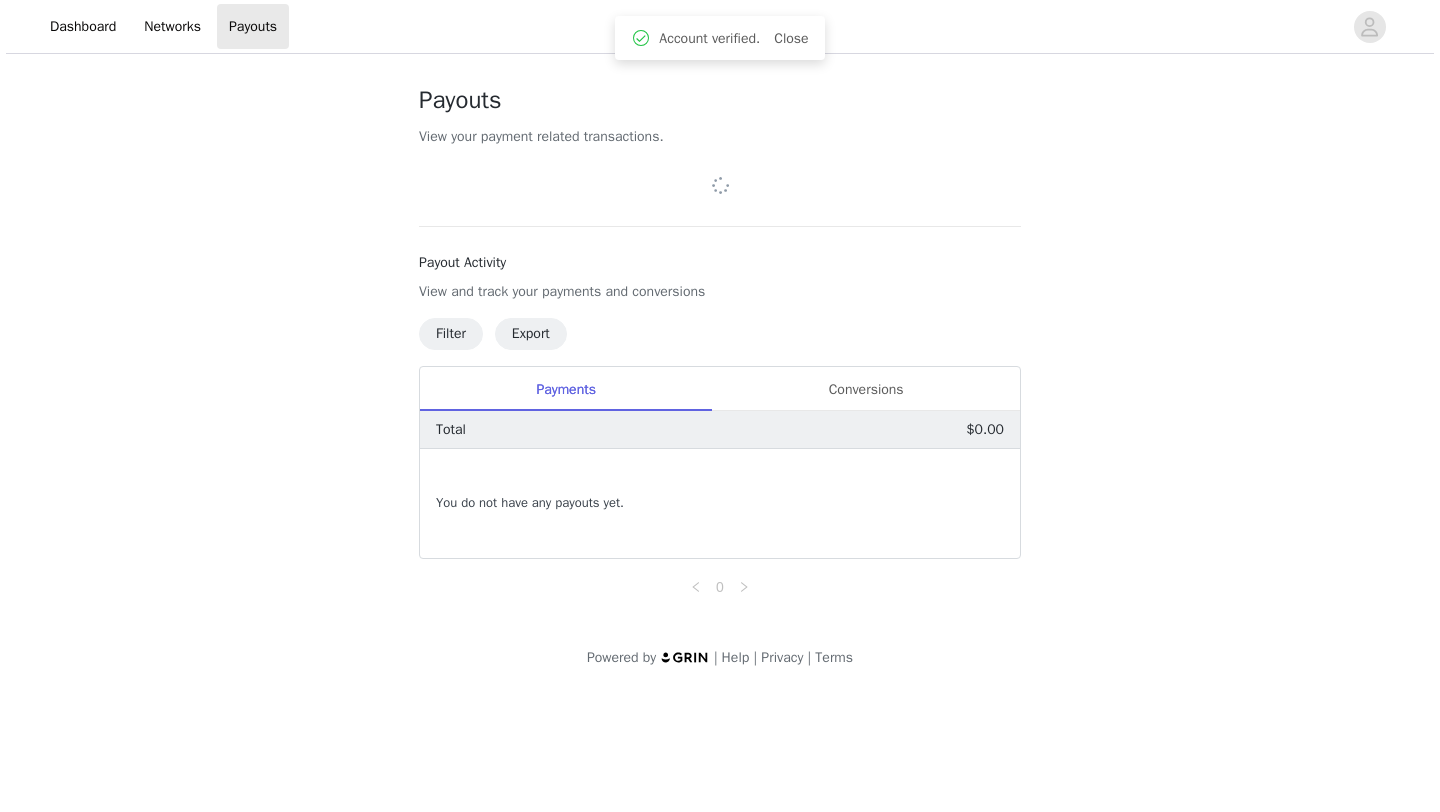 scroll, scrollTop: 0, scrollLeft: 0, axis: both 